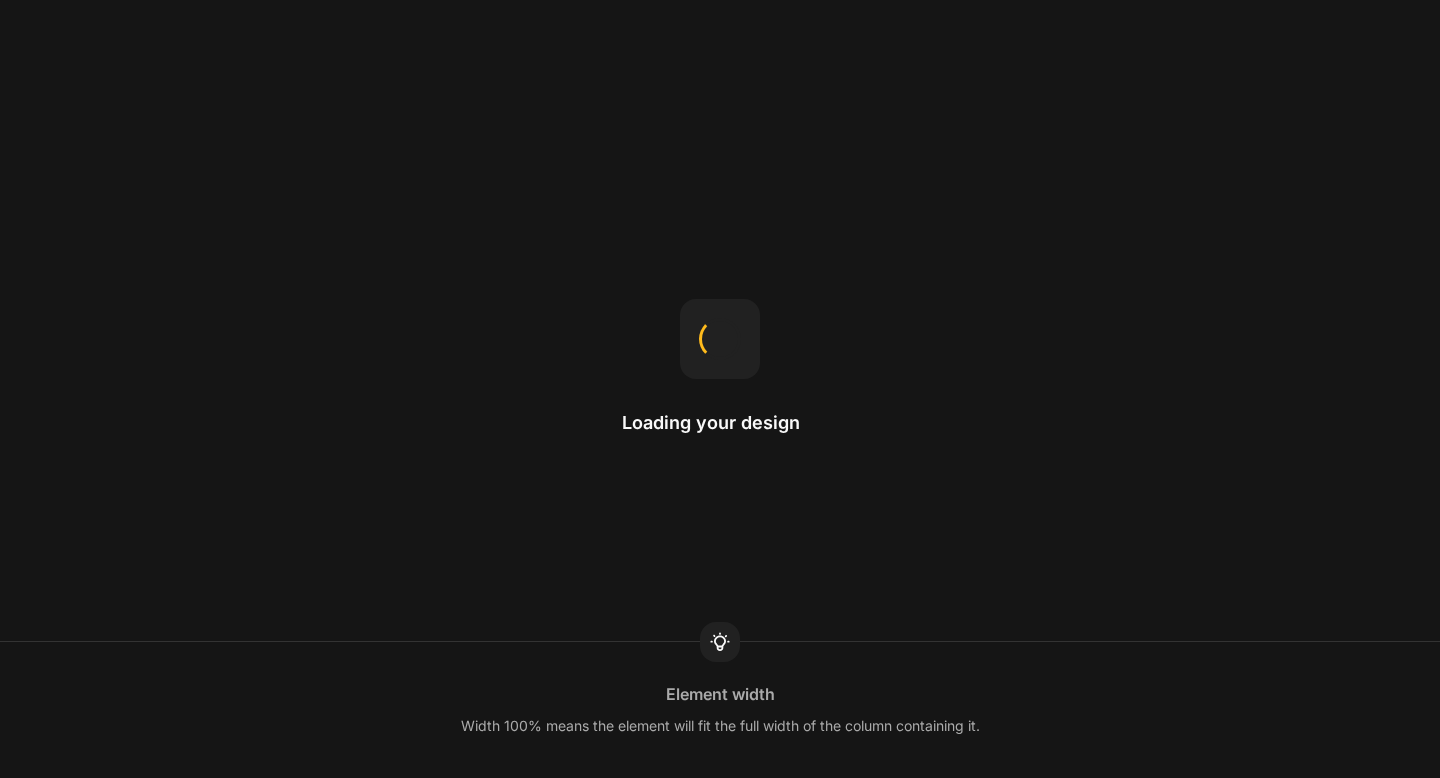 scroll, scrollTop: 0, scrollLeft: 0, axis: both 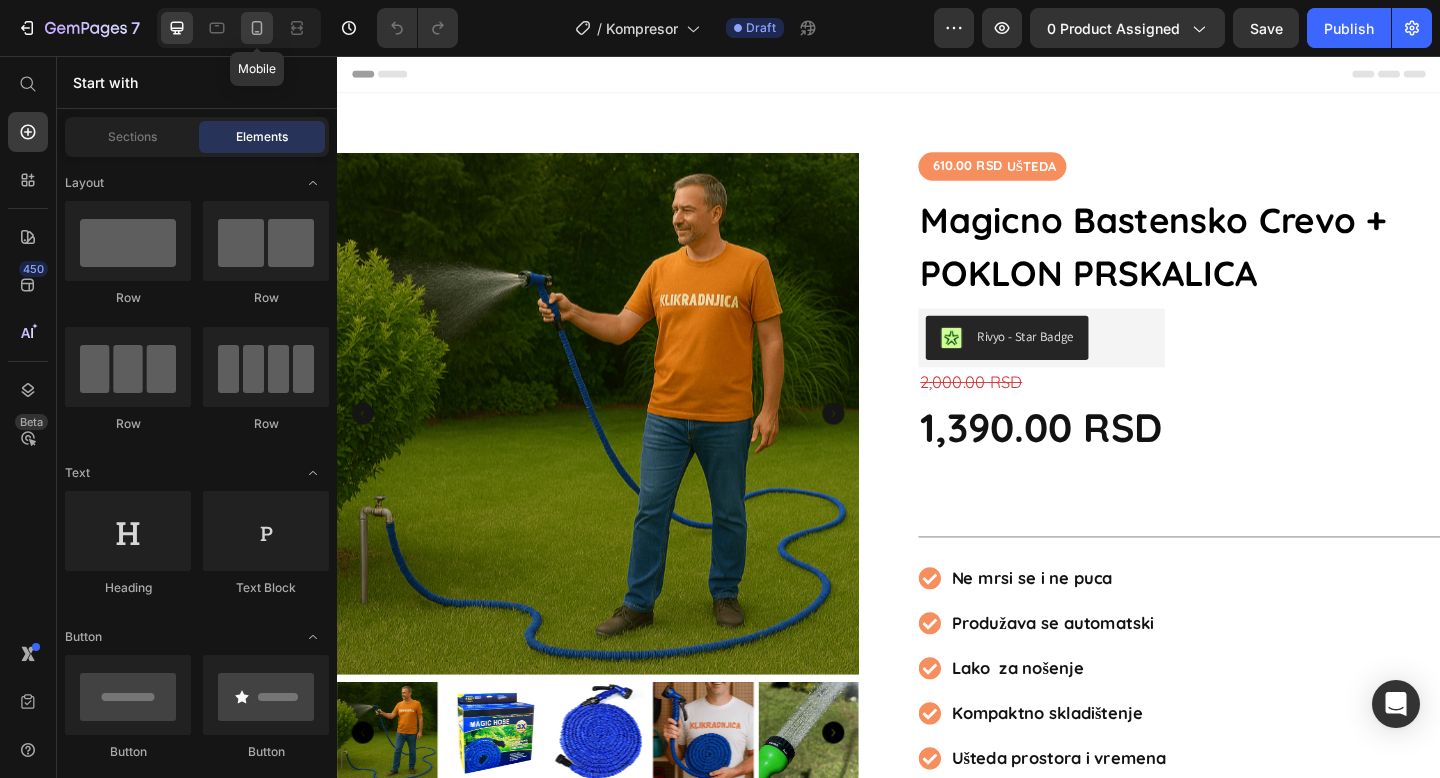 click 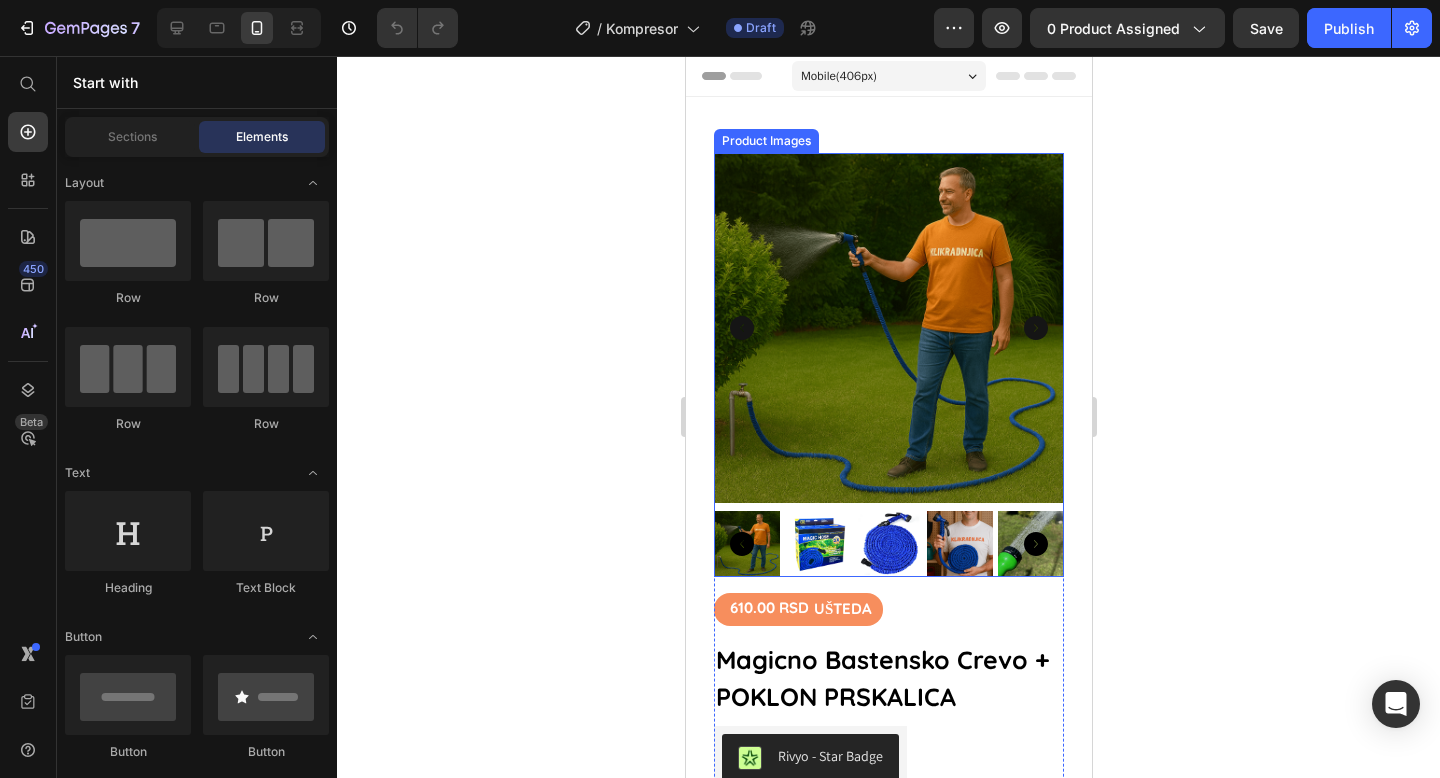 click at bounding box center [888, 328] 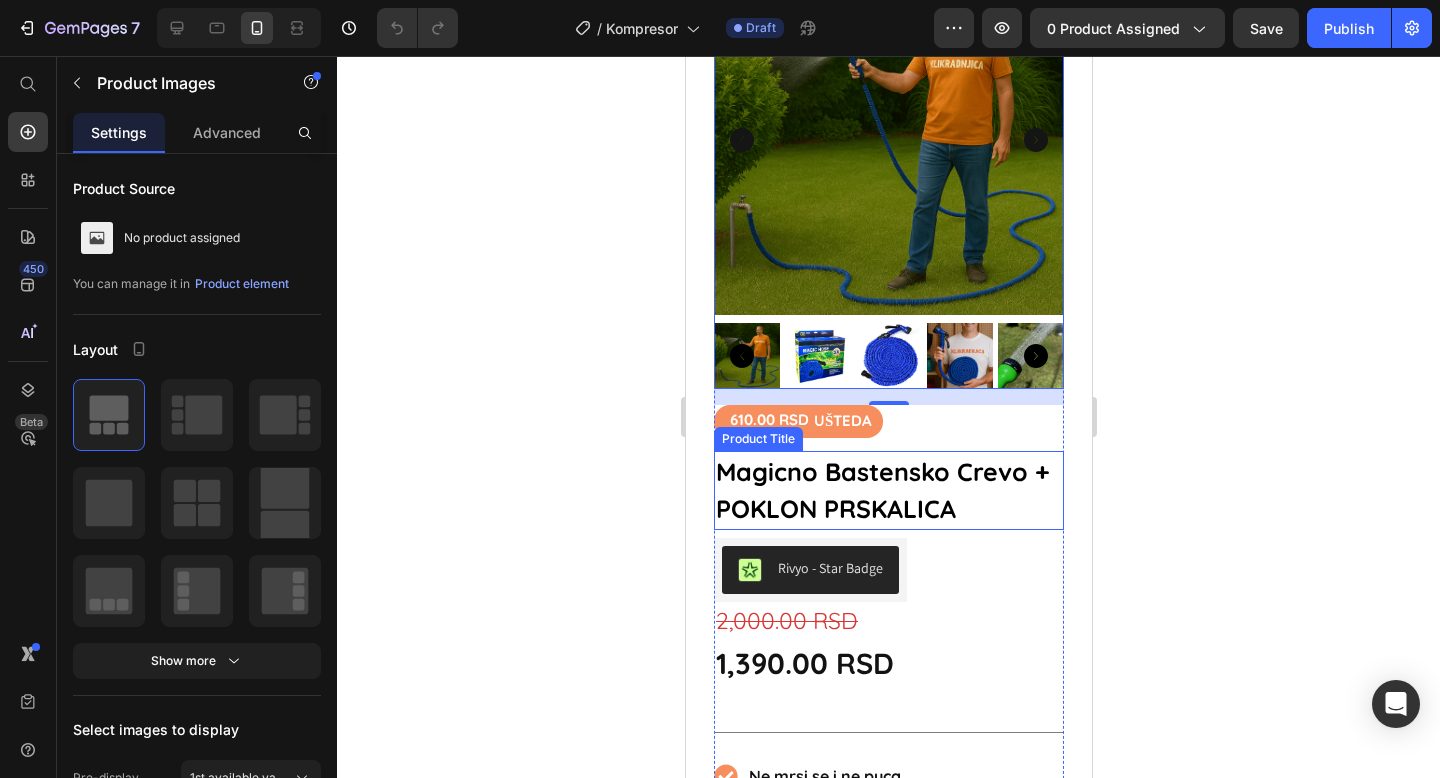 scroll, scrollTop: 196, scrollLeft: 0, axis: vertical 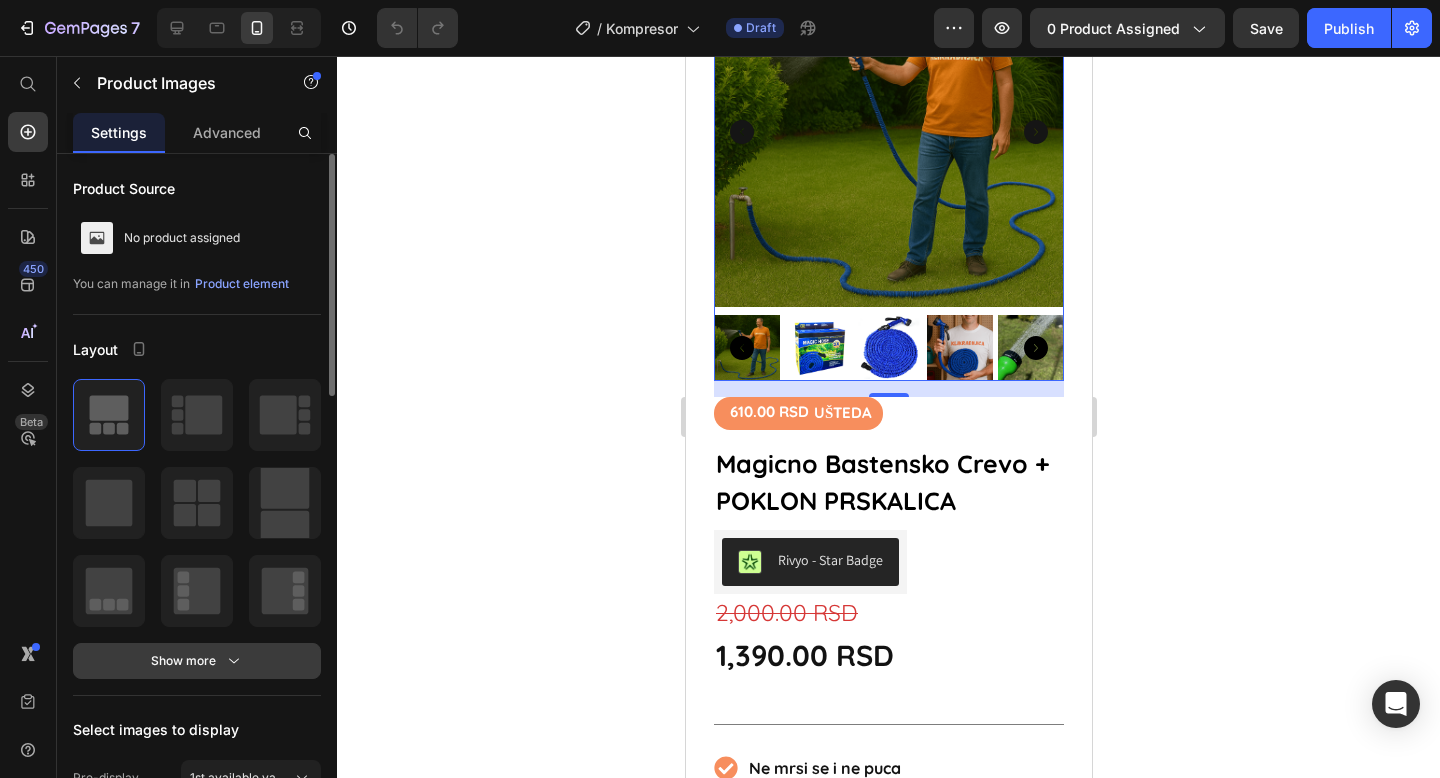 click on "Show more" at bounding box center (197, 661) 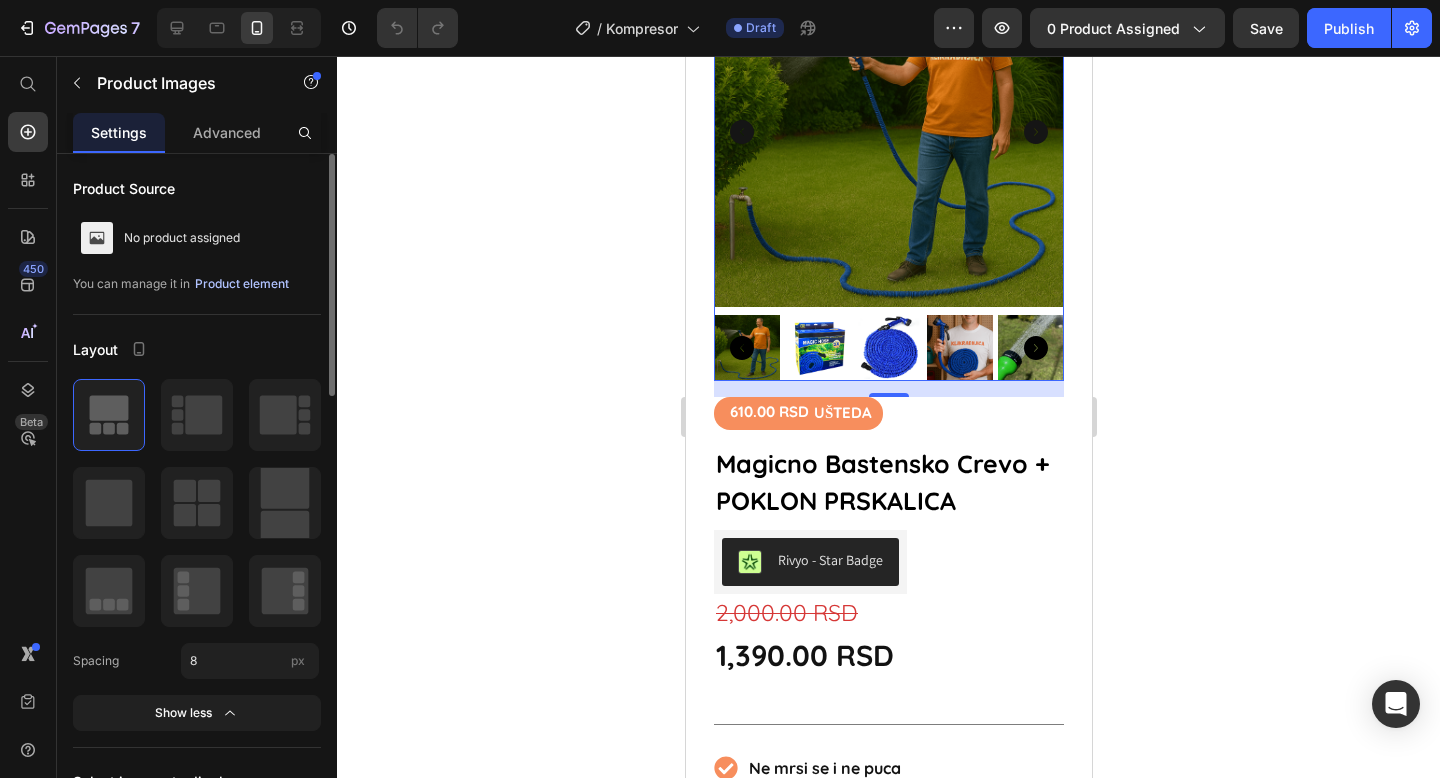 click on "Product element" at bounding box center [242, 284] 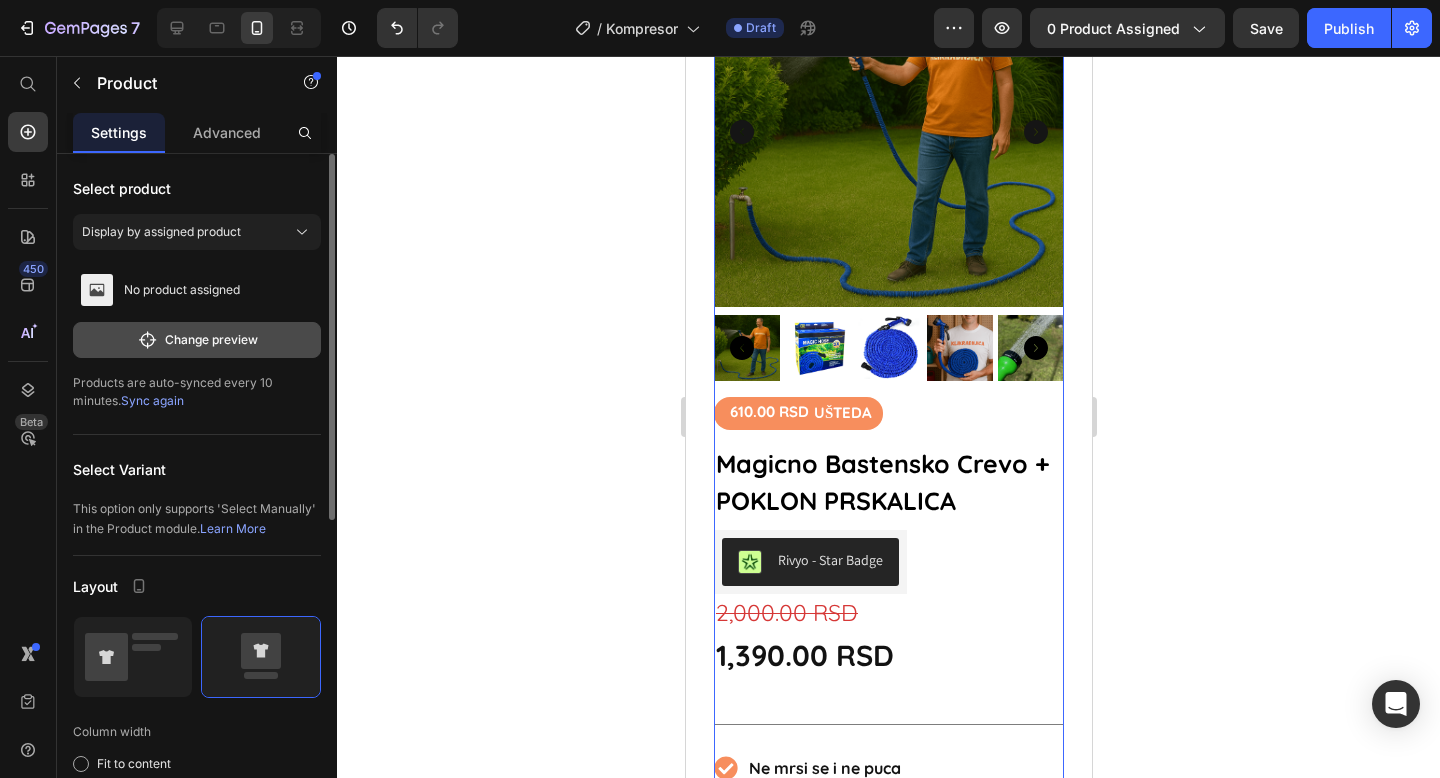 click on "Change preview" at bounding box center (197, 340) 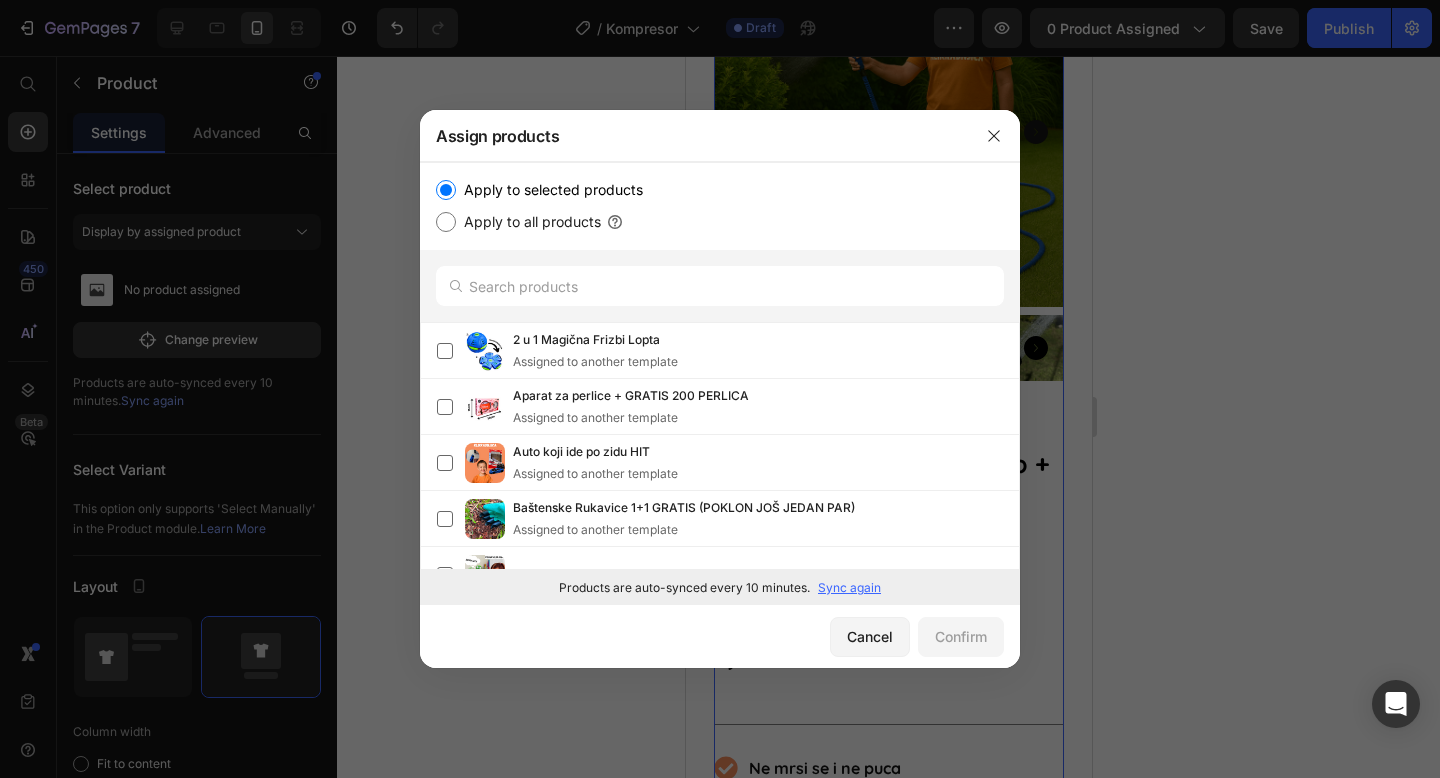 click at bounding box center [720, 389] 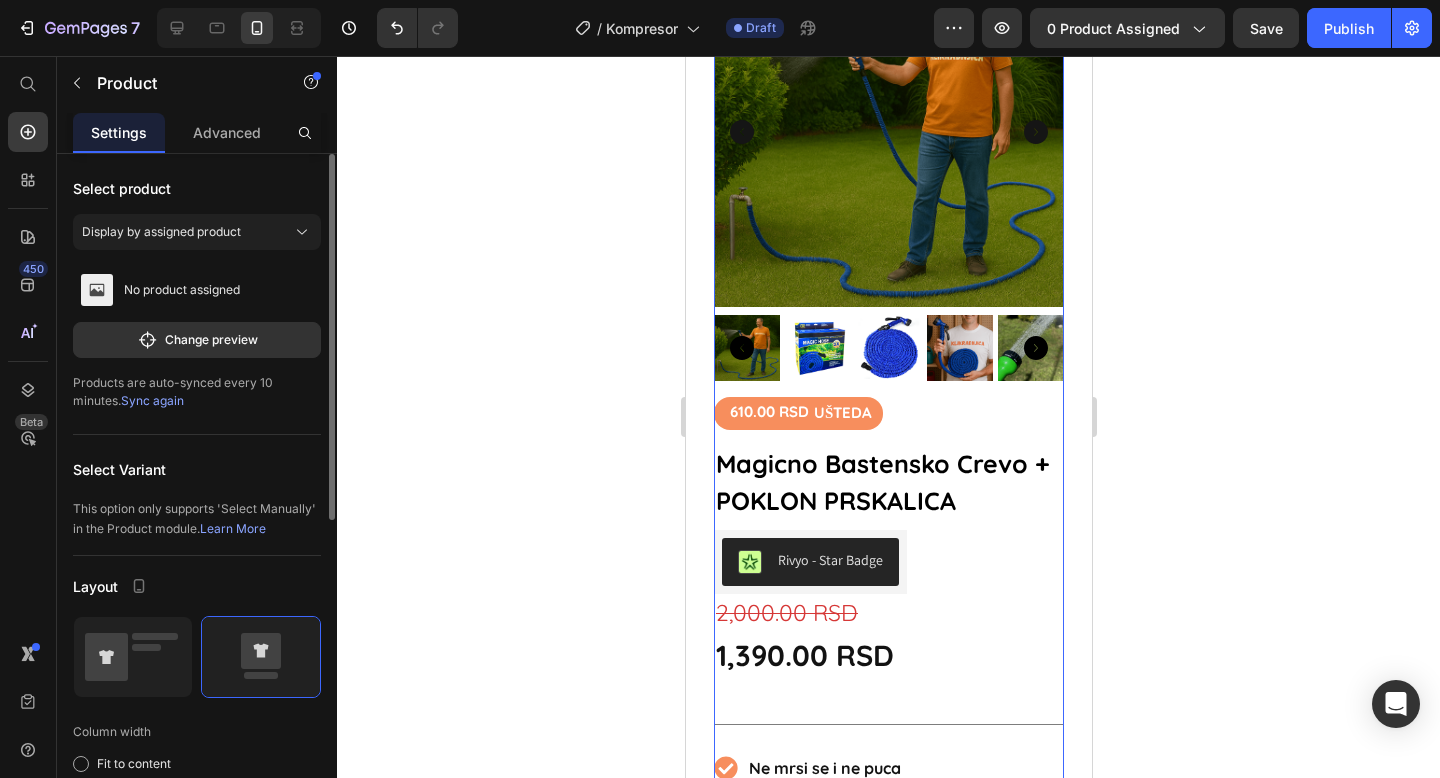click on "Products are auto-synced every 10 minutes.  Sync again" at bounding box center (197, 392) 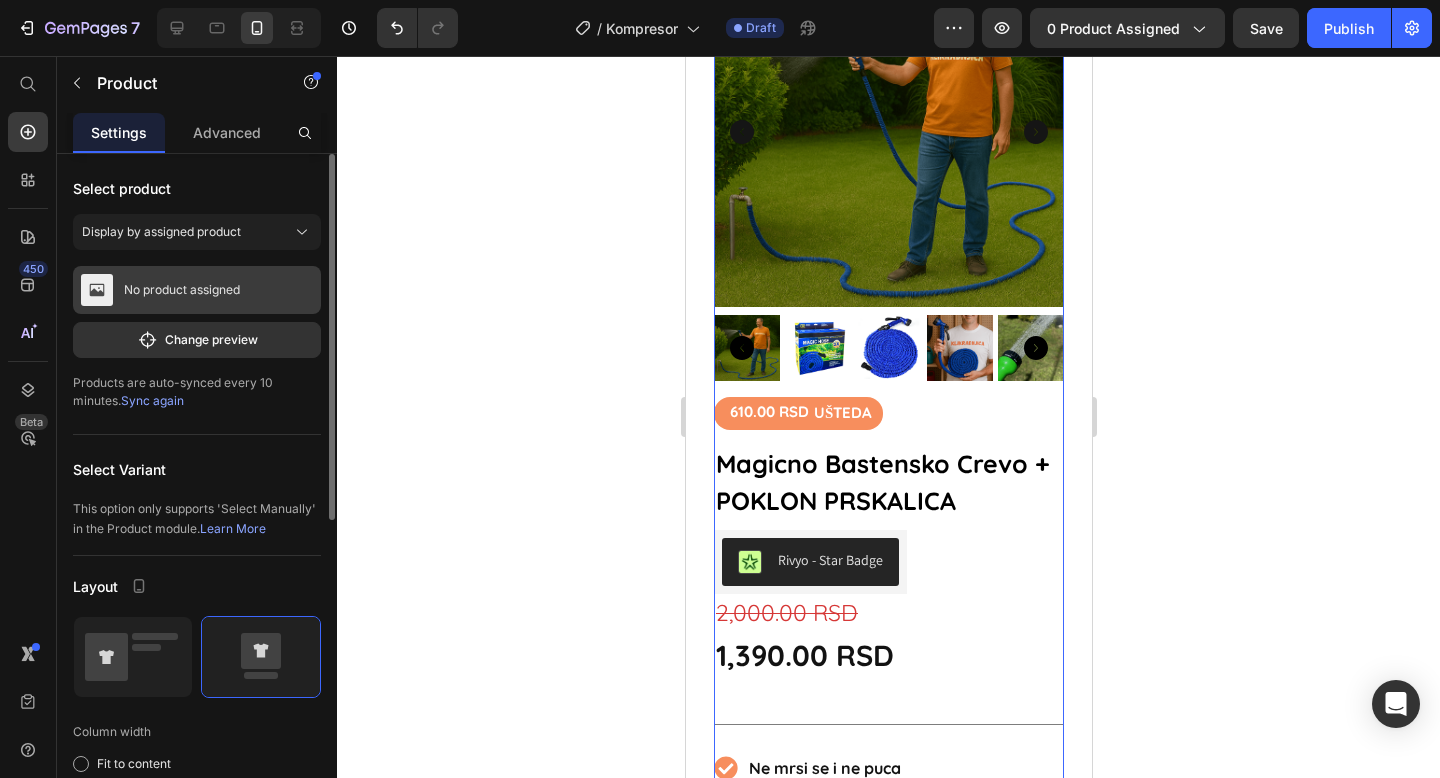 click on "No product assigned" at bounding box center [197, 290] 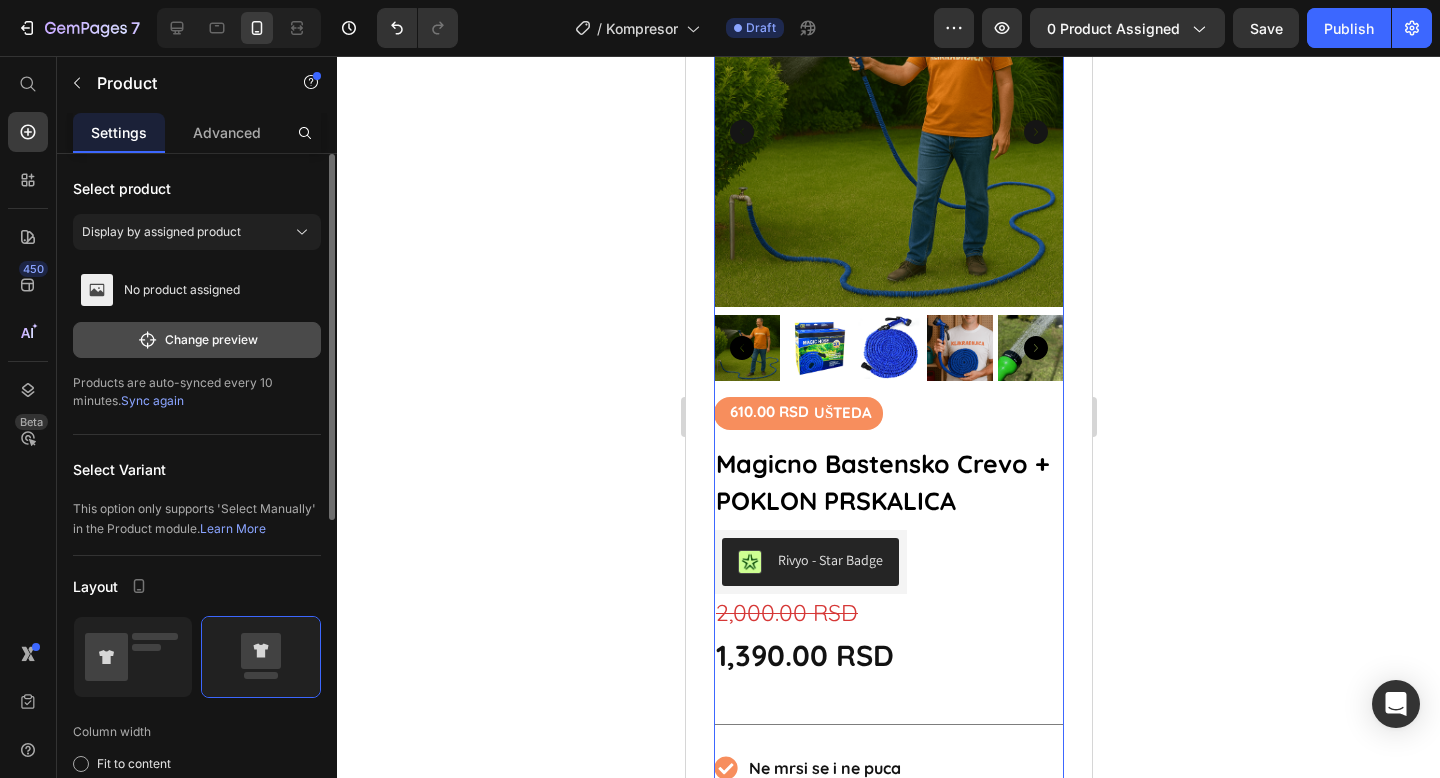 click on "Change preview" 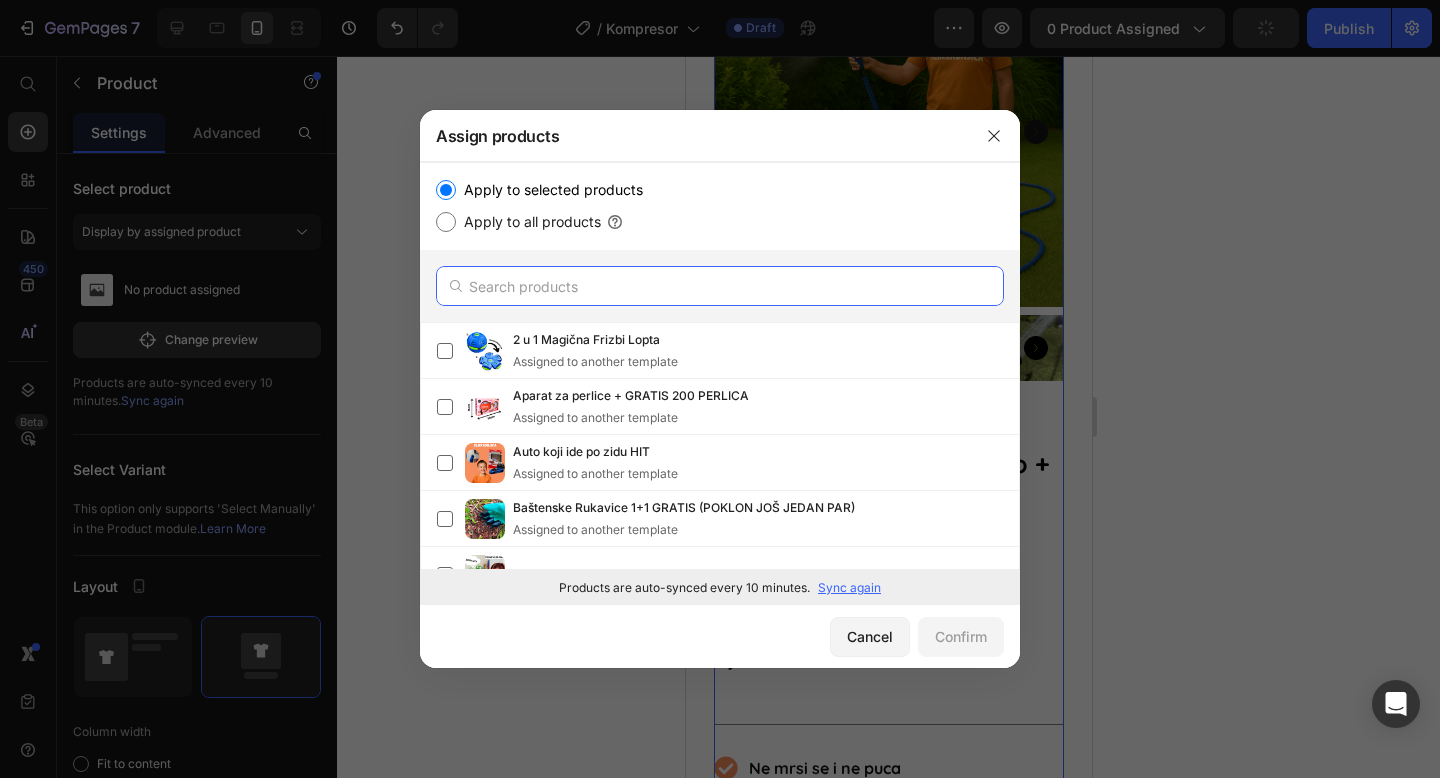 click at bounding box center (720, 286) 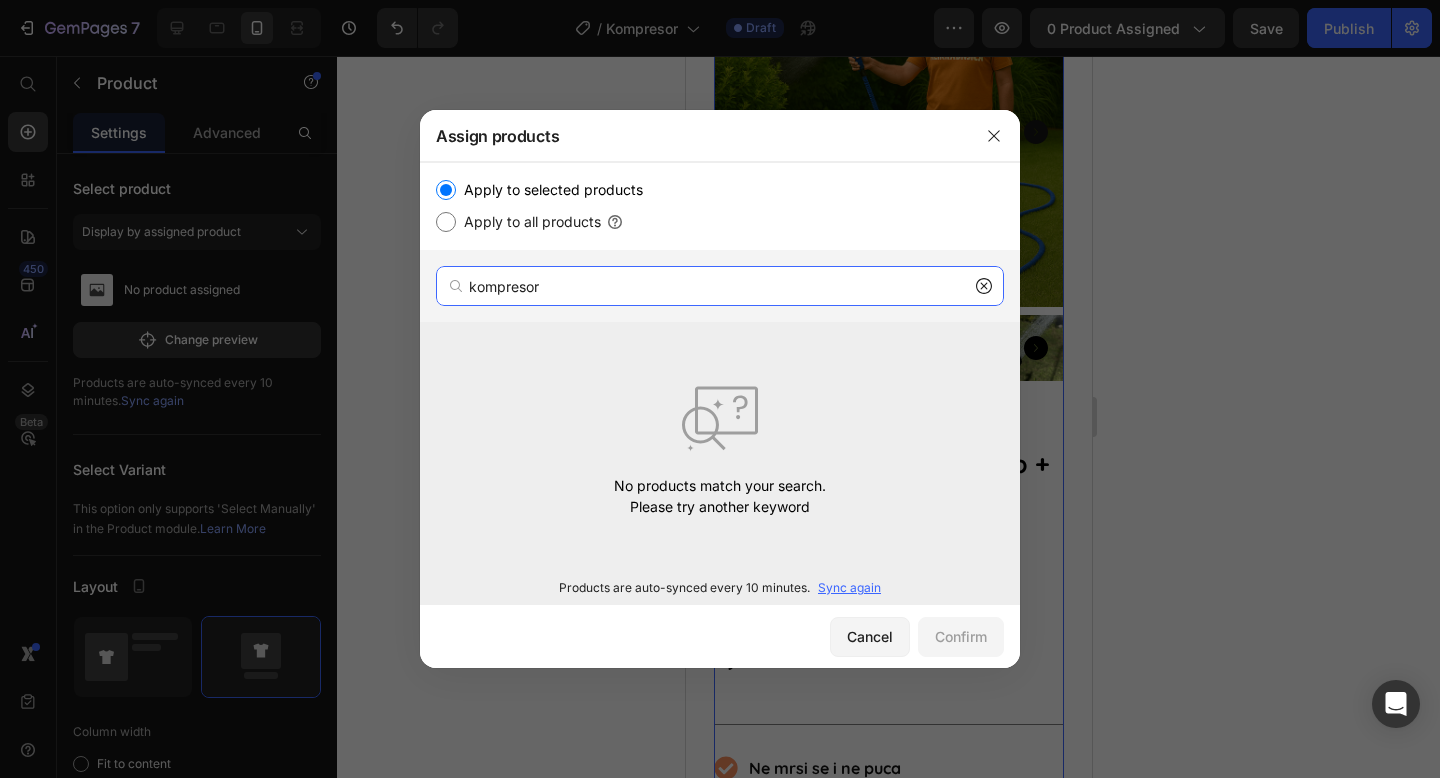 click on "kompresor" at bounding box center [720, 286] 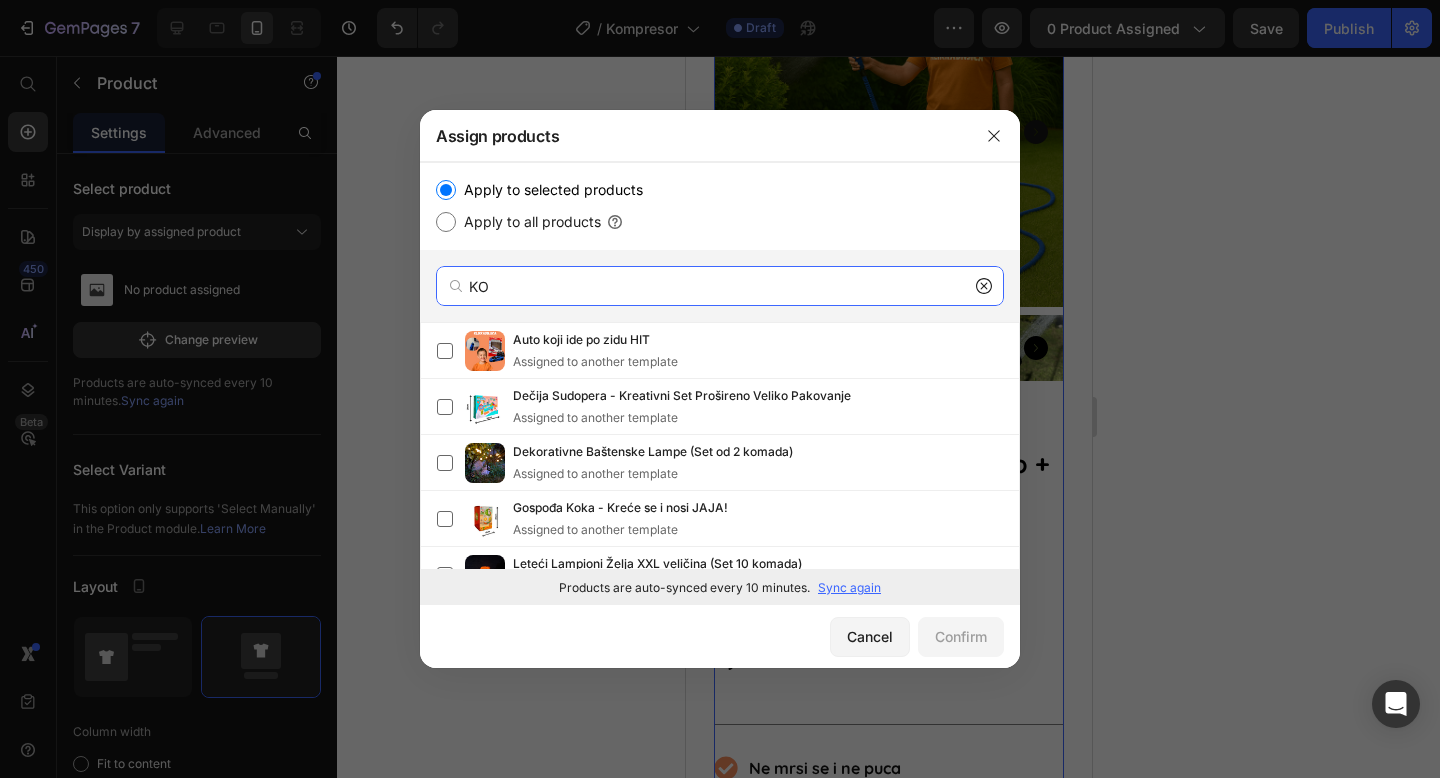 type on "KO" 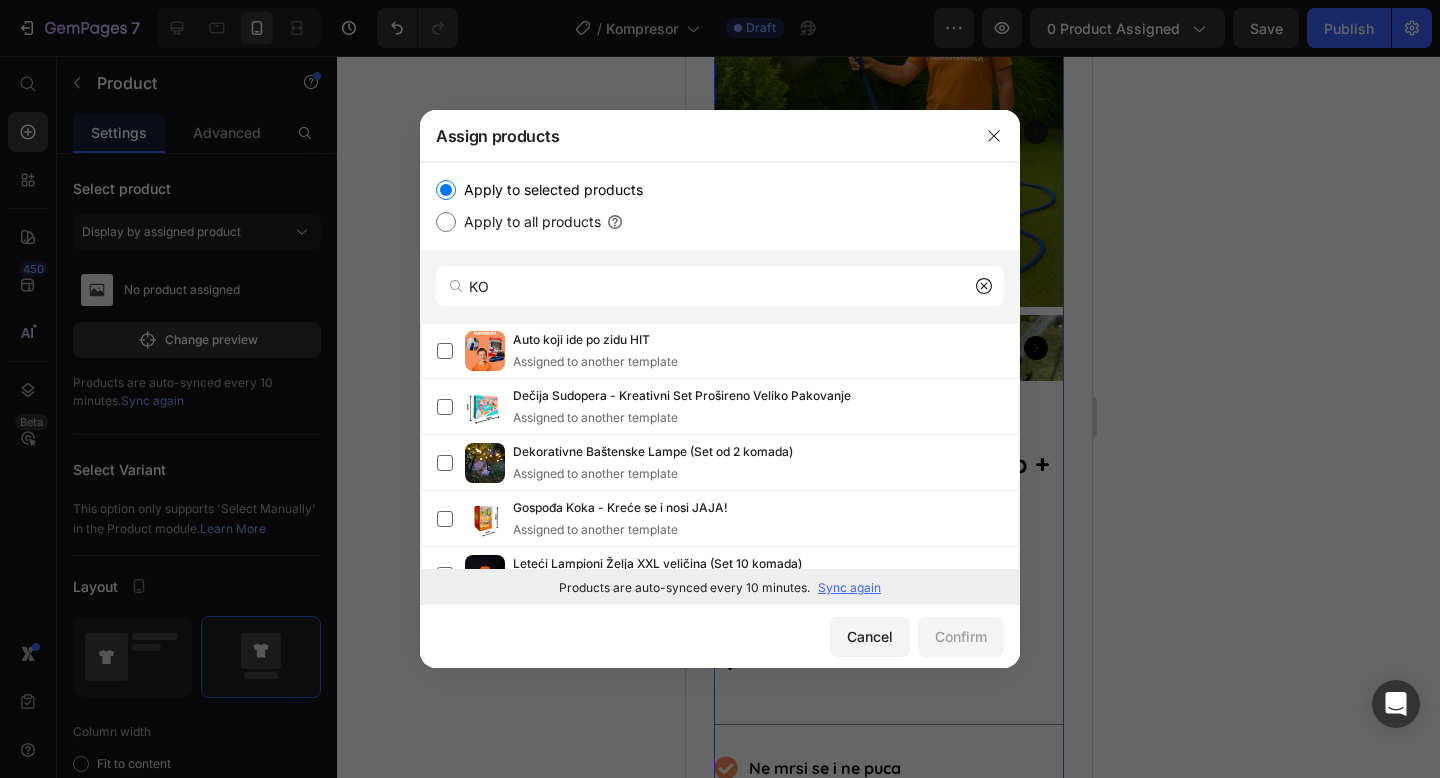 click on "Sync again" at bounding box center (849, 588) 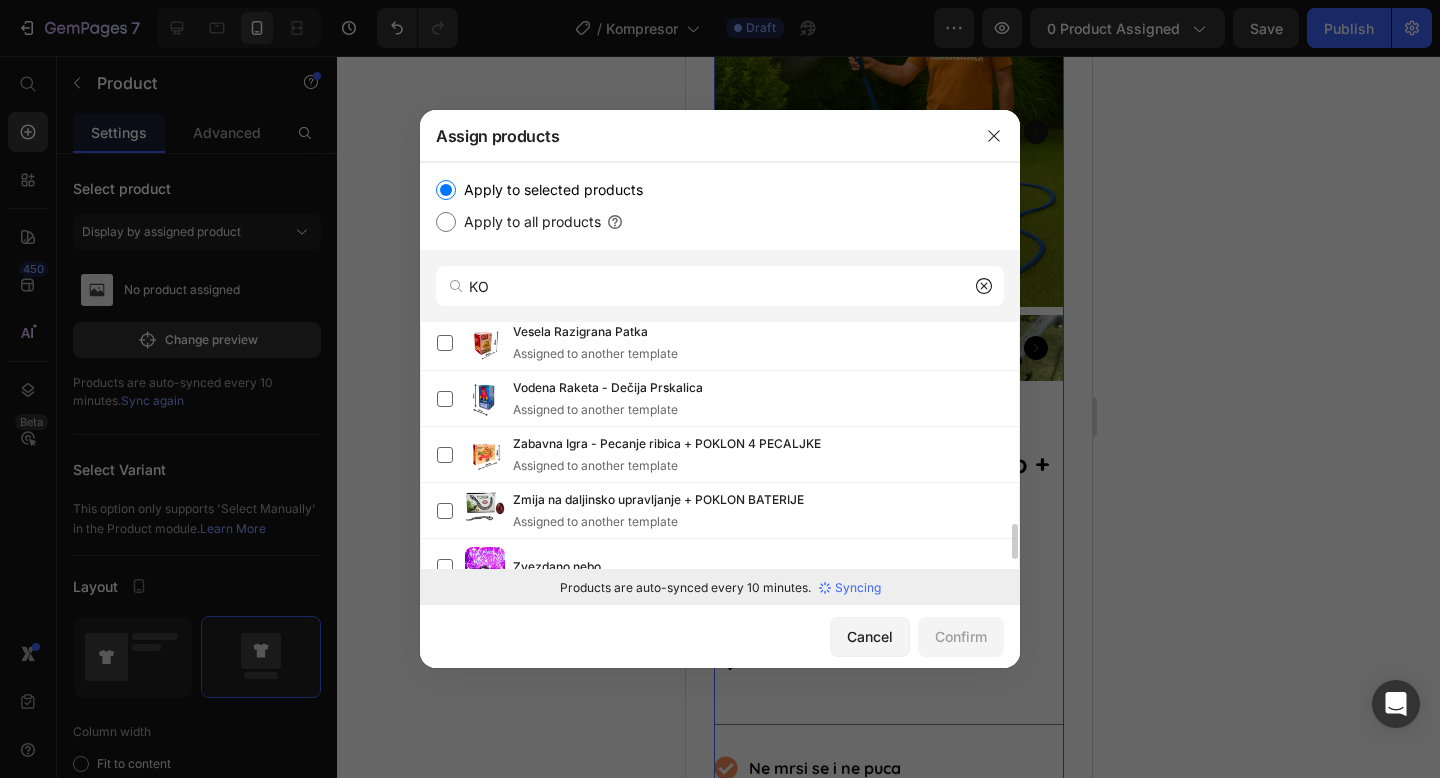 scroll, scrollTop: 1489, scrollLeft: 0, axis: vertical 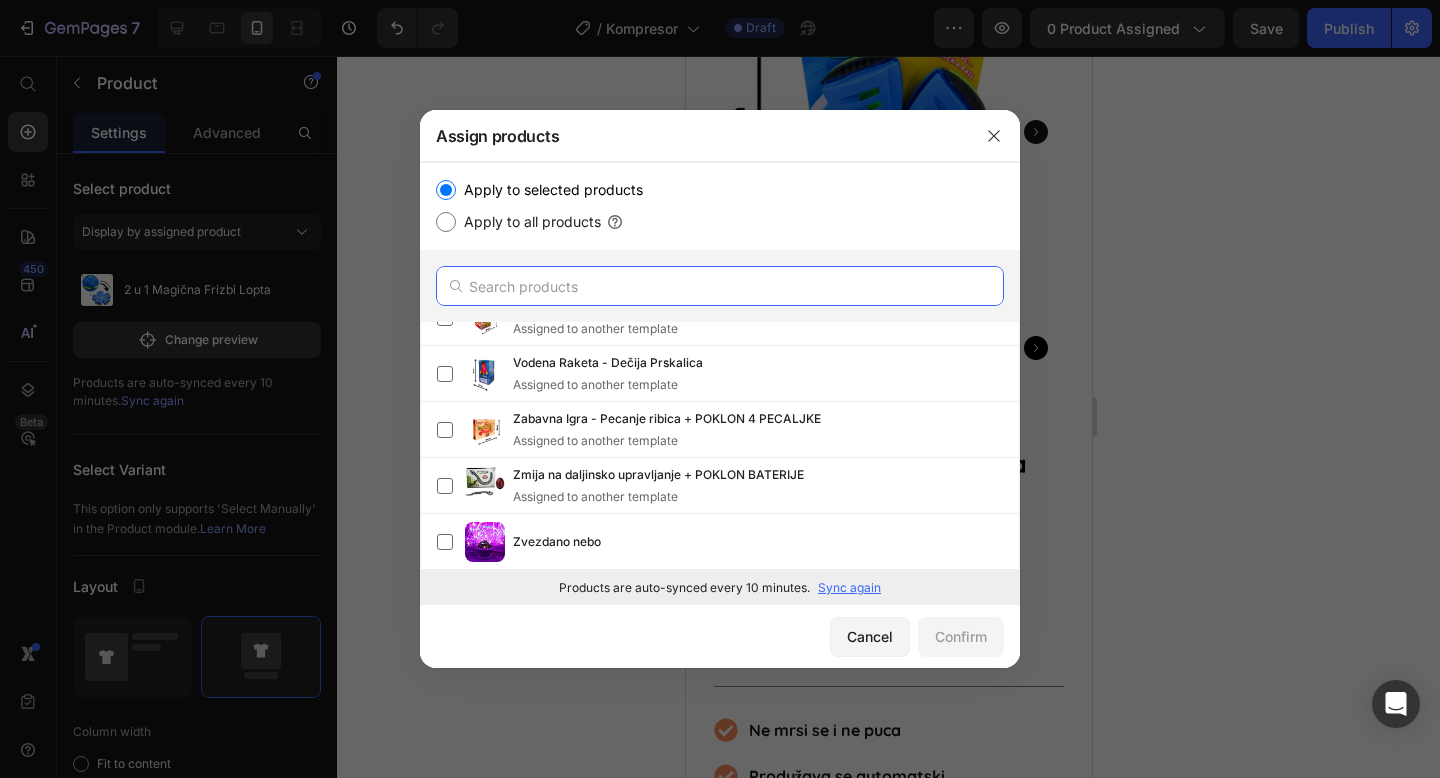 click at bounding box center (720, 286) 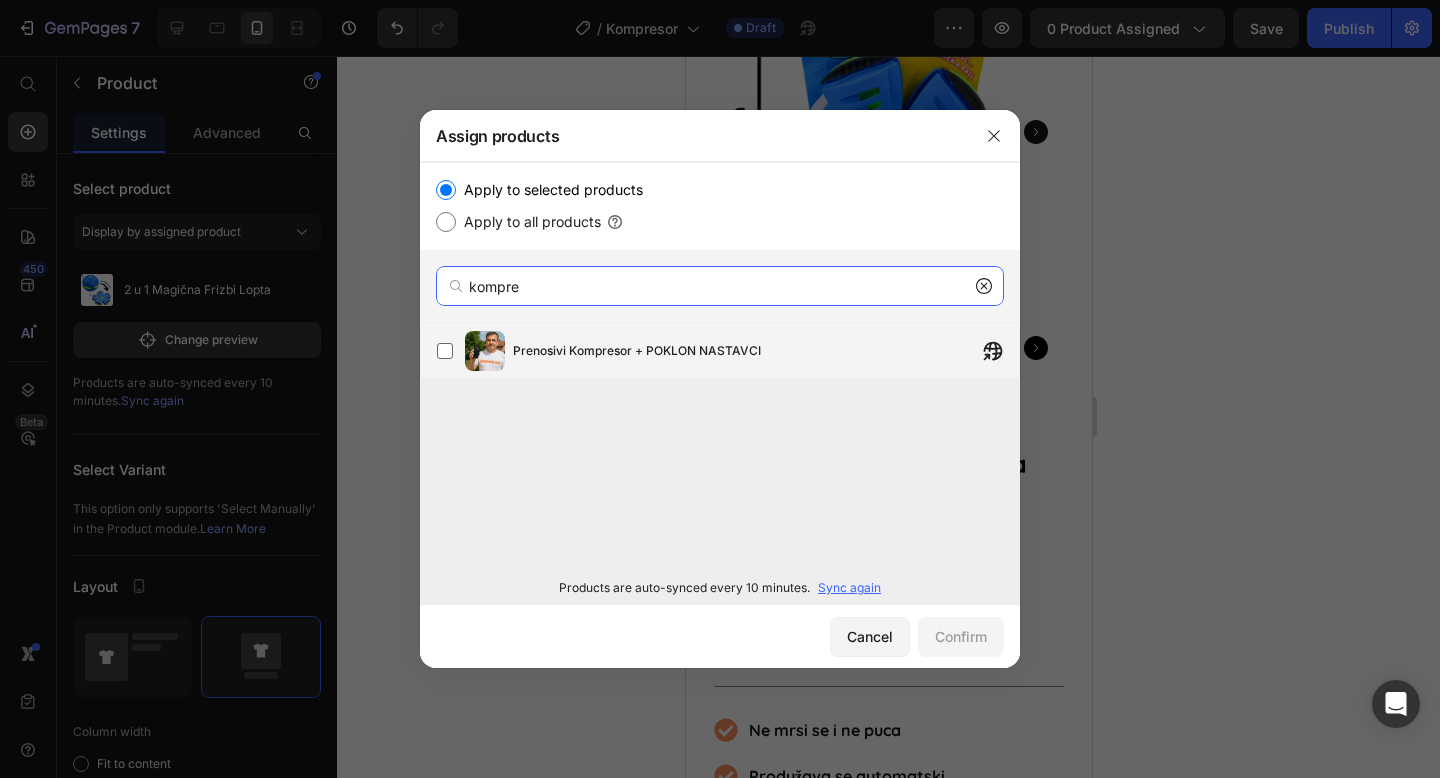 type on "kompre" 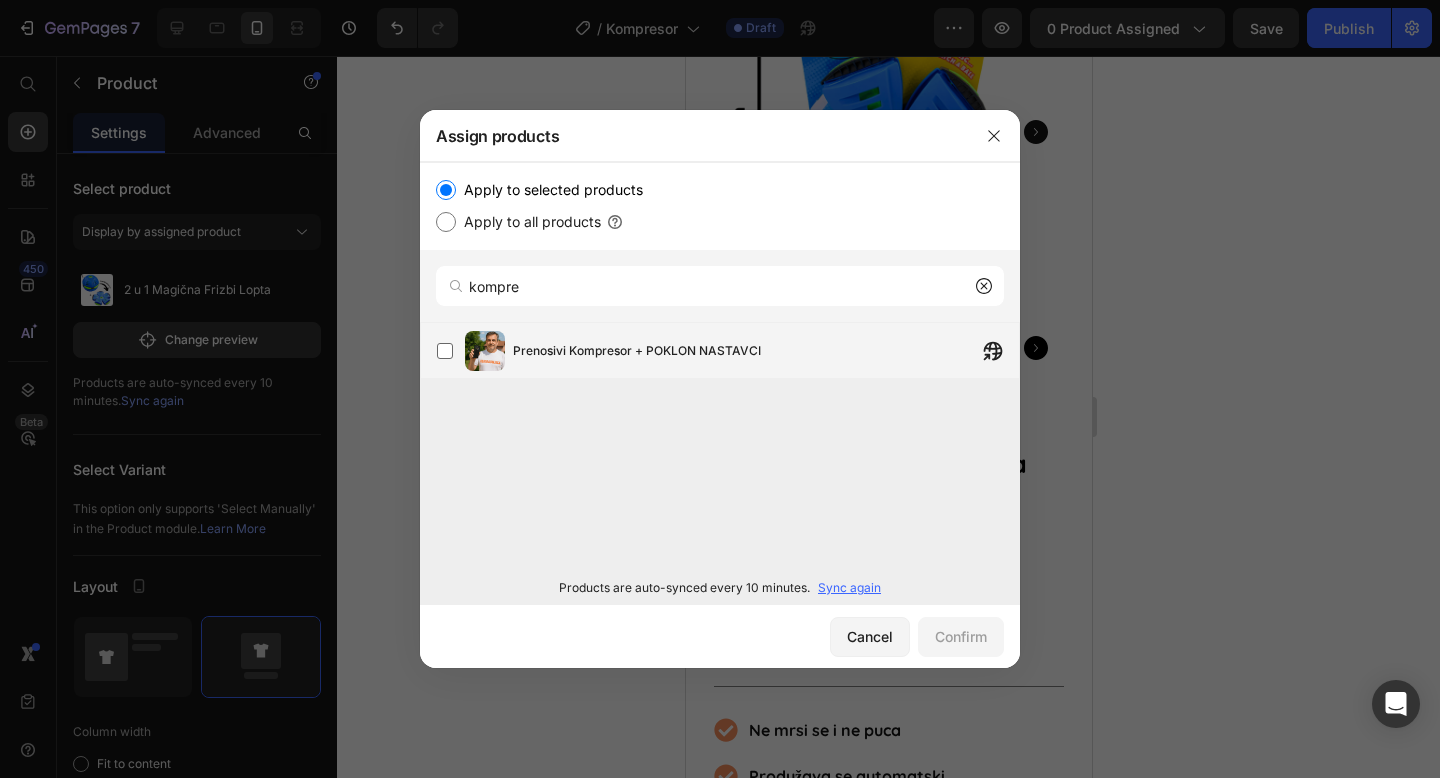 click on "Prenosivi Kompresor + POKLON NASTAVCI" at bounding box center (637, 351) 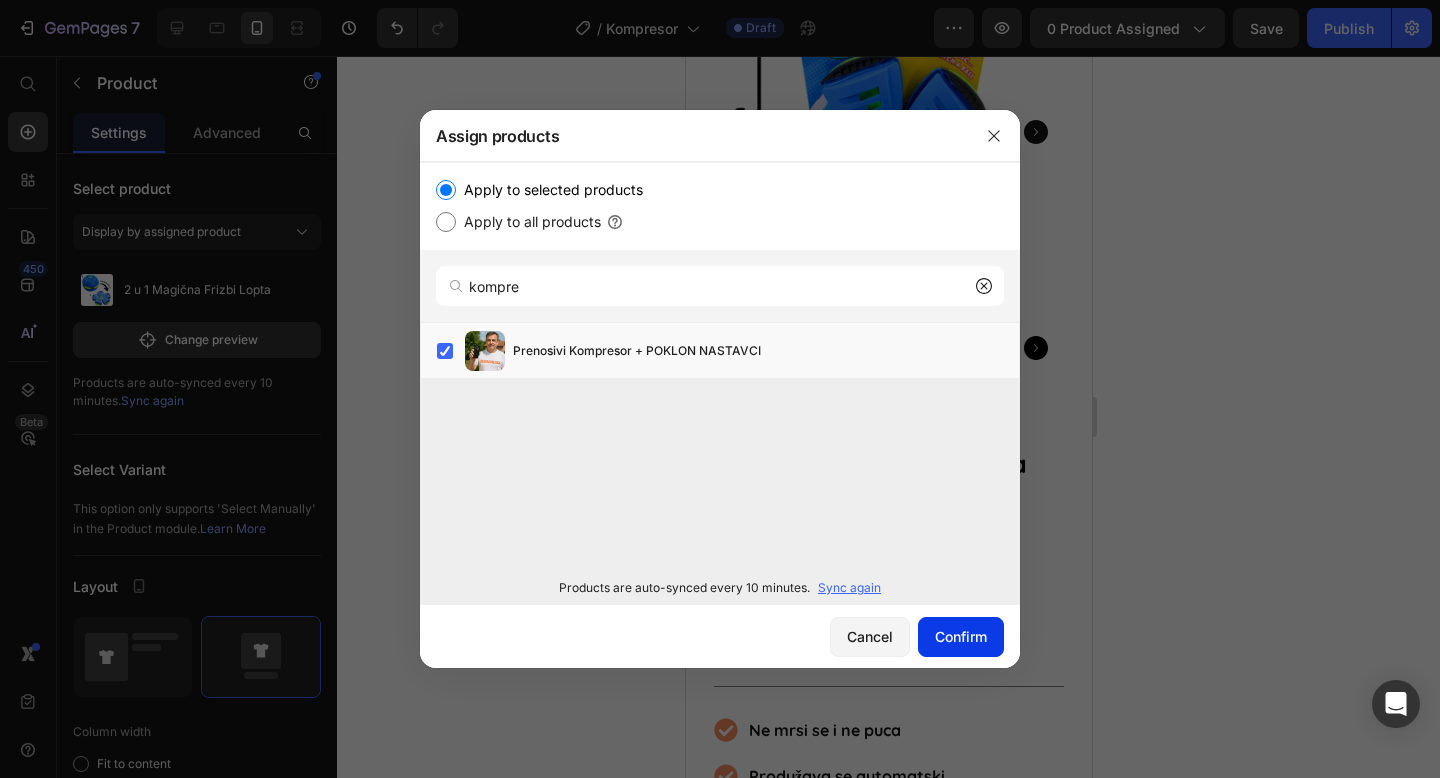 click on "Confirm" 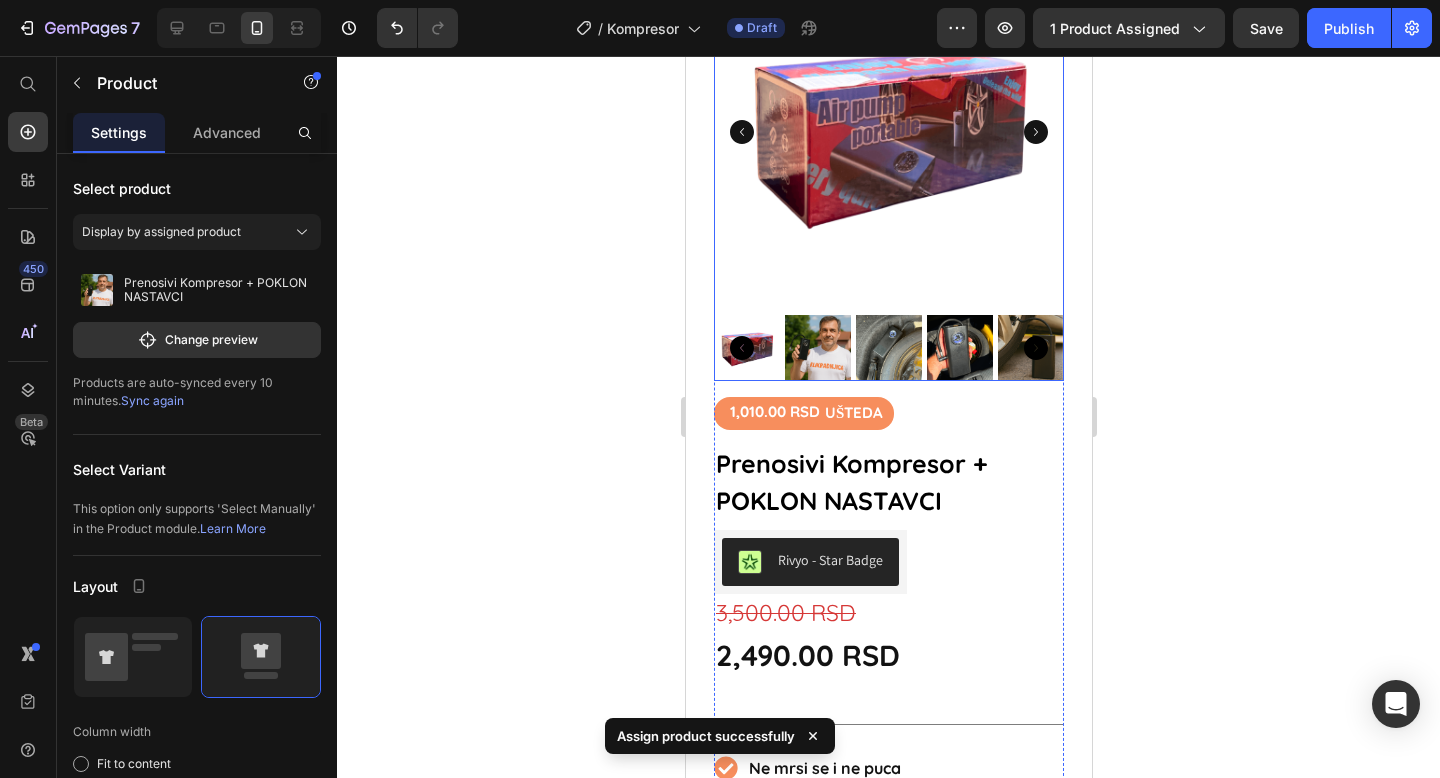click at bounding box center (817, 348) 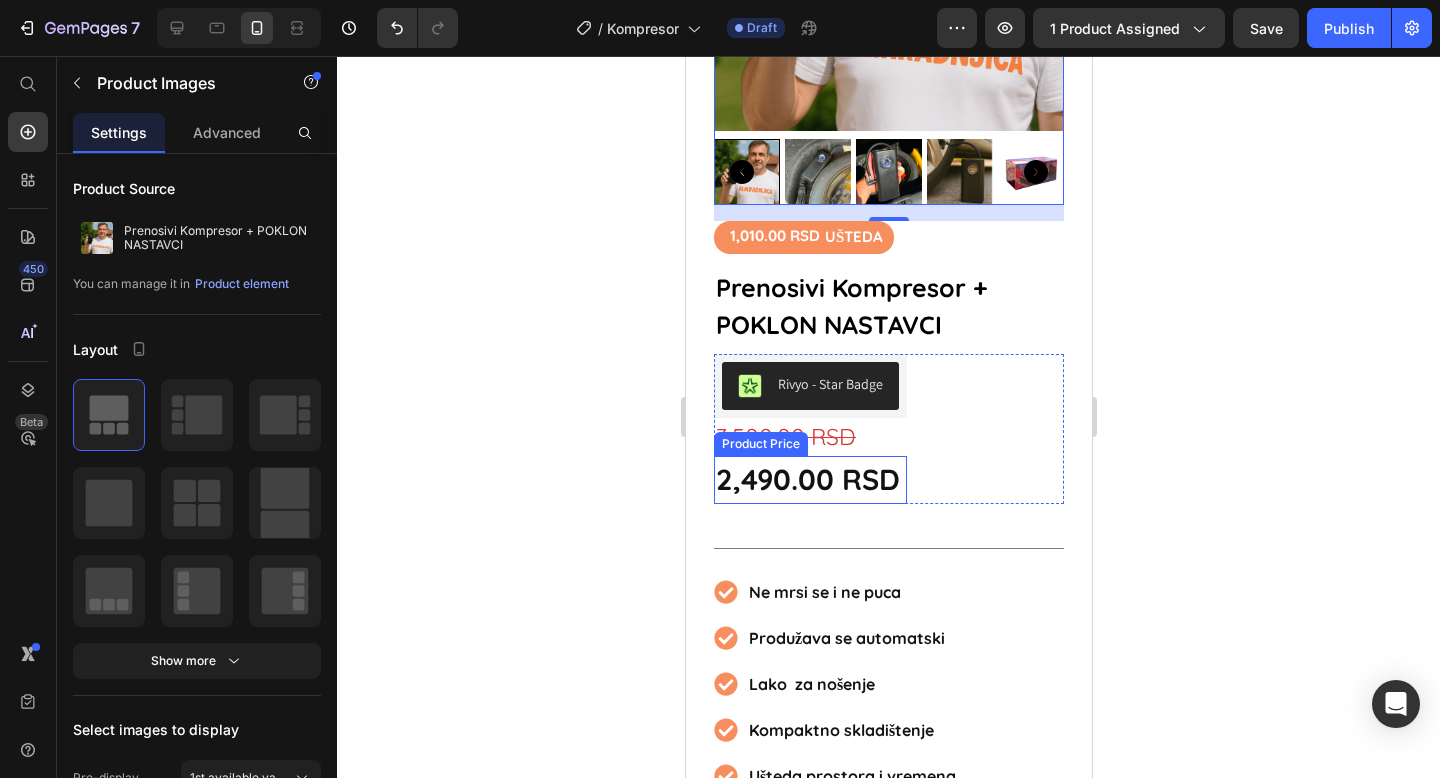 scroll, scrollTop: 405, scrollLeft: 0, axis: vertical 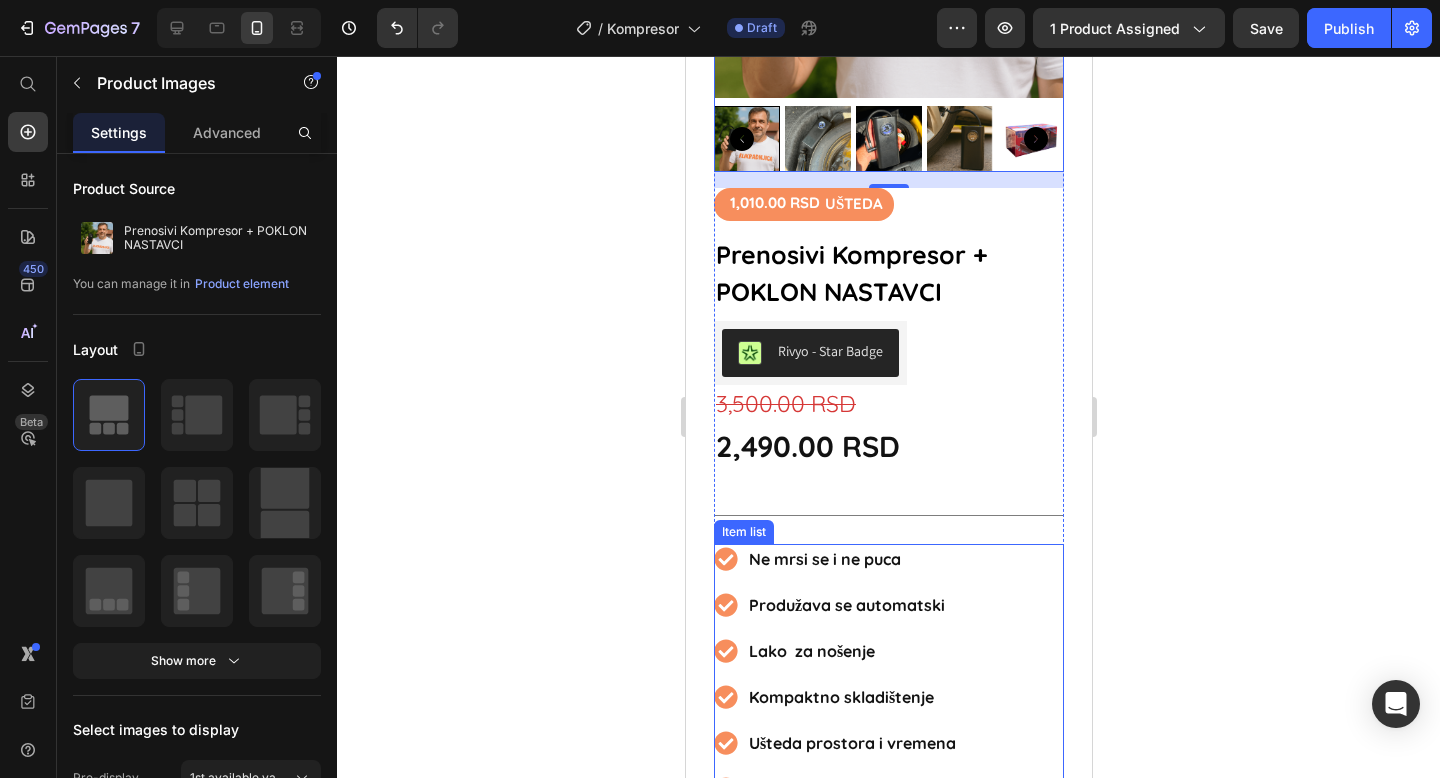 click on "Ne mrsi se i ne puca" at bounding box center (884, 559) 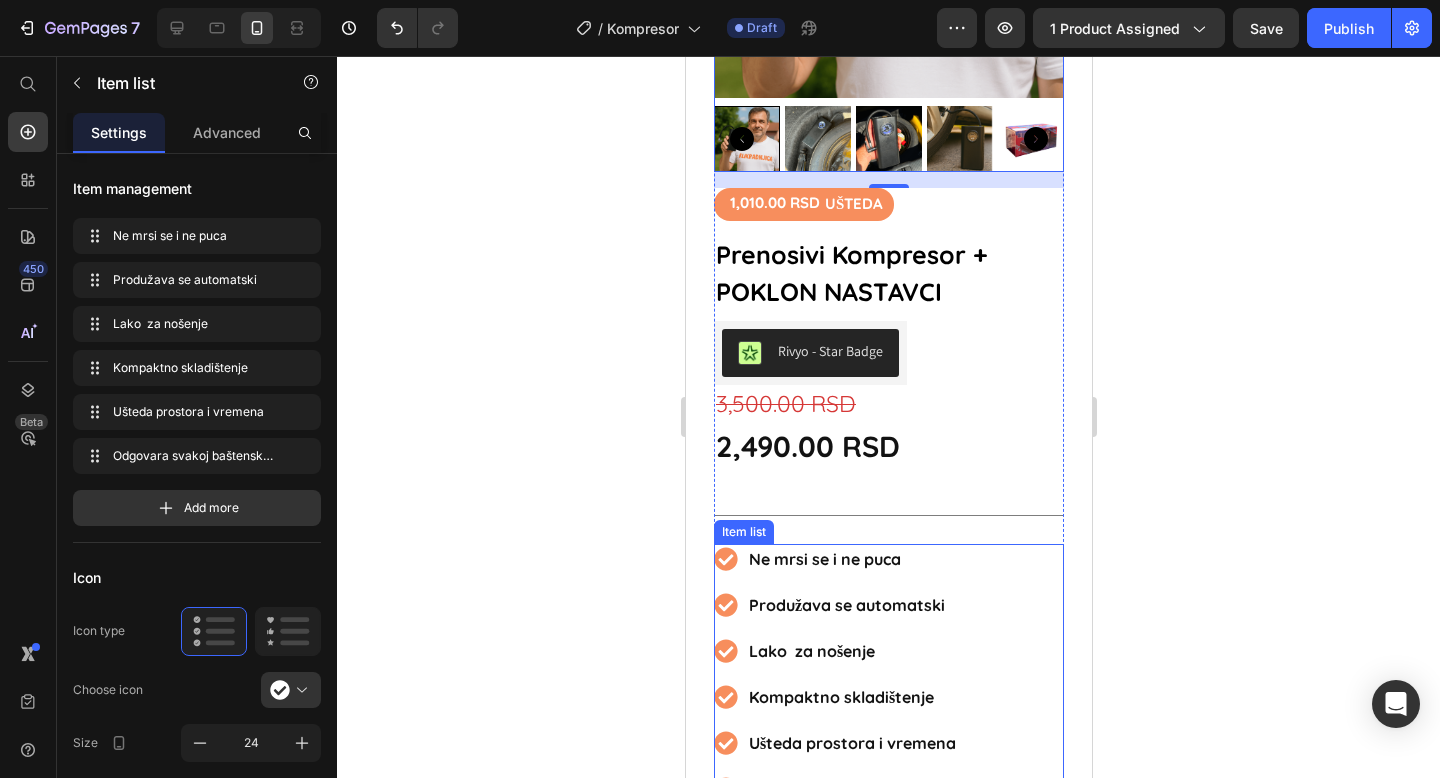click on "Ne mrsi se i ne puca" at bounding box center (884, 559) 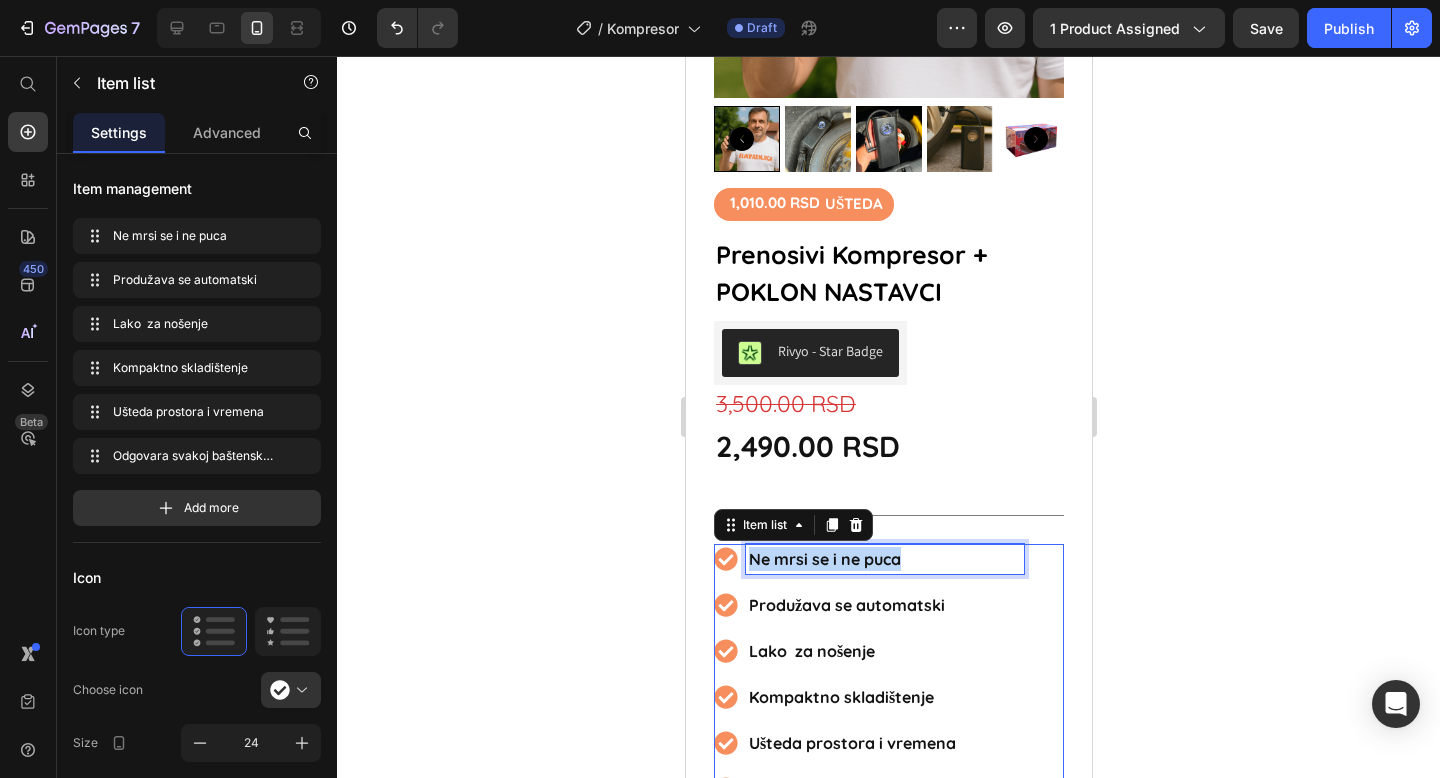 click on "Ne mrsi se i ne puca" at bounding box center (884, 559) 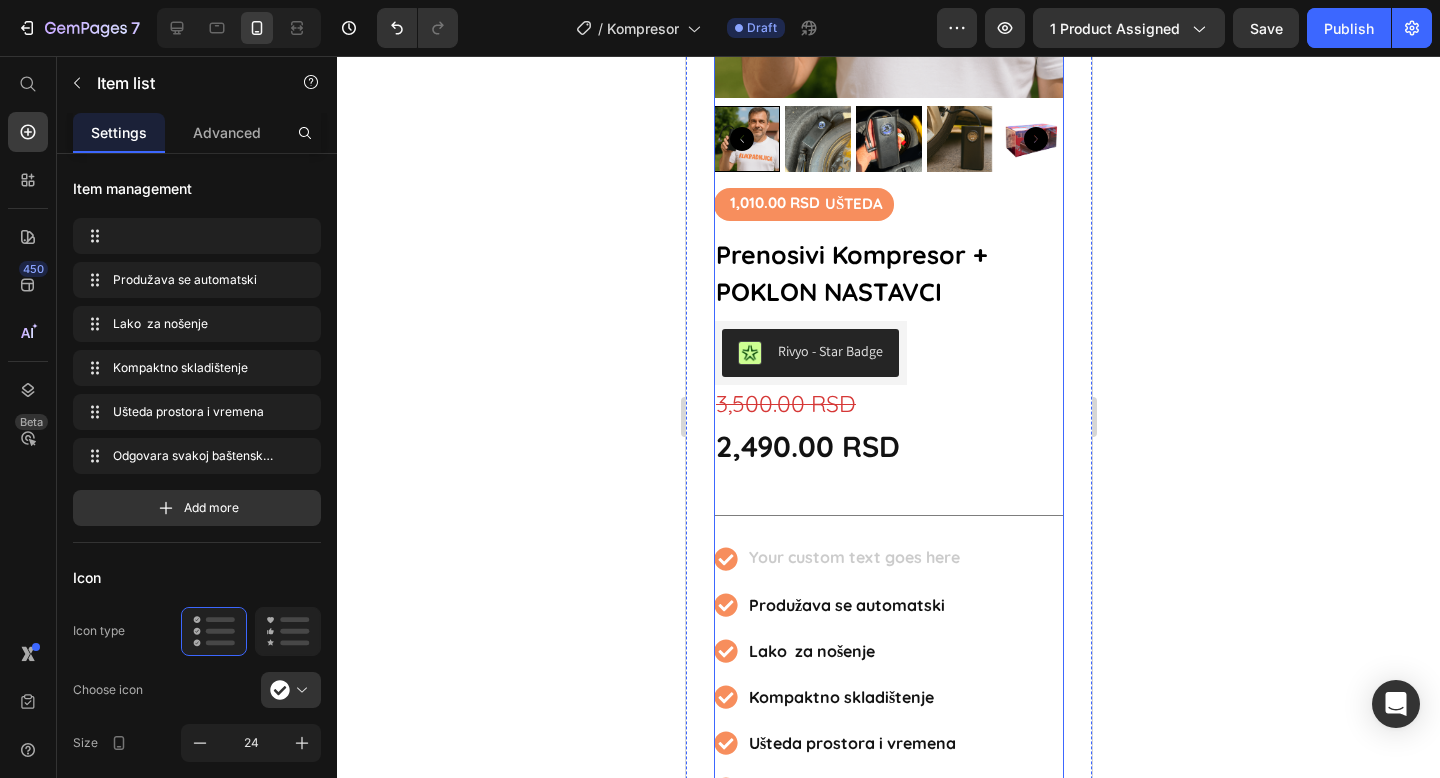 scroll, scrollTop: 396, scrollLeft: 0, axis: vertical 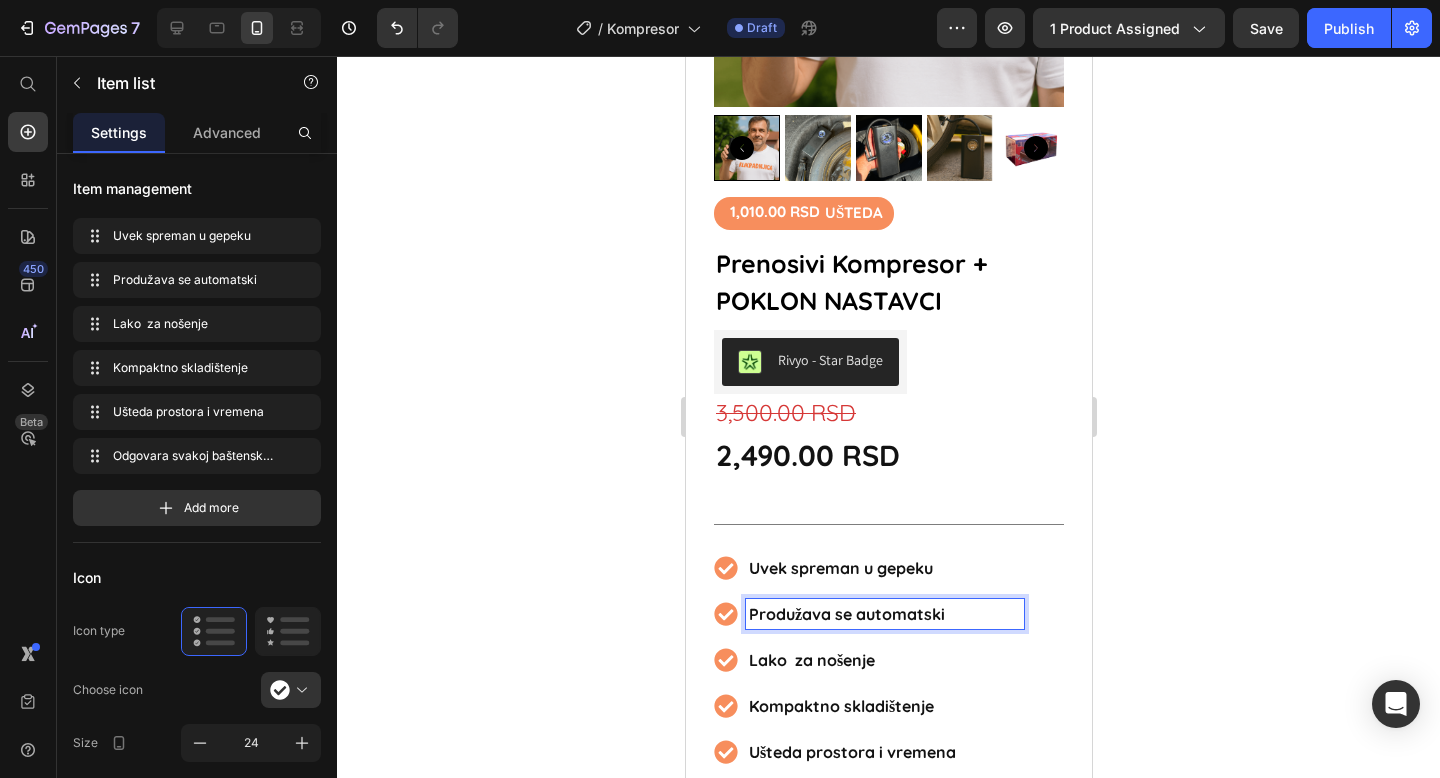 click on "Produžava se automatski" at bounding box center [884, 614] 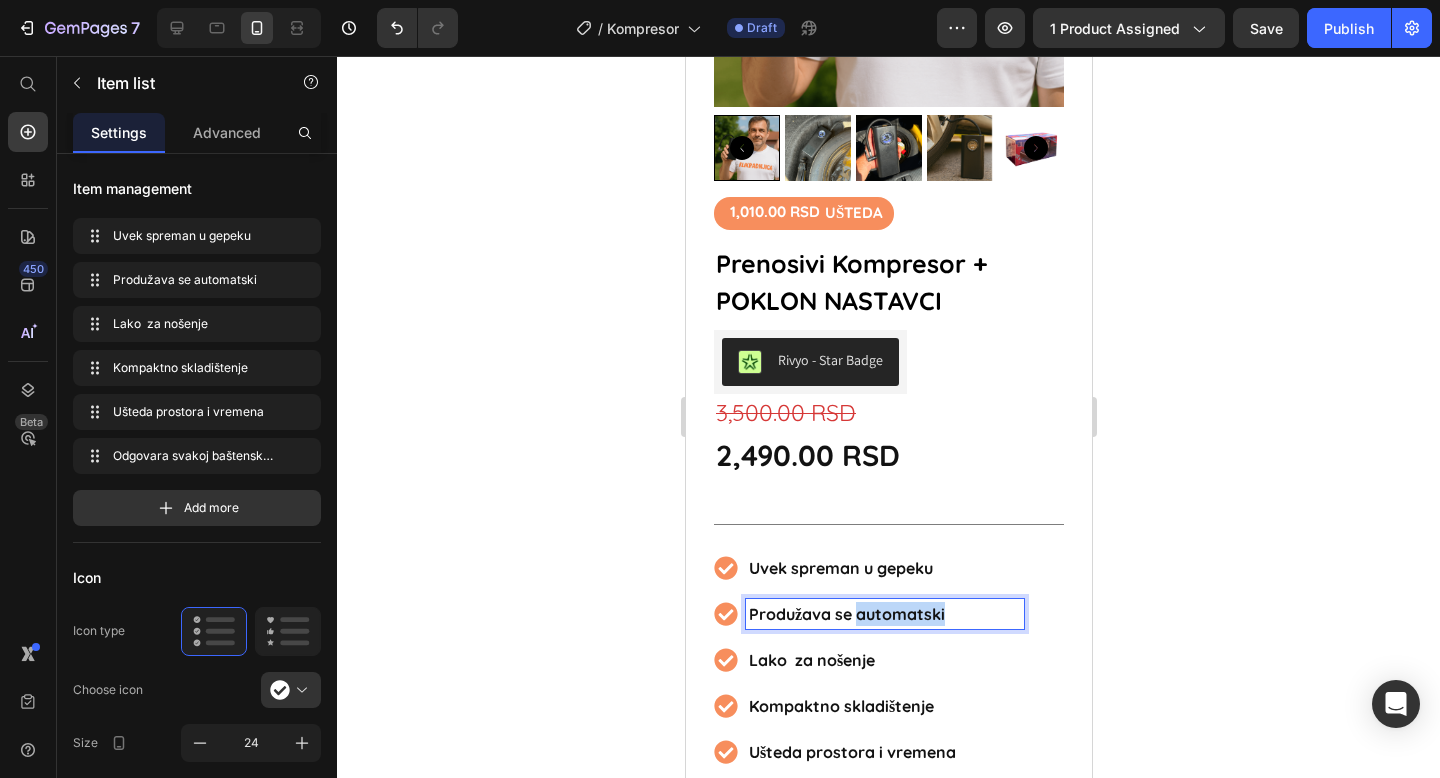 click on "Produžava se automatski" at bounding box center (884, 614) 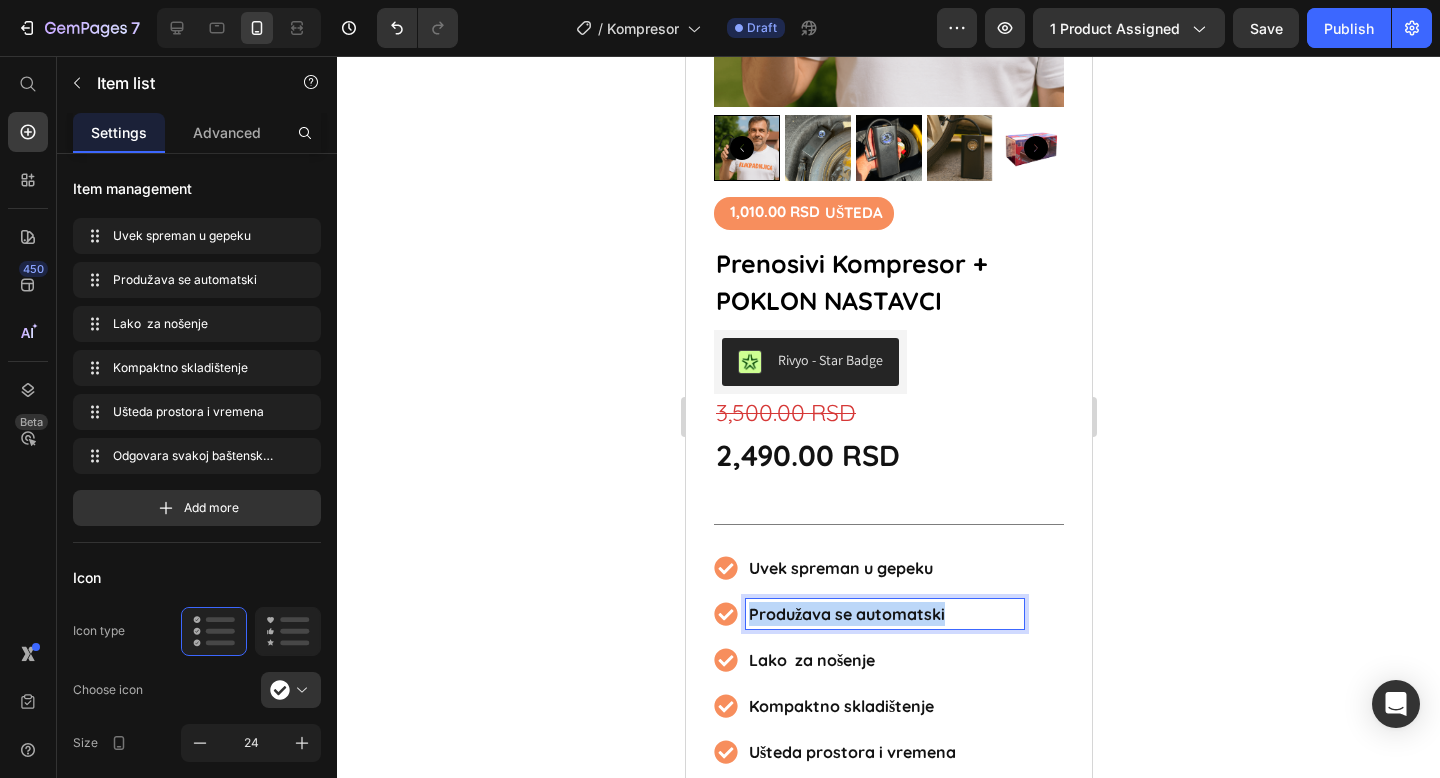 click on "Produžava se automatski" at bounding box center [884, 614] 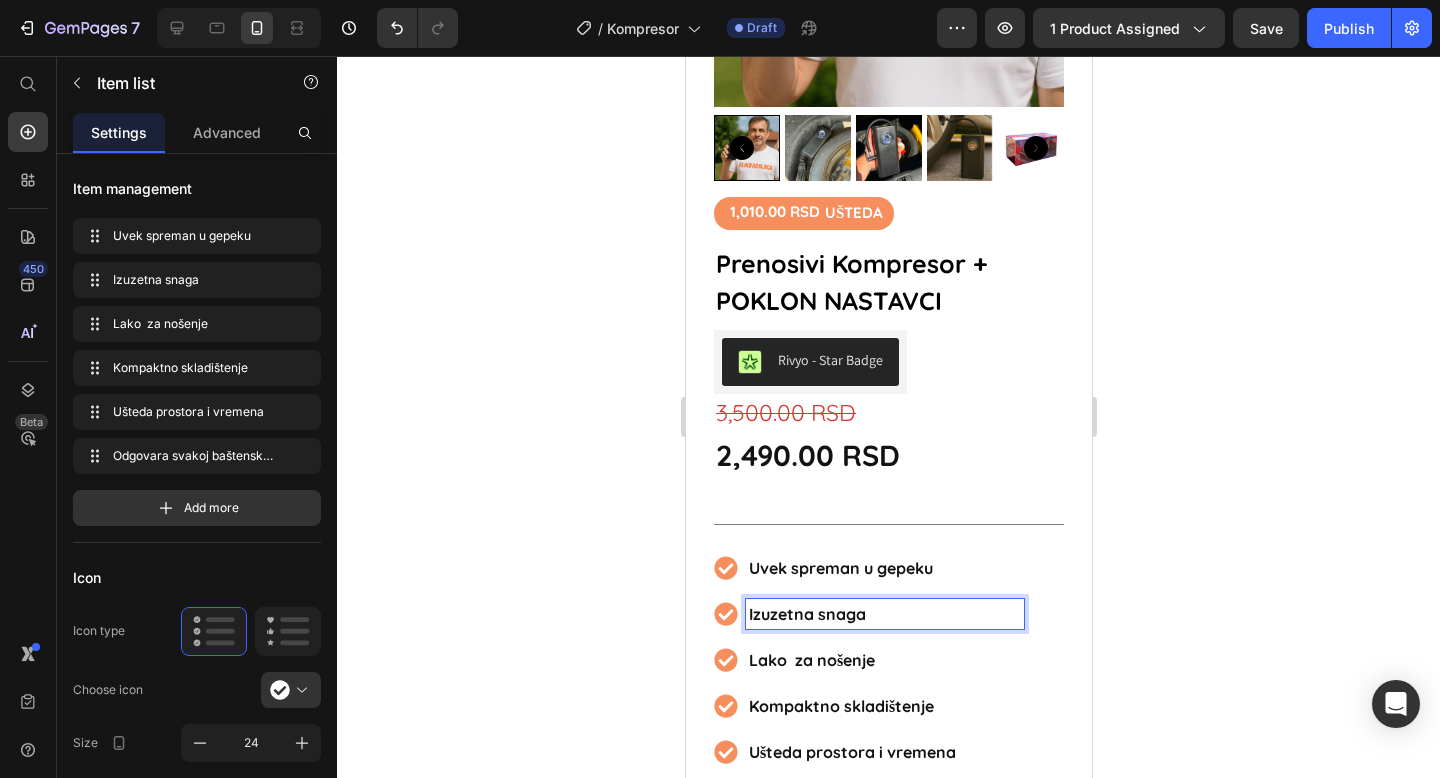 click on "Lako  za nošenje" at bounding box center [811, 660] 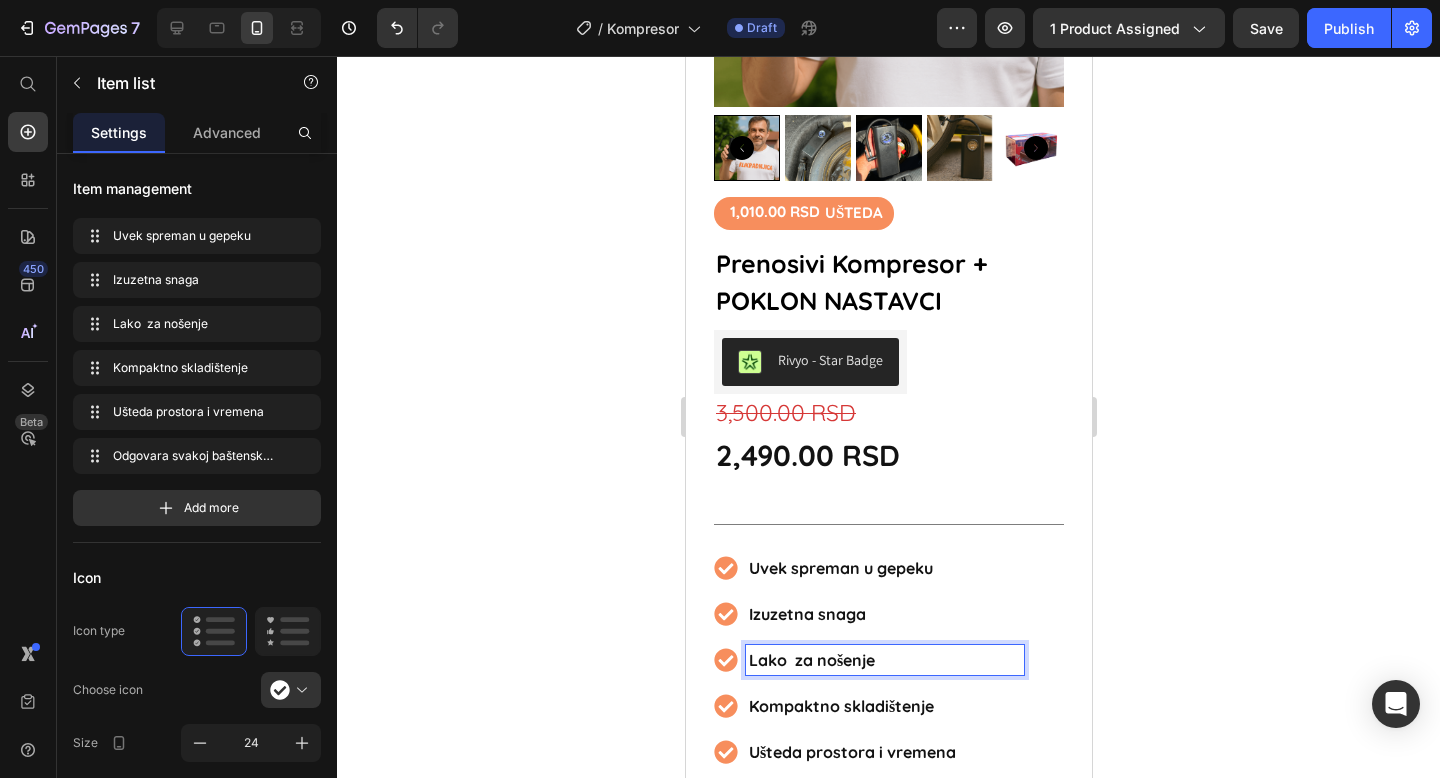 click on "Lako  za nošenje" at bounding box center (811, 660) 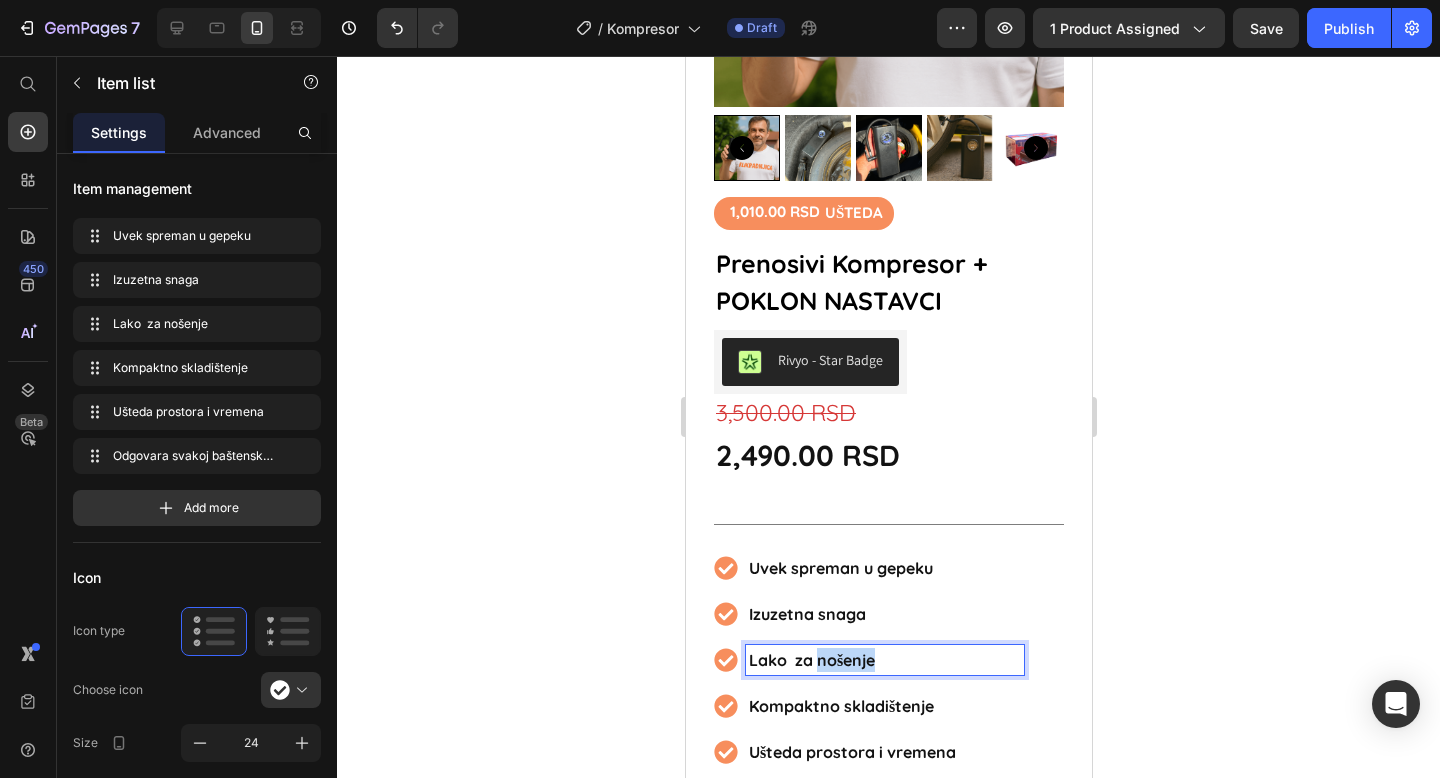 click on "Lako  za nošenje" at bounding box center (811, 660) 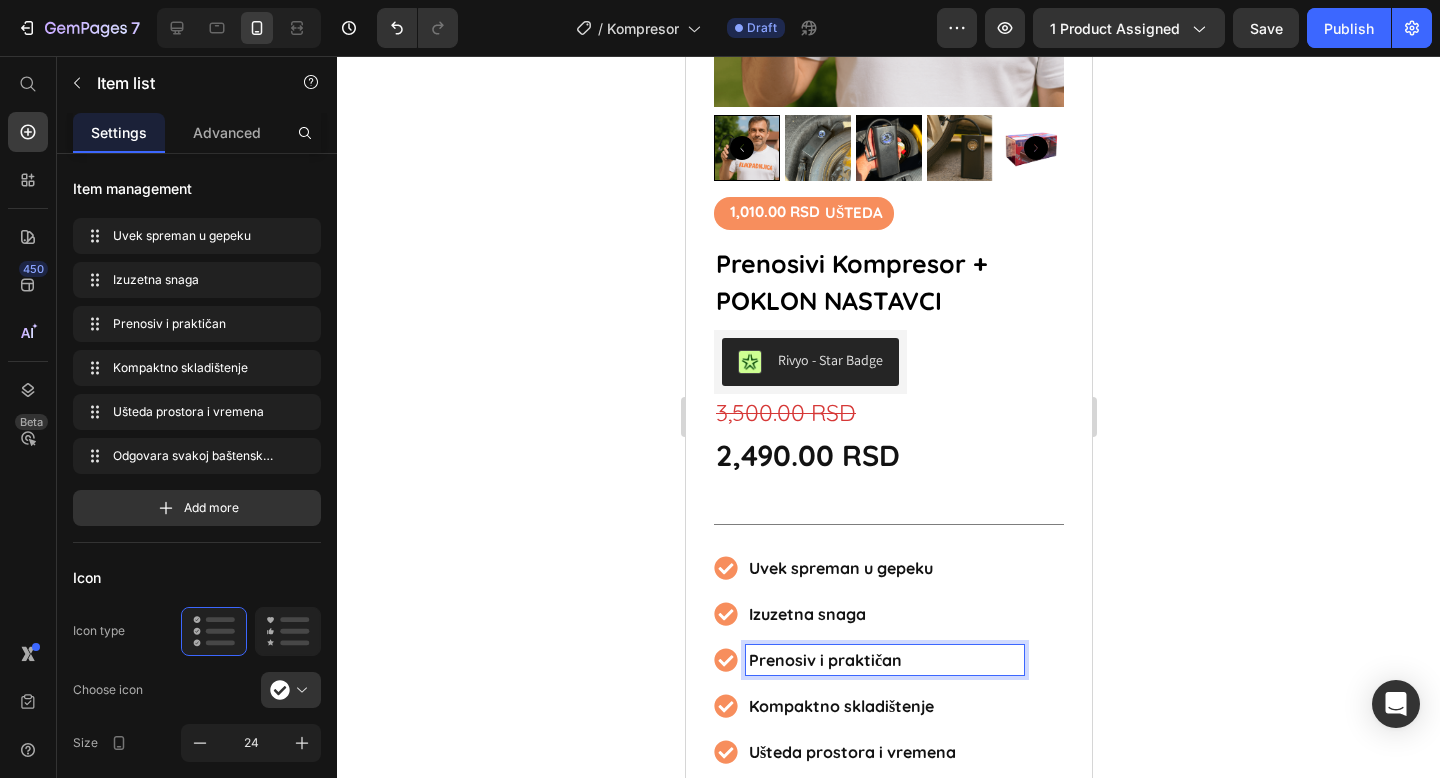 click on "Kompaktno skladištenje" at bounding box center [884, 706] 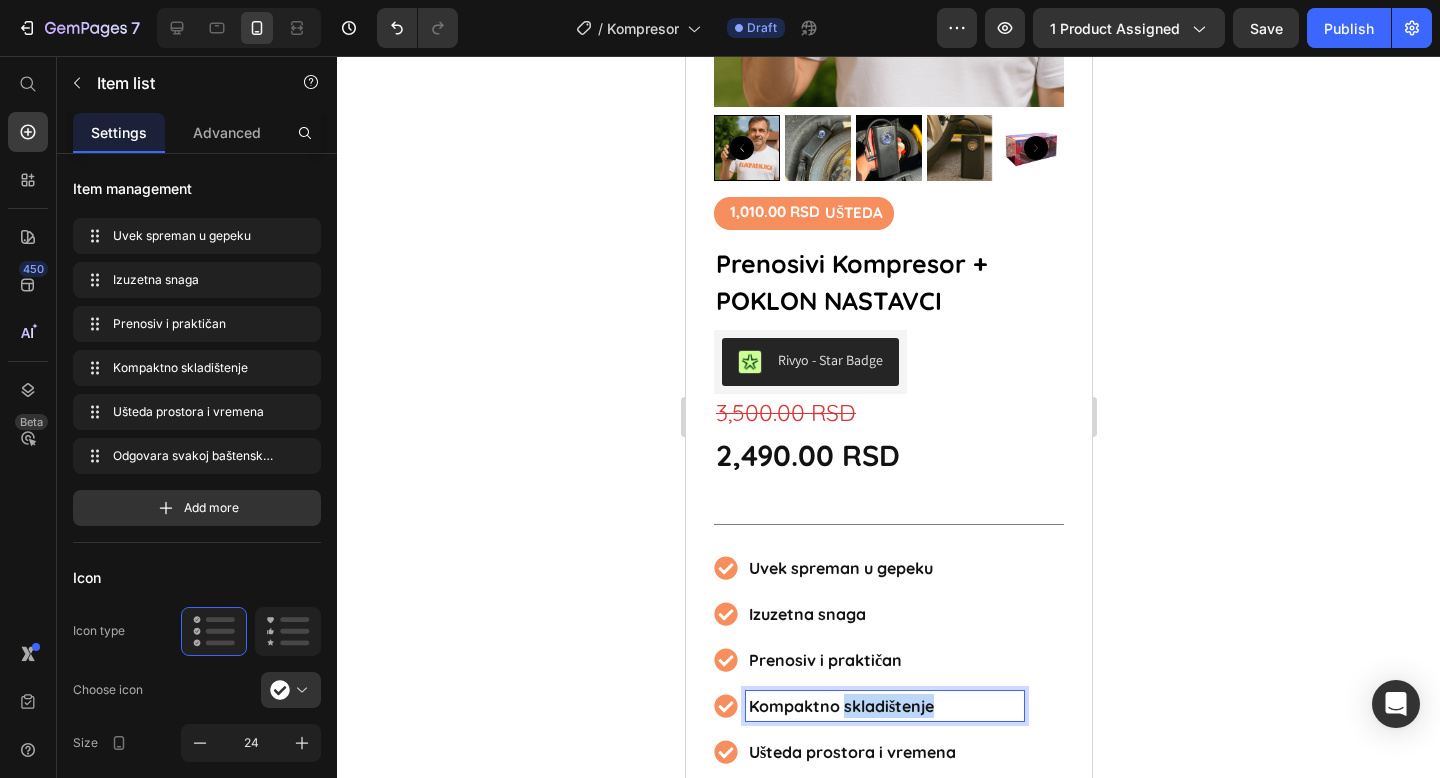 click on "Kompaktno skladištenje" at bounding box center (884, 706) 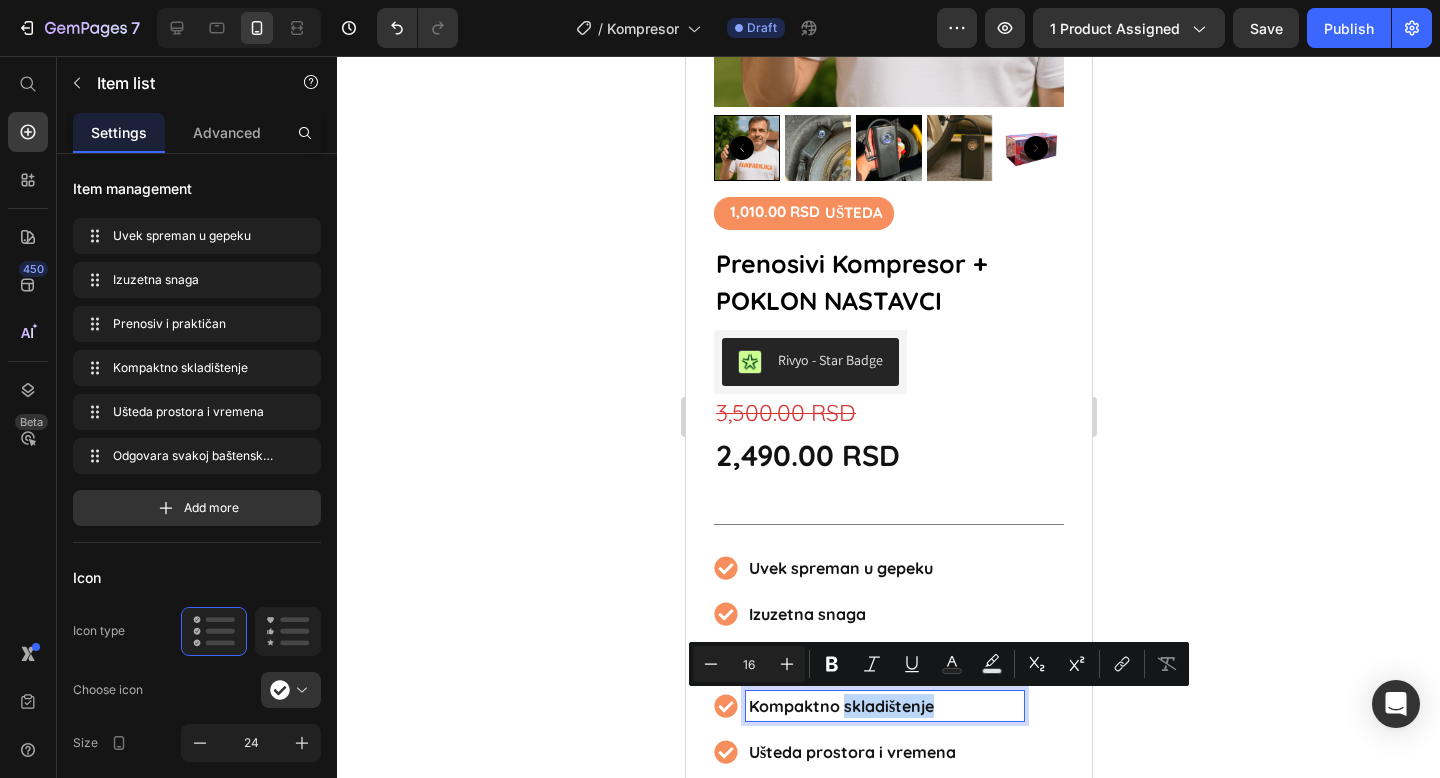 click on "Kompaktno skladištenje" at bounding box center (884, 706) 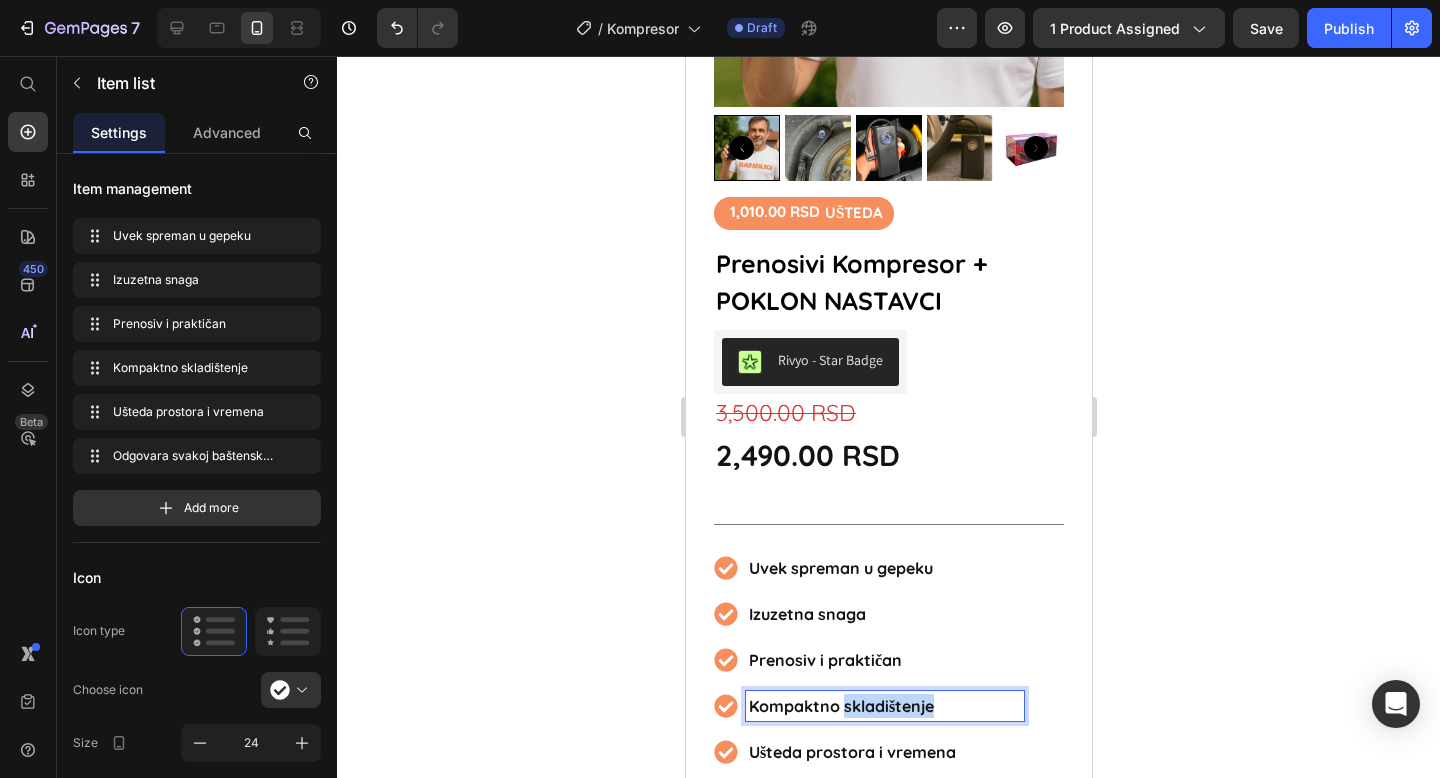 click on "Kompaktno skladištenje" at bounding box center (884, 706) 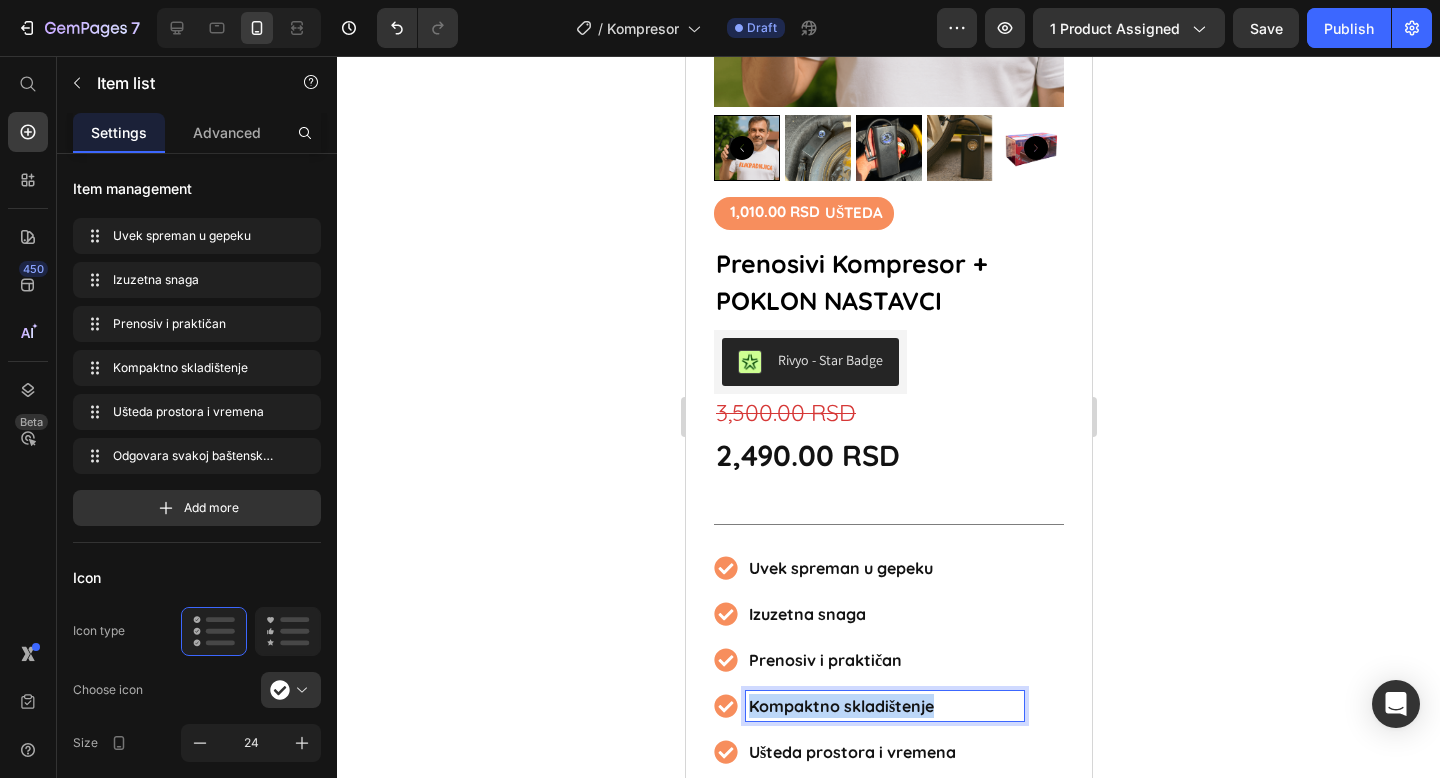 click on "Kompaktno skladištenje" at bounding box center (884, 706) 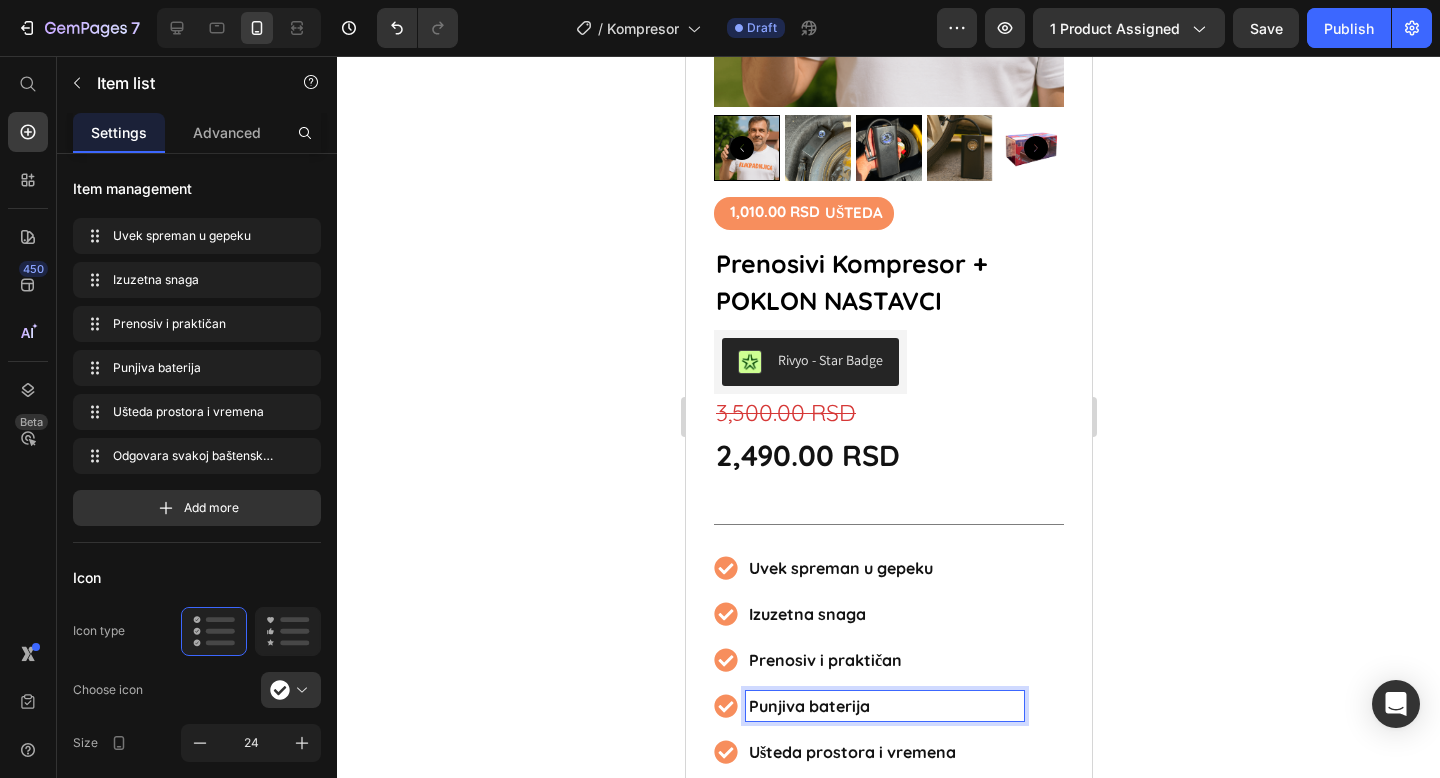 click 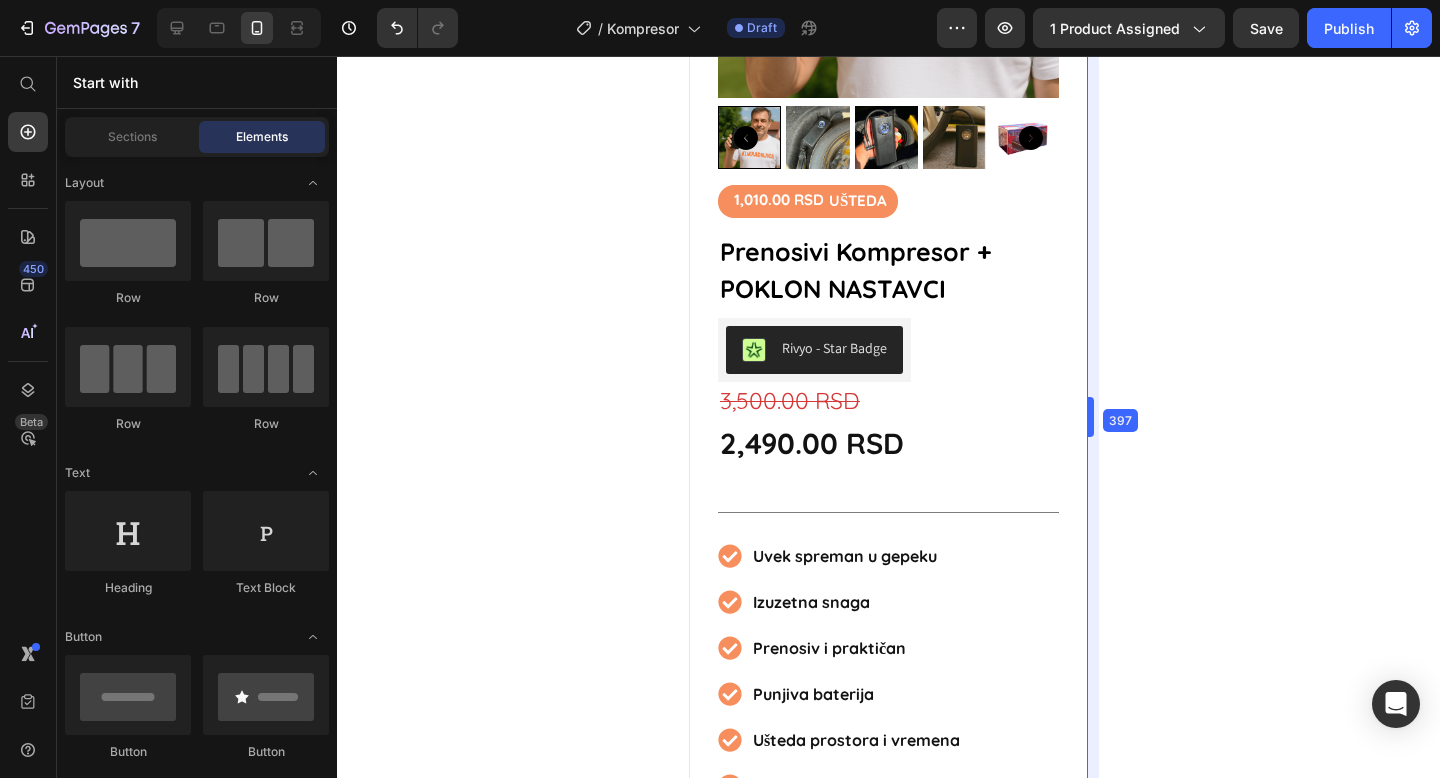 drag, startPoint x: 1098, startPoint y: 413, endPoint x: 1091, endPoint y: 421, distance: 10.630146 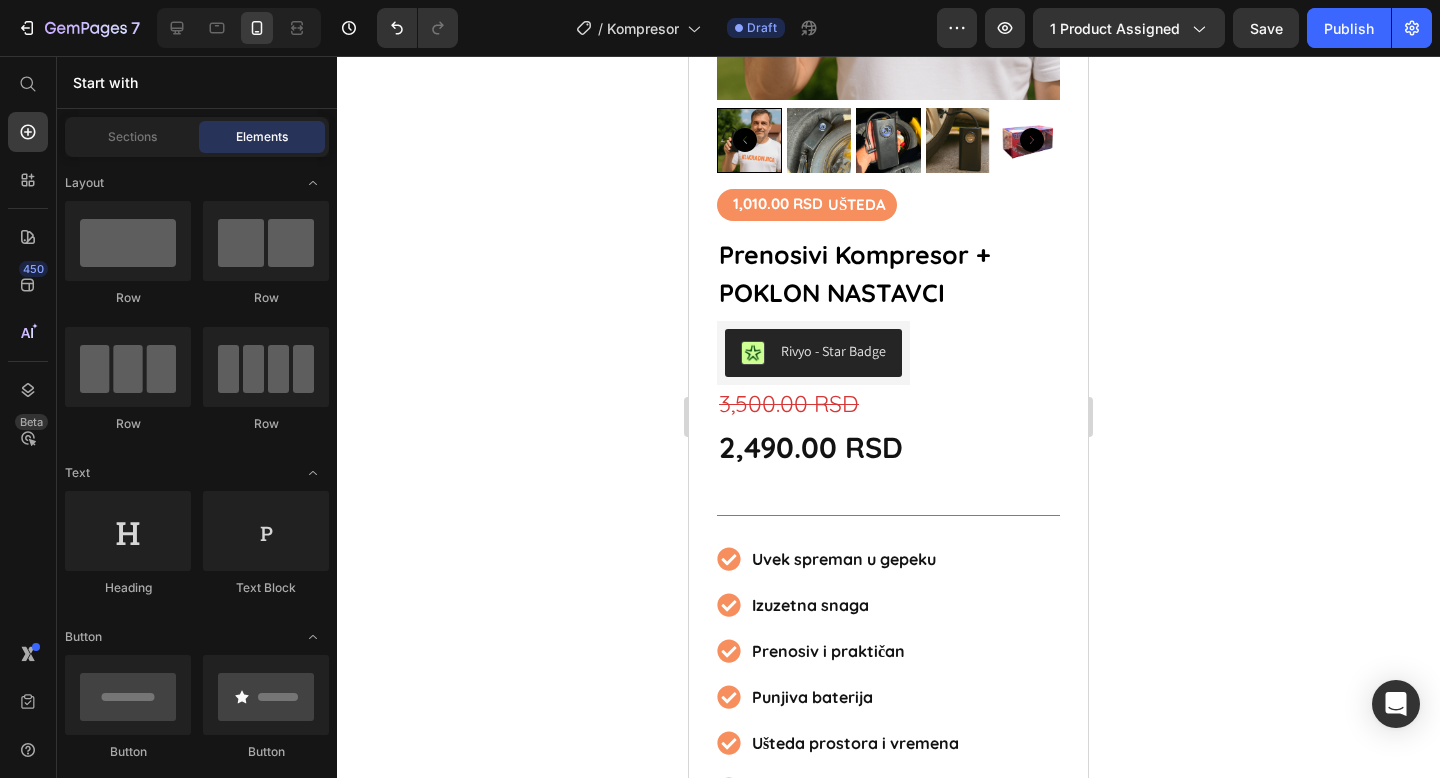 click 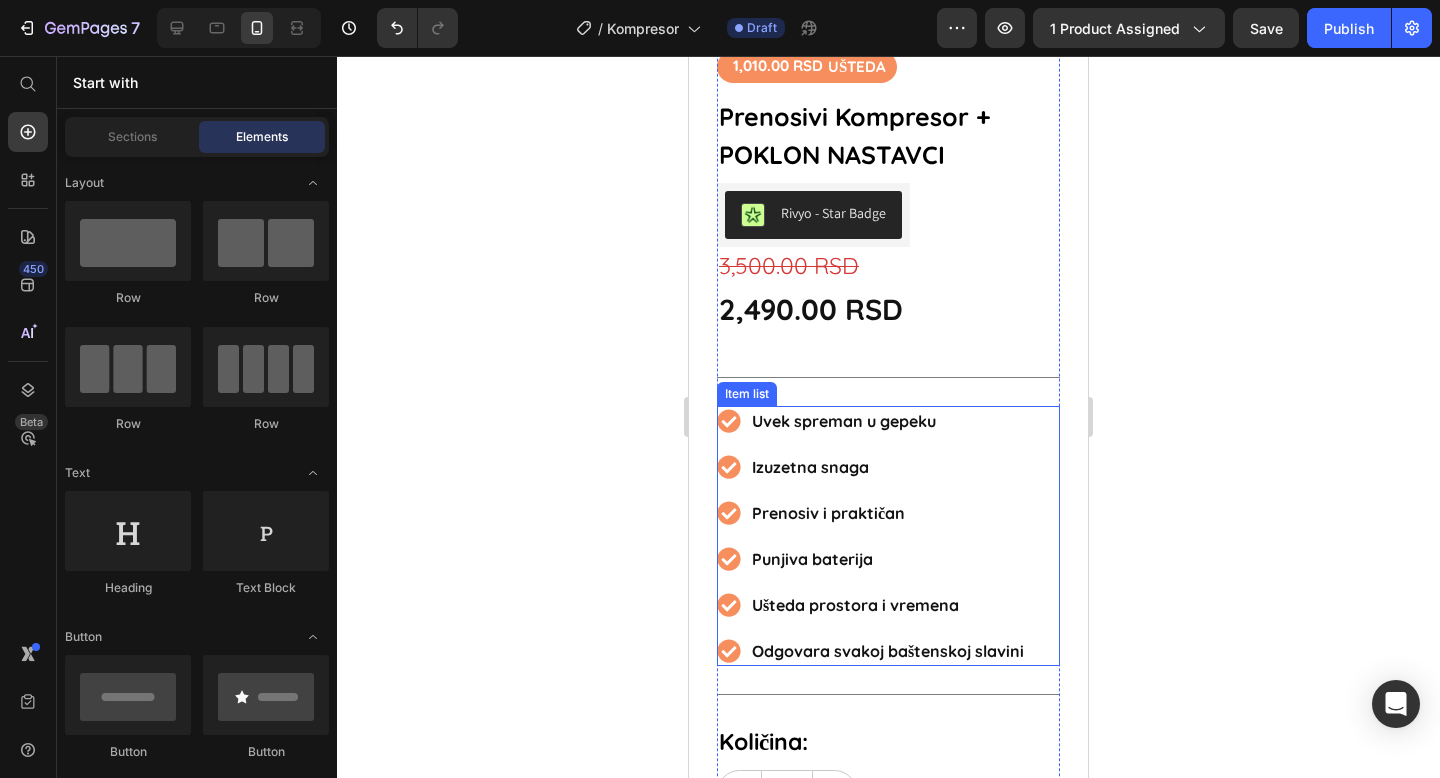scroll, scrollTop: 537, scrollLeft: 0, axis: vertical 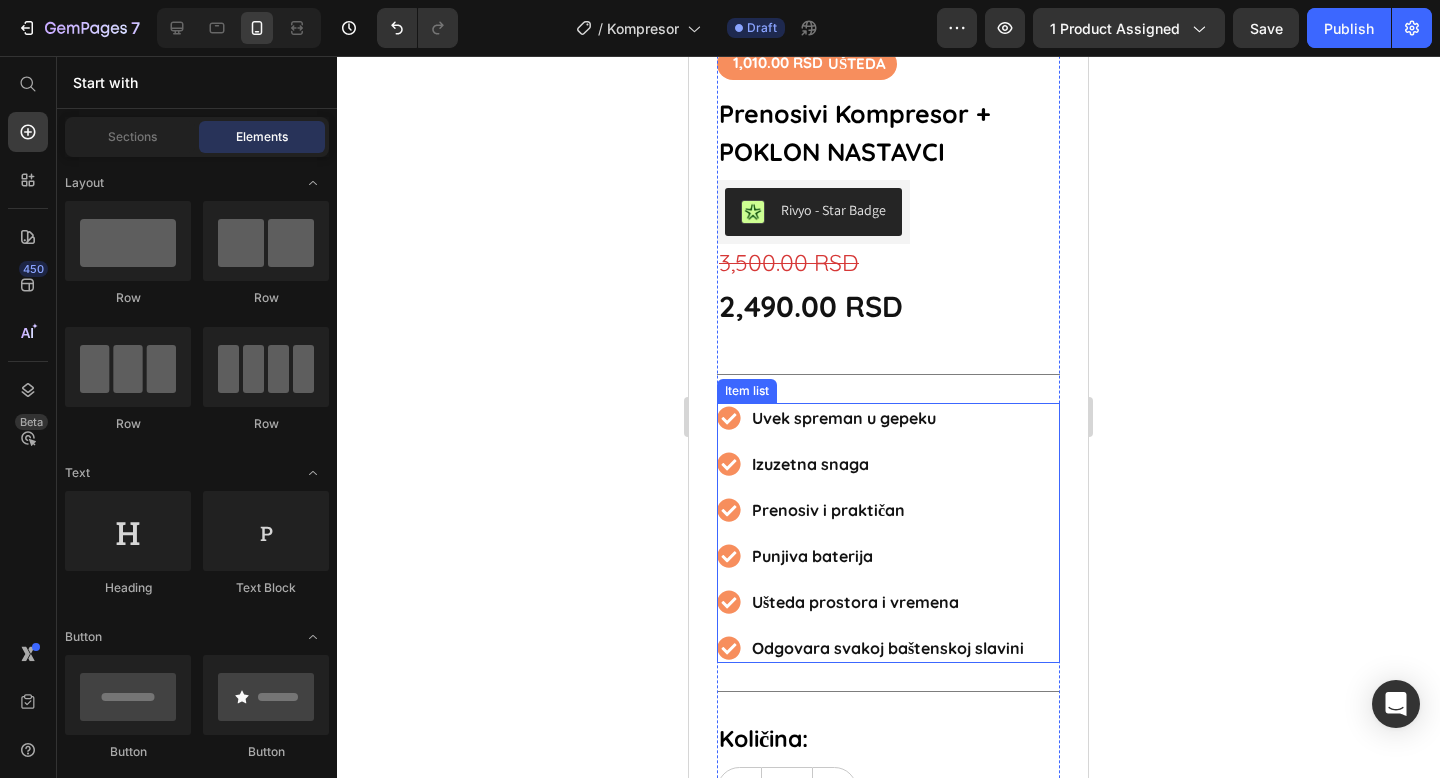 click on "Uvek spreman u gepeku Izuzetna snaga Prenosiv i praktičan Punjiva baterija Ušteda prostora i vremena Odgovara svakoj baštenskoj slavini" at bounding box center [888, 533] 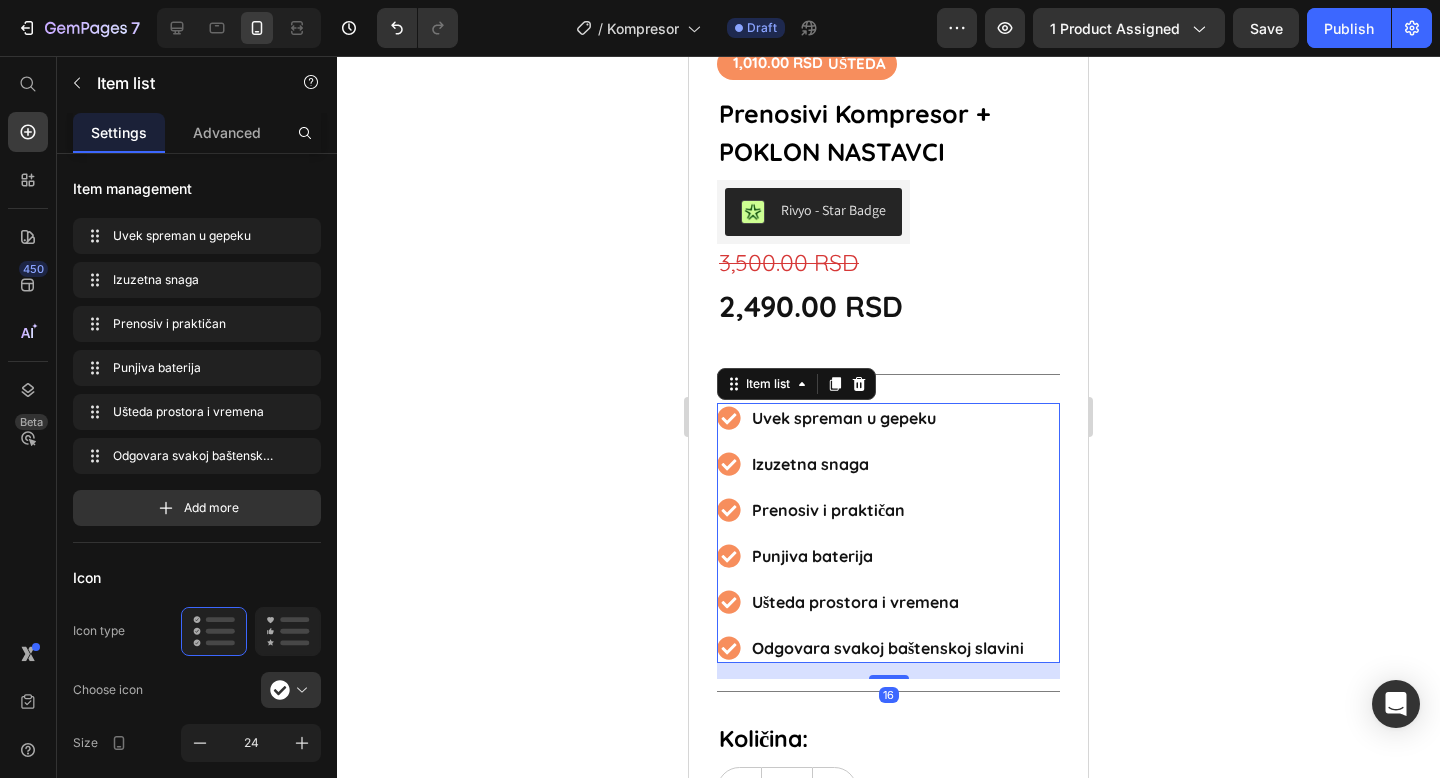click 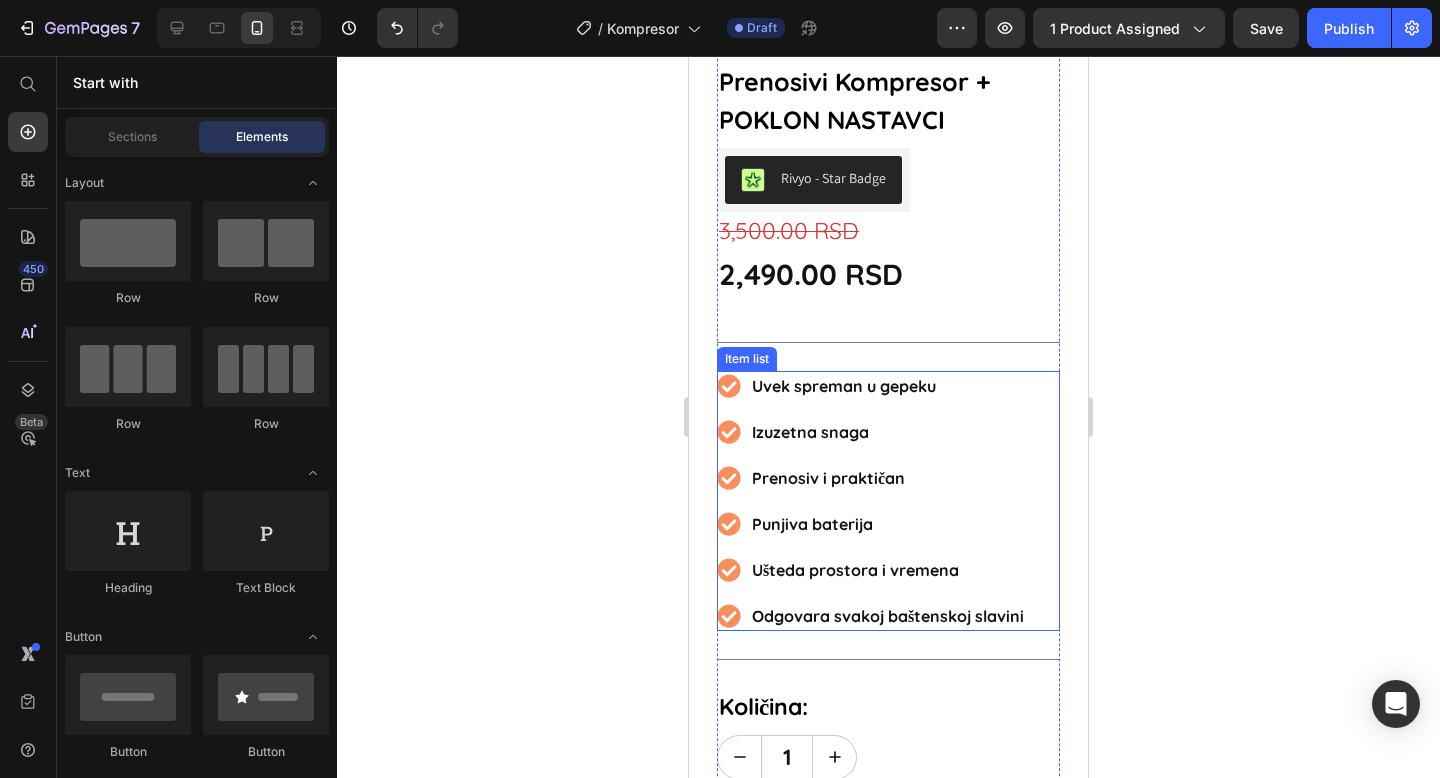 scroll, scrollTop: 583, scrollLeft: 0, axis: vertical 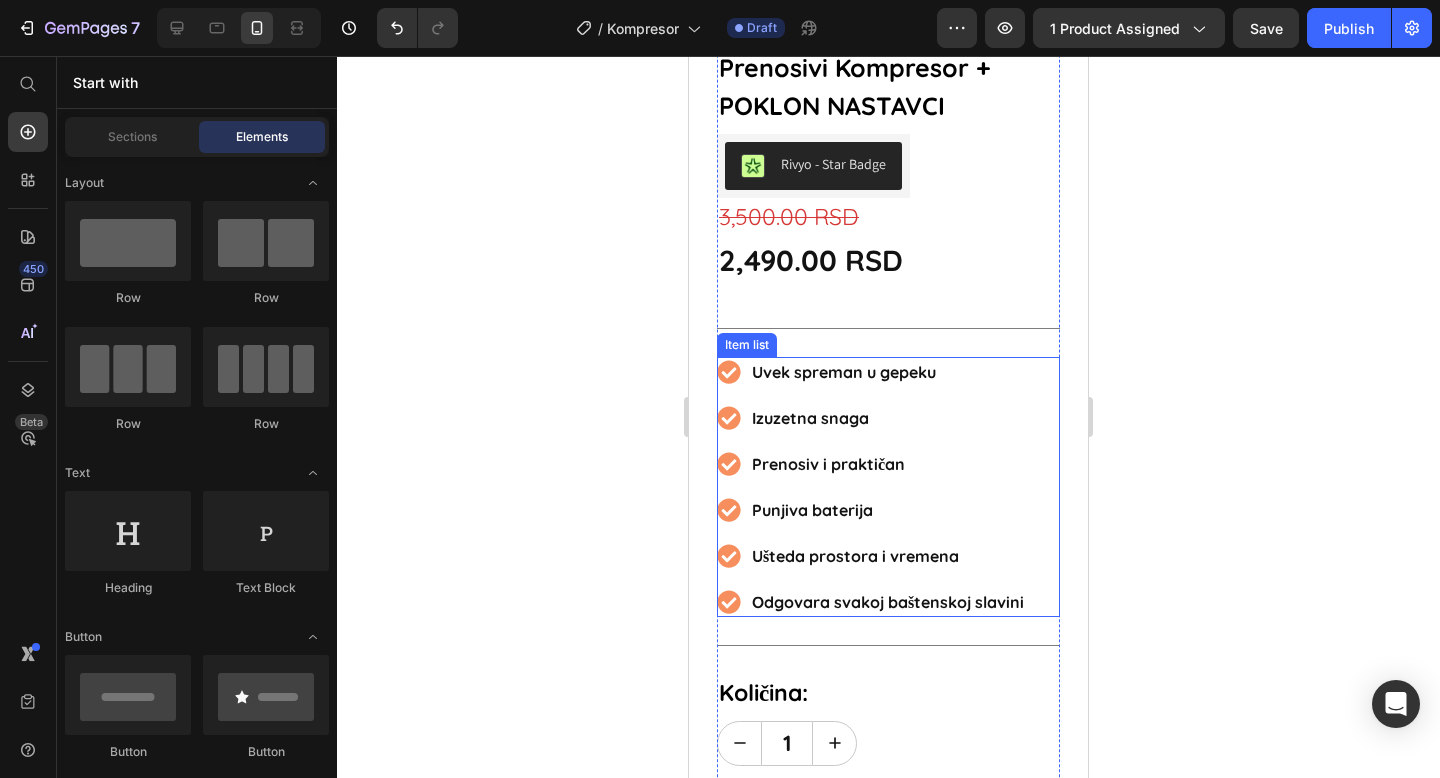 click on "Uvek spreman u gepeku Izuzetna snaga Prenosiv i praktičan Punjiva baterija Ušteda prostora i vremena Odgovara svakoj baštenskoj slavini" at bounding box center [872, 487] 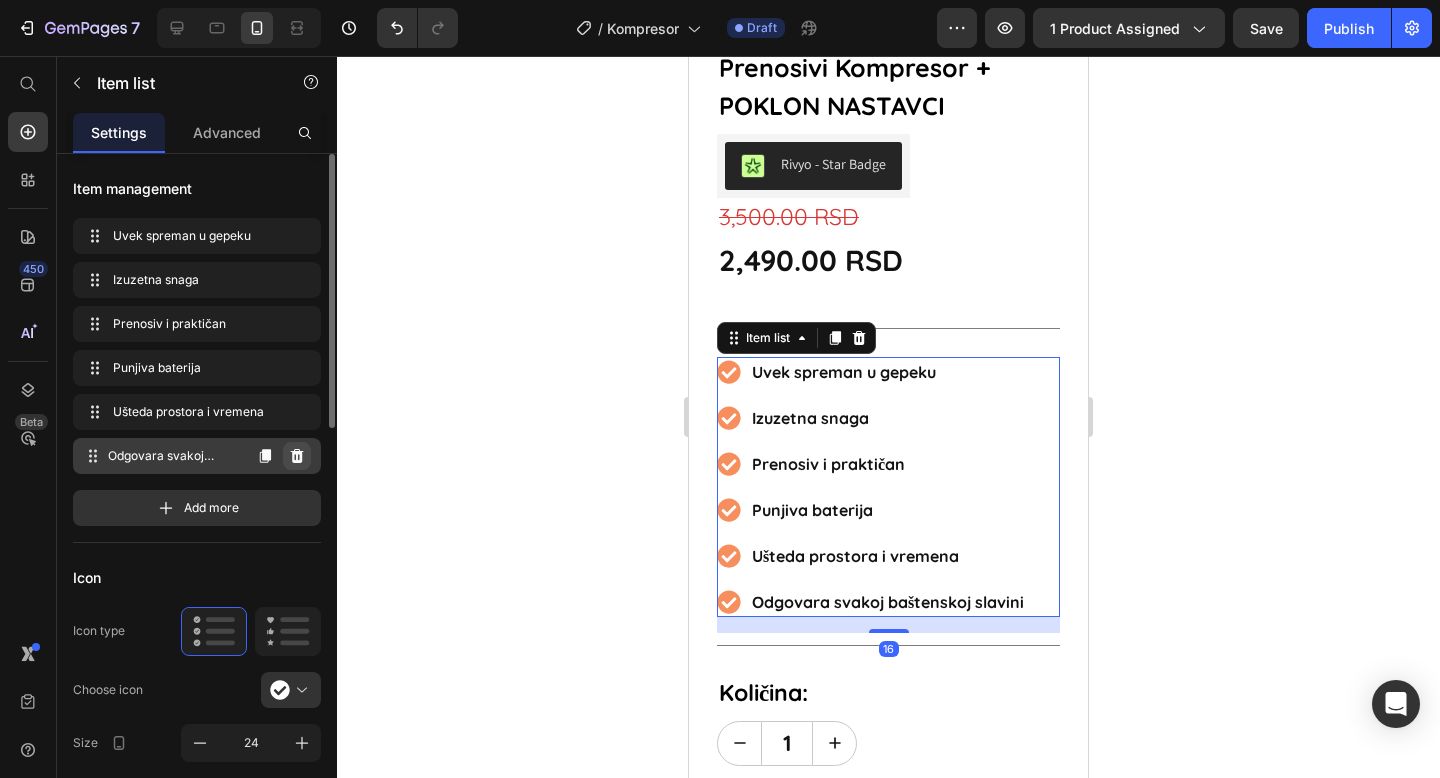 click 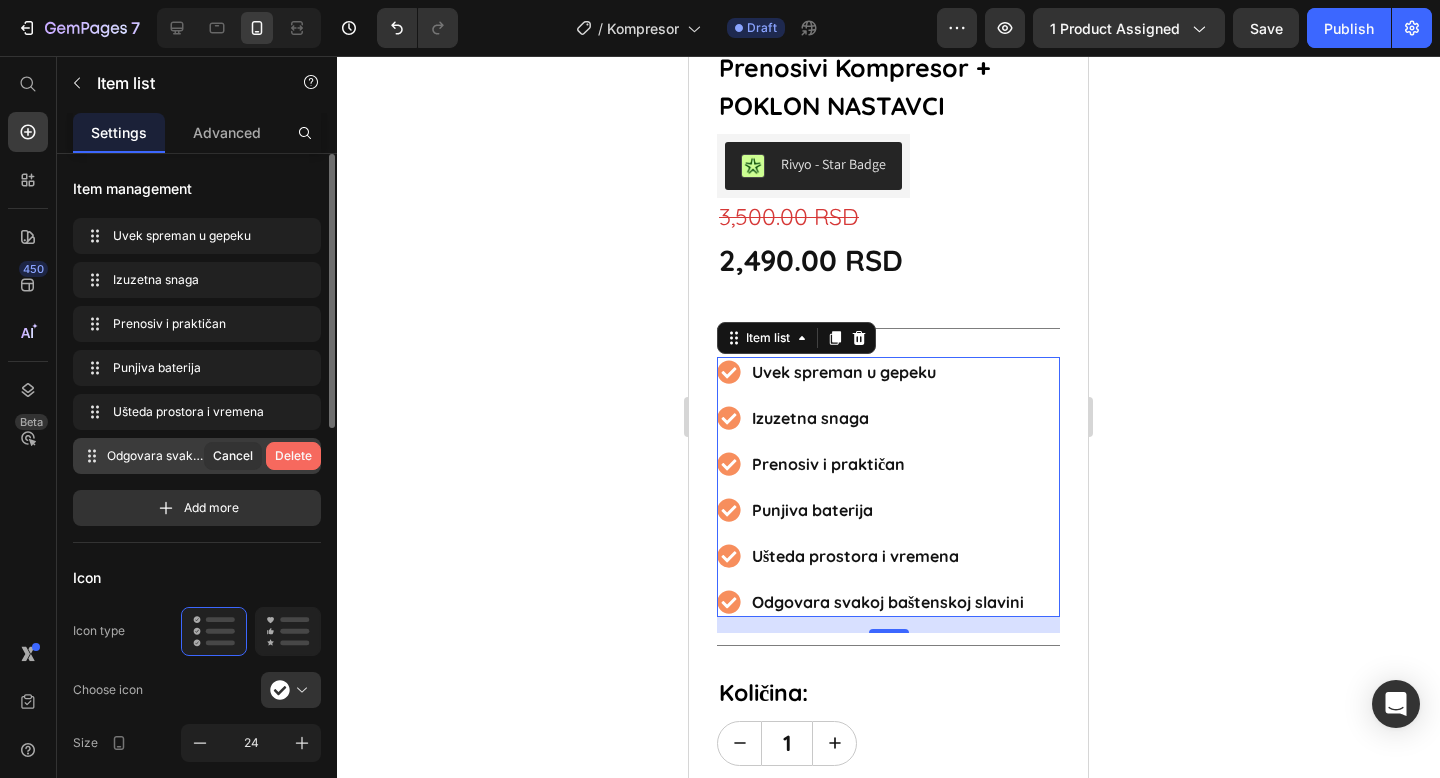 click on "Delete" at bounding box center (293, 456) 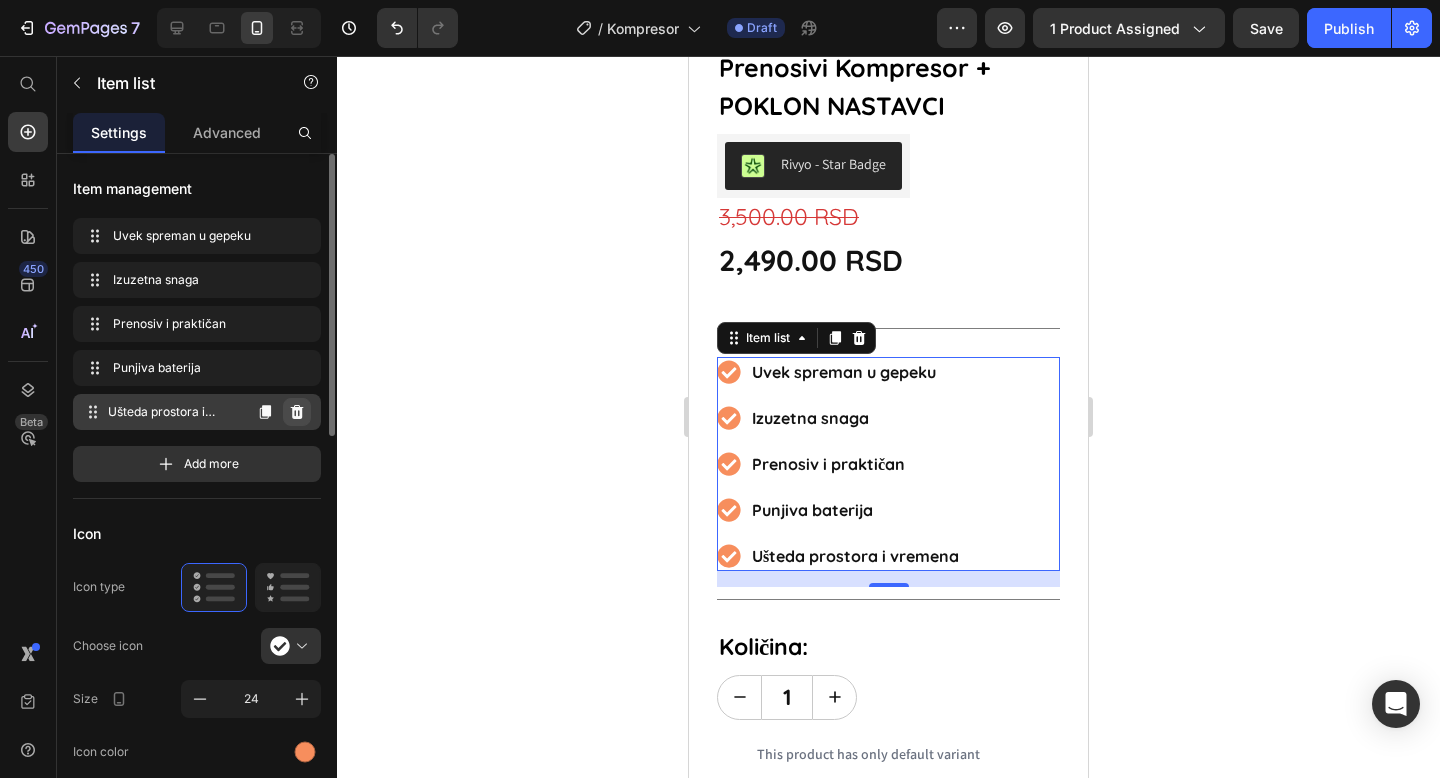 click 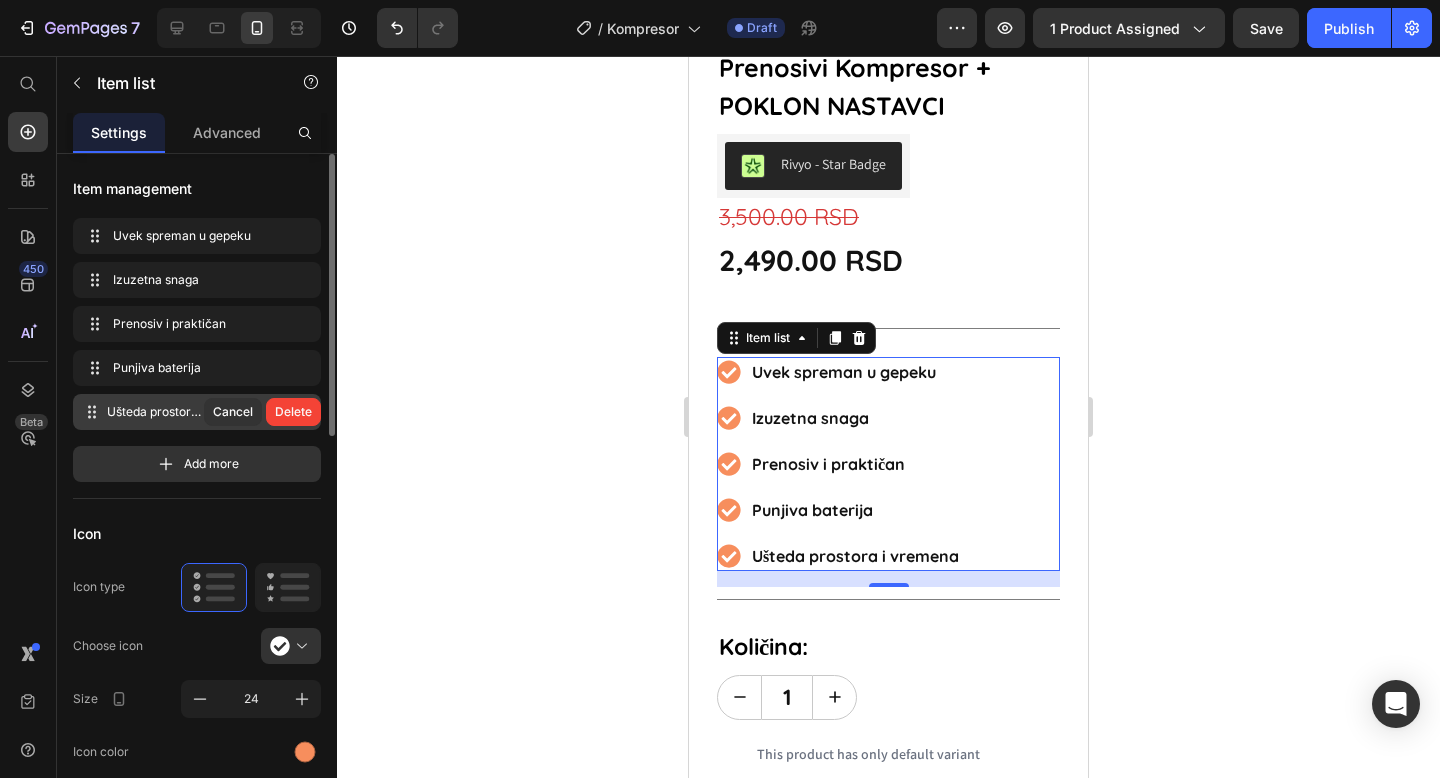 click 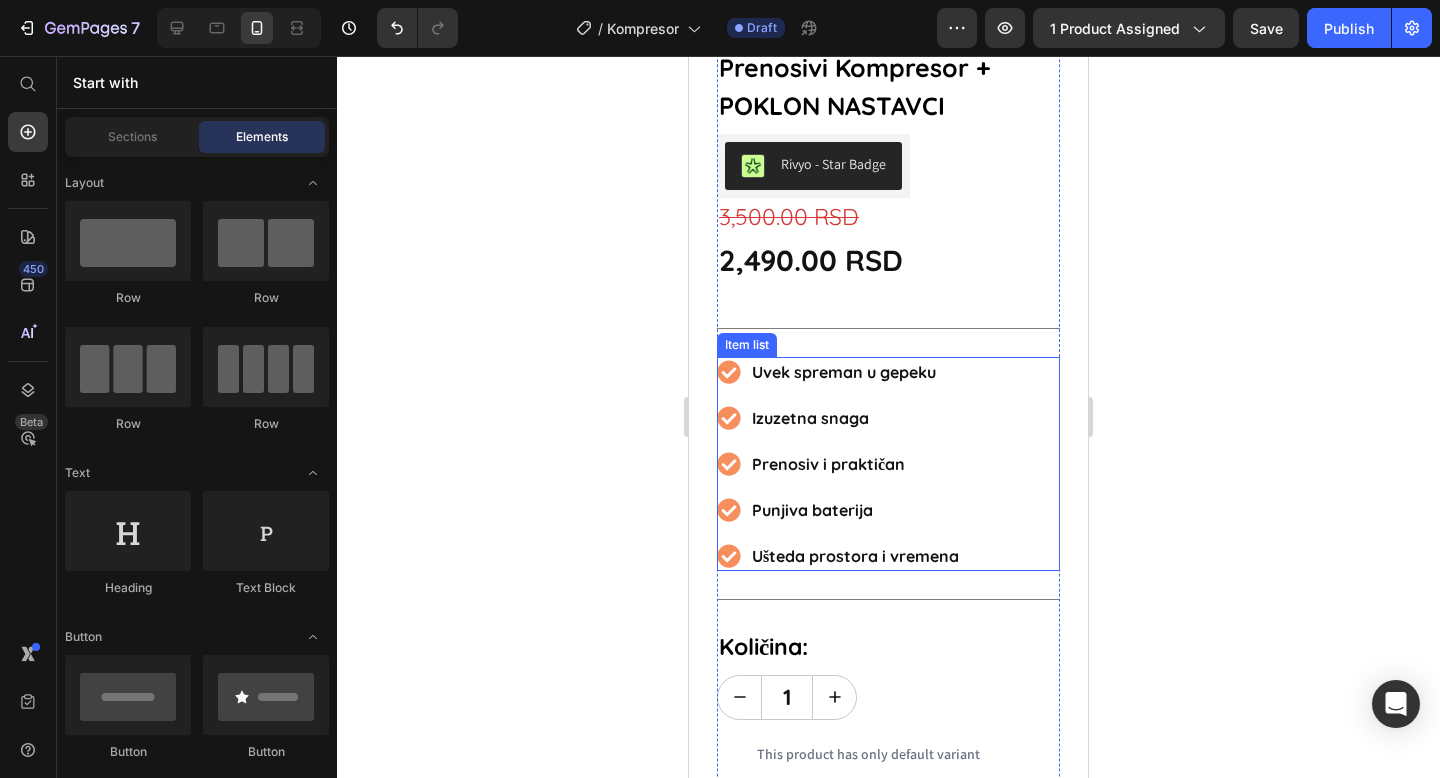 click on "Ušteda prostora i vremena" at bounding box center [855, 556] 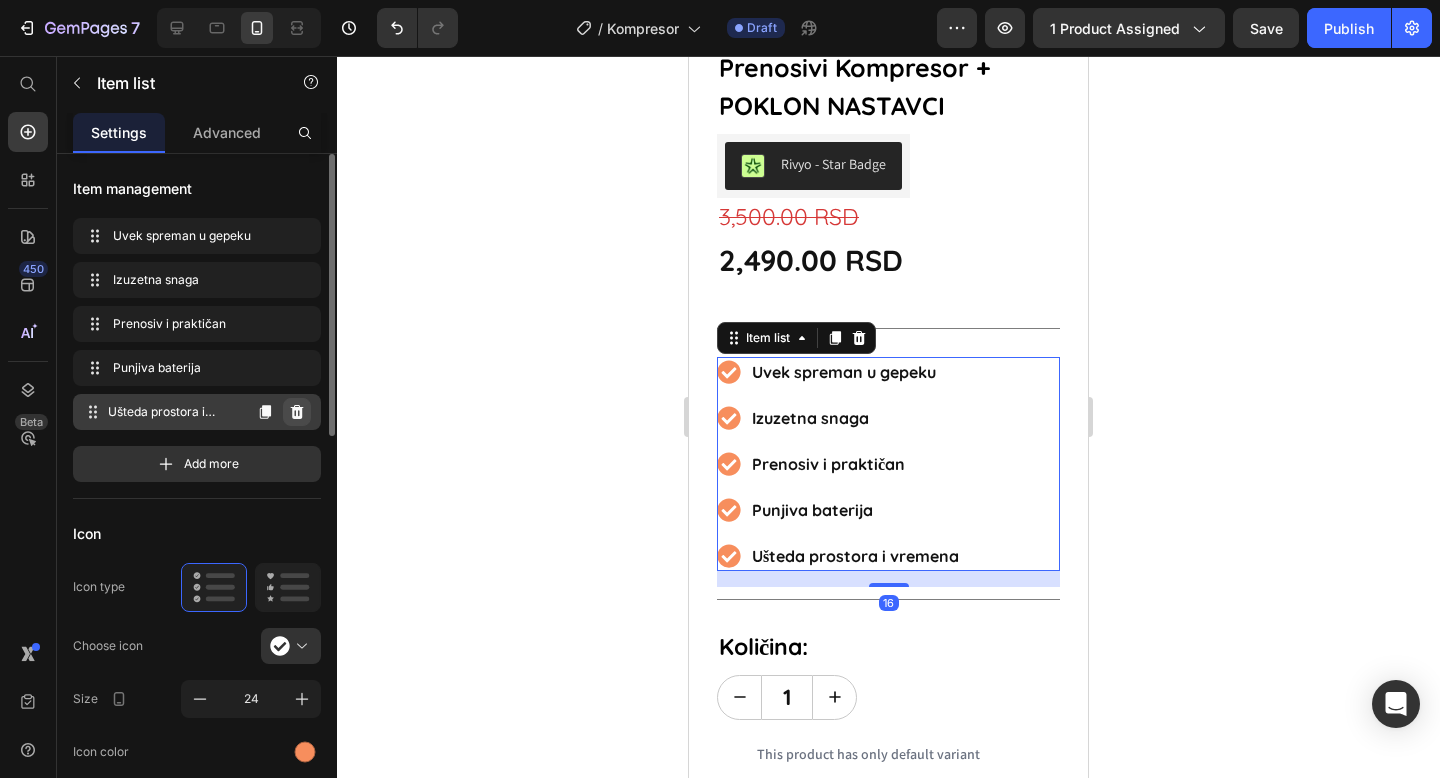 click 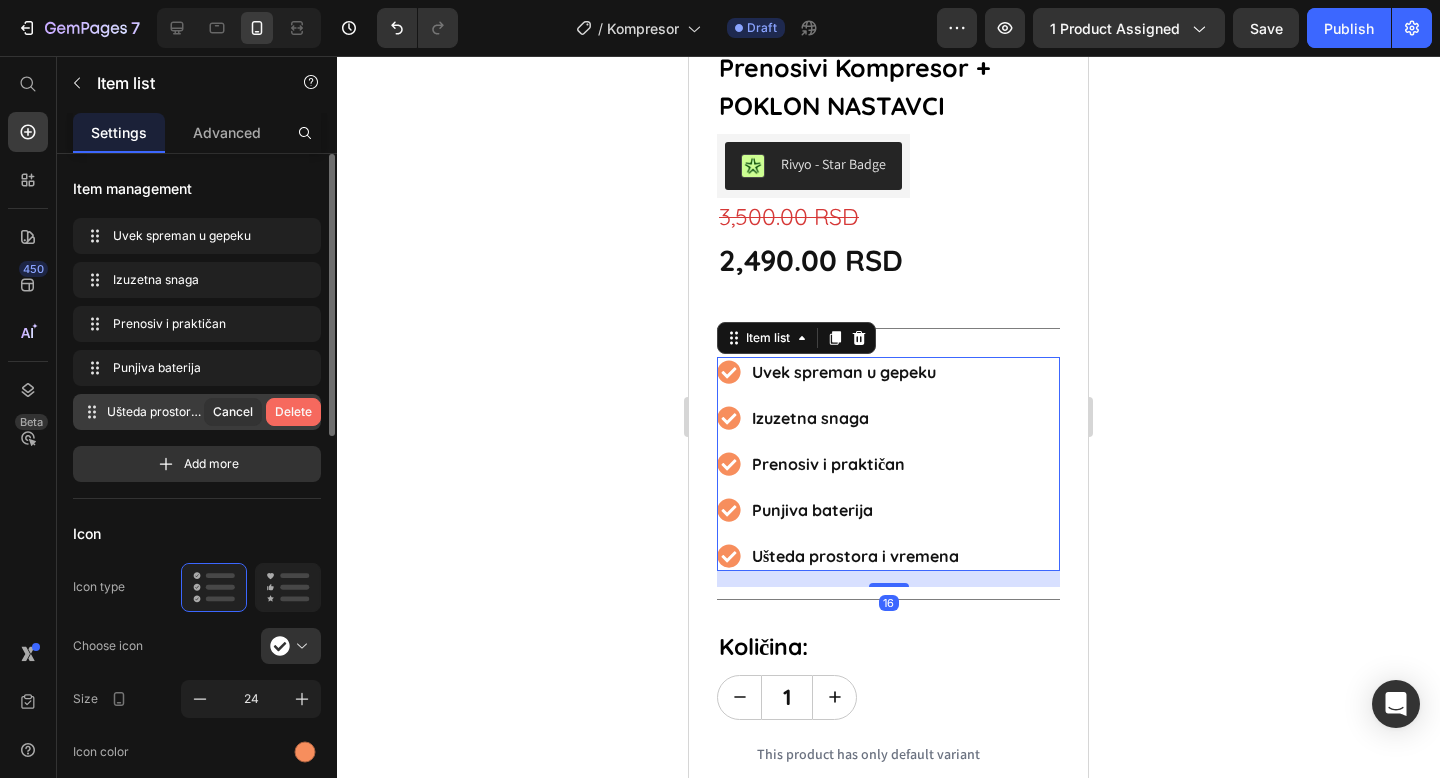 click on "Delete" at bounding box center (293, 412) 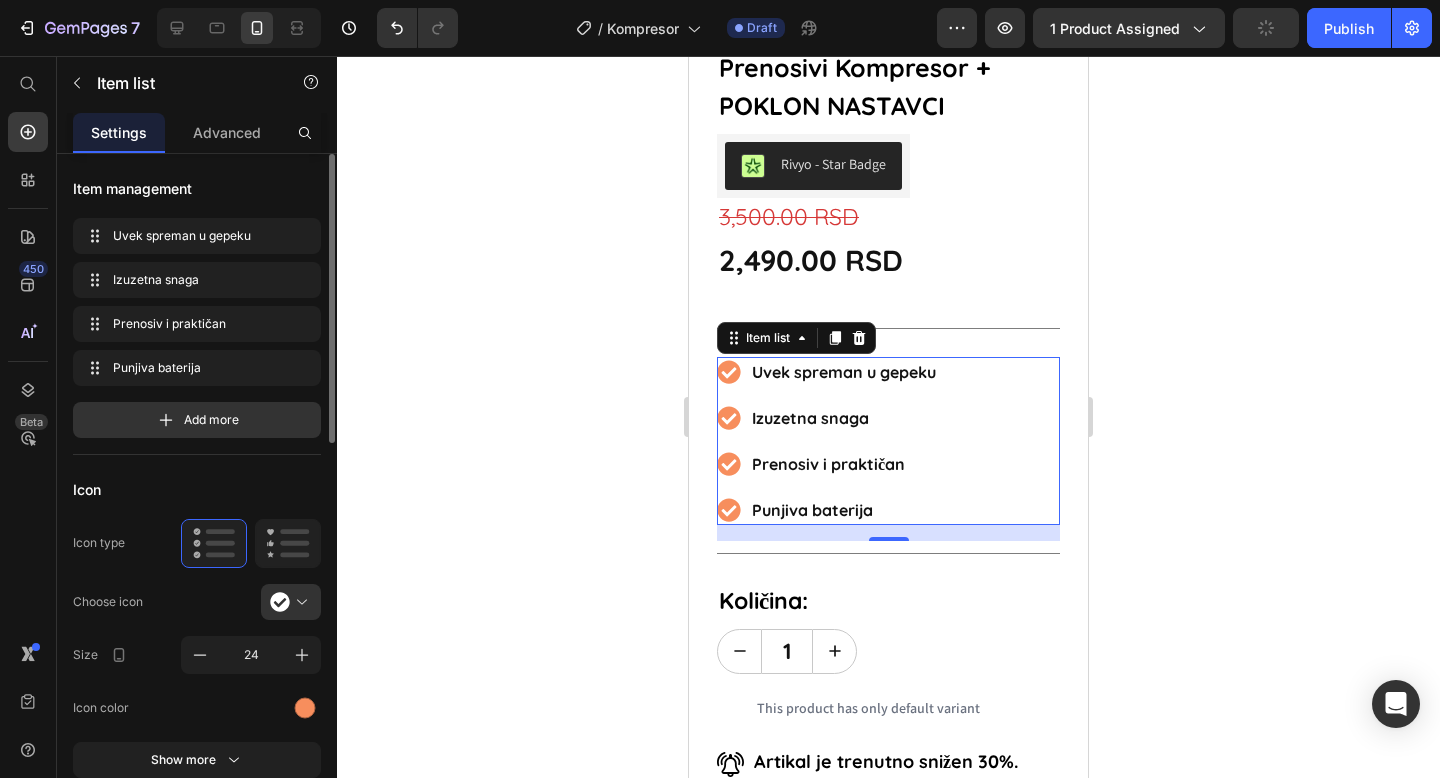 click 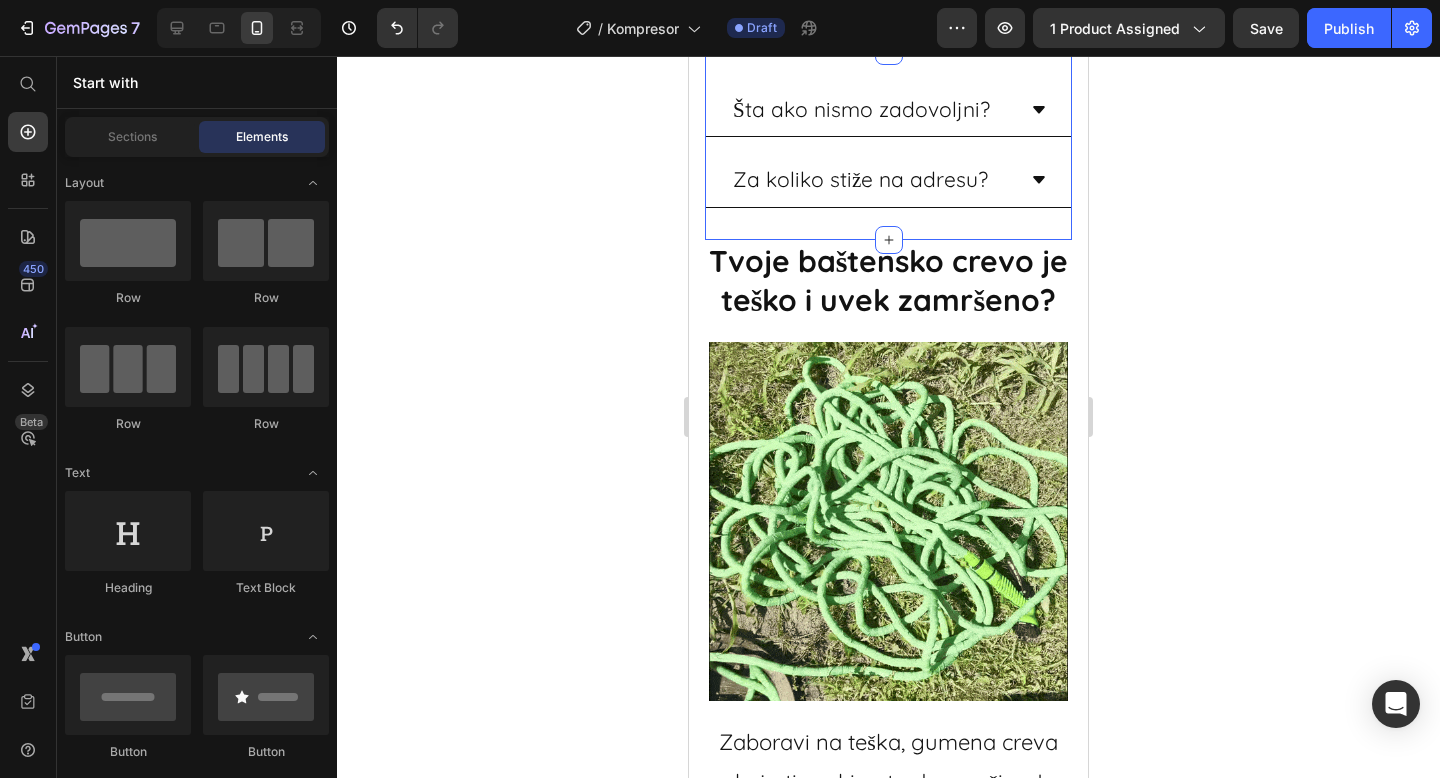 scroll, scrollTop: 1810, scrollLeft: 0, axis: vertical 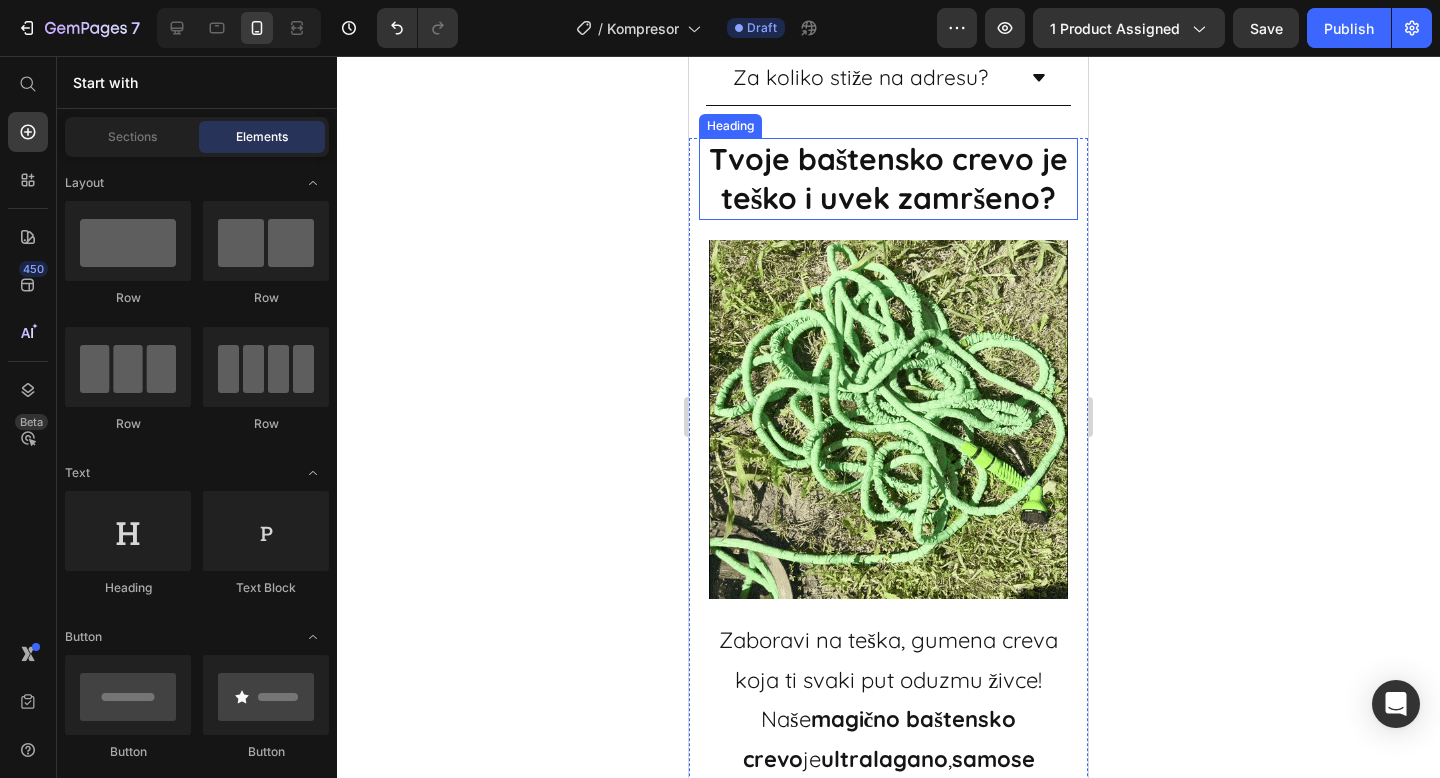 click on "Tvoje baštensko crevo je teško i uvek zamršeno?" at bounding box center (888, 179) 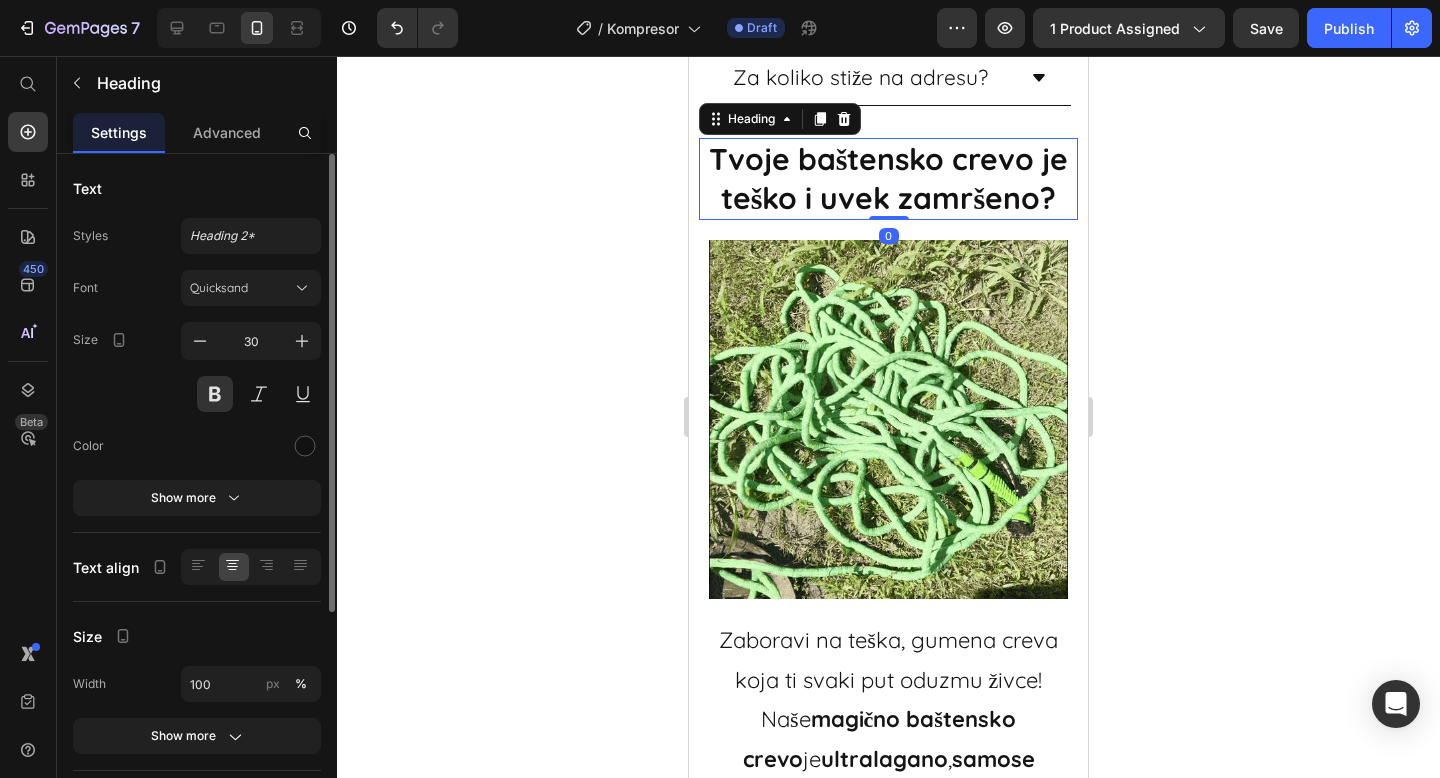 click on "Tvoje baštensko crevo je teško i uvek zamršeno?" at bounding box center [888, 179] 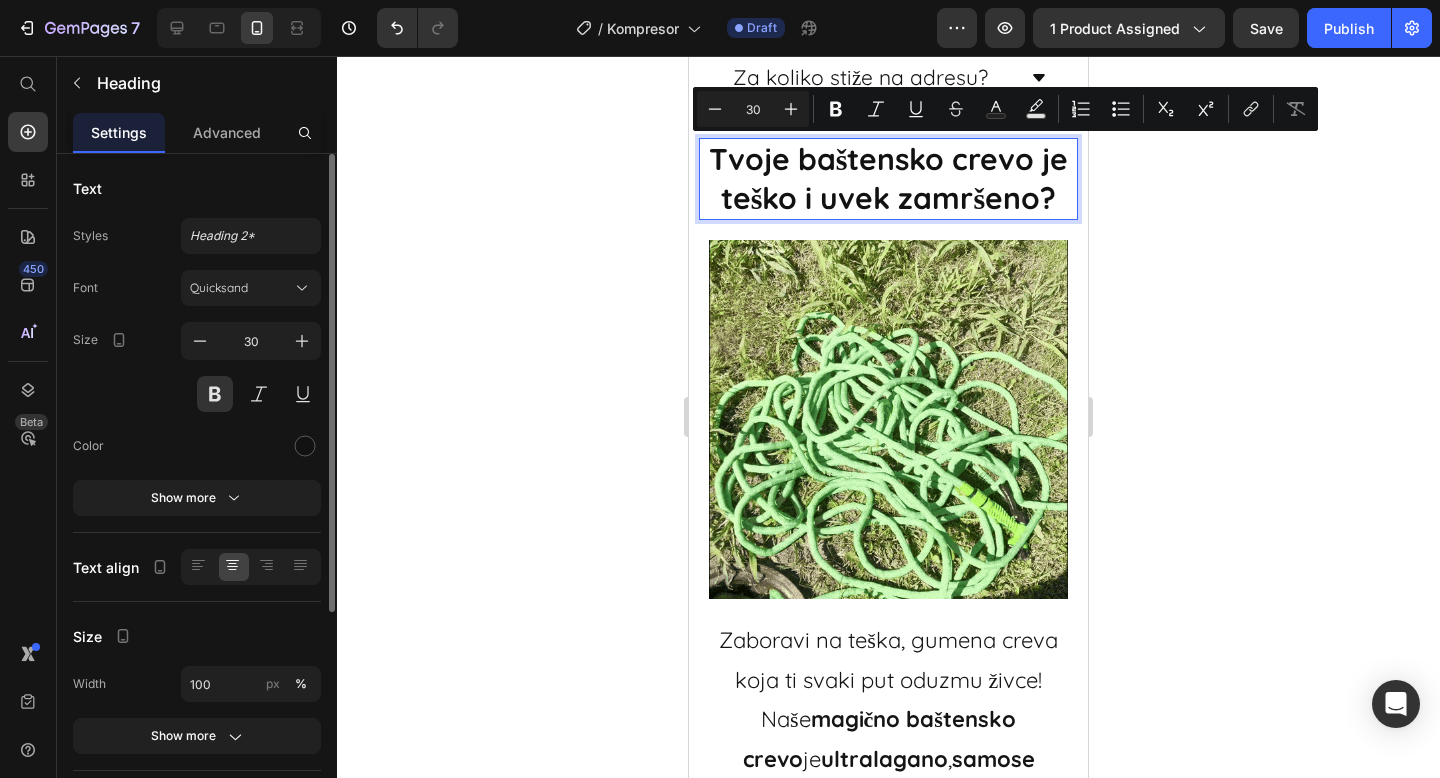 click on "Tvoje baštensko crevo je teško i uvek zamršeno?" at bounding box center [888, 179] 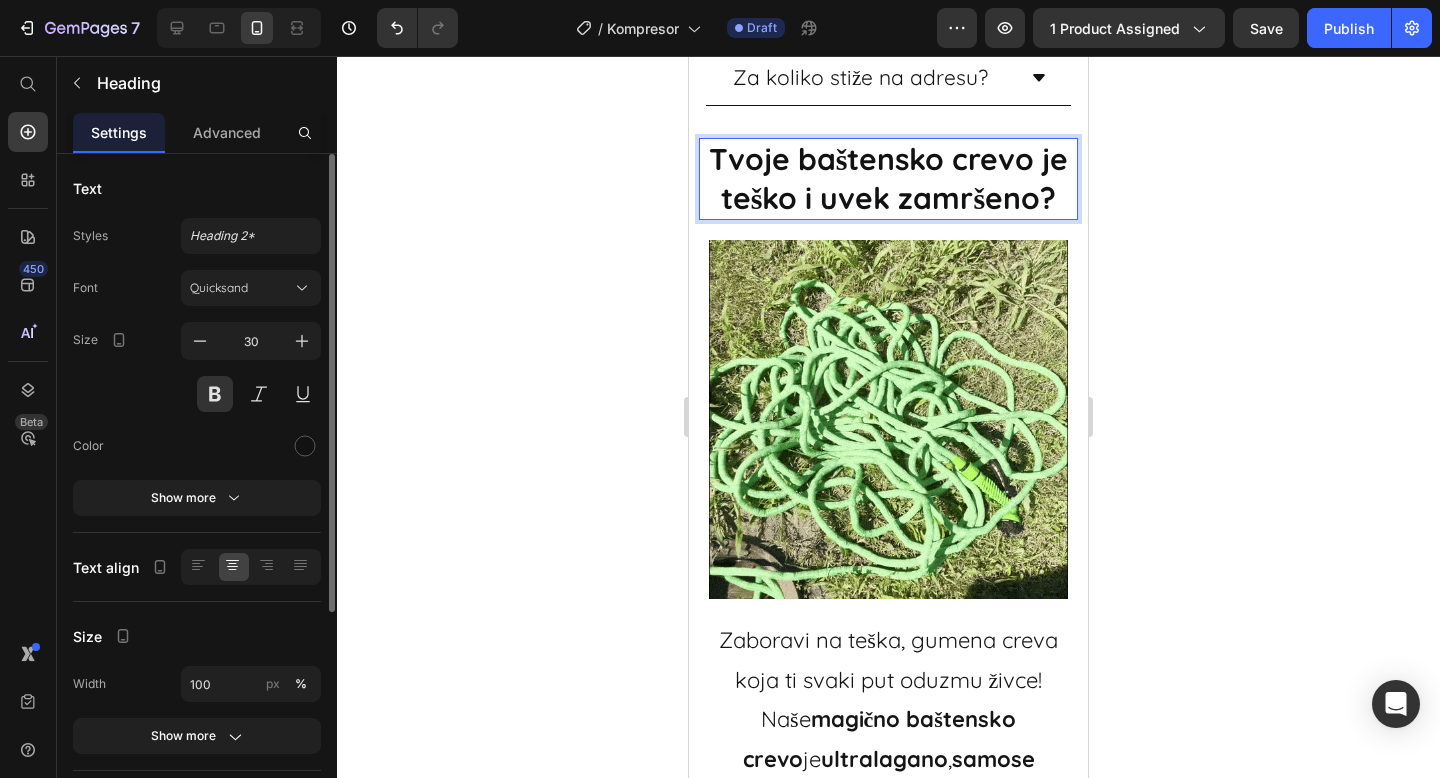 click on "Tvoje baštensko crevo je teško i uvek zamršeno?" at bounding box center [888, 179] 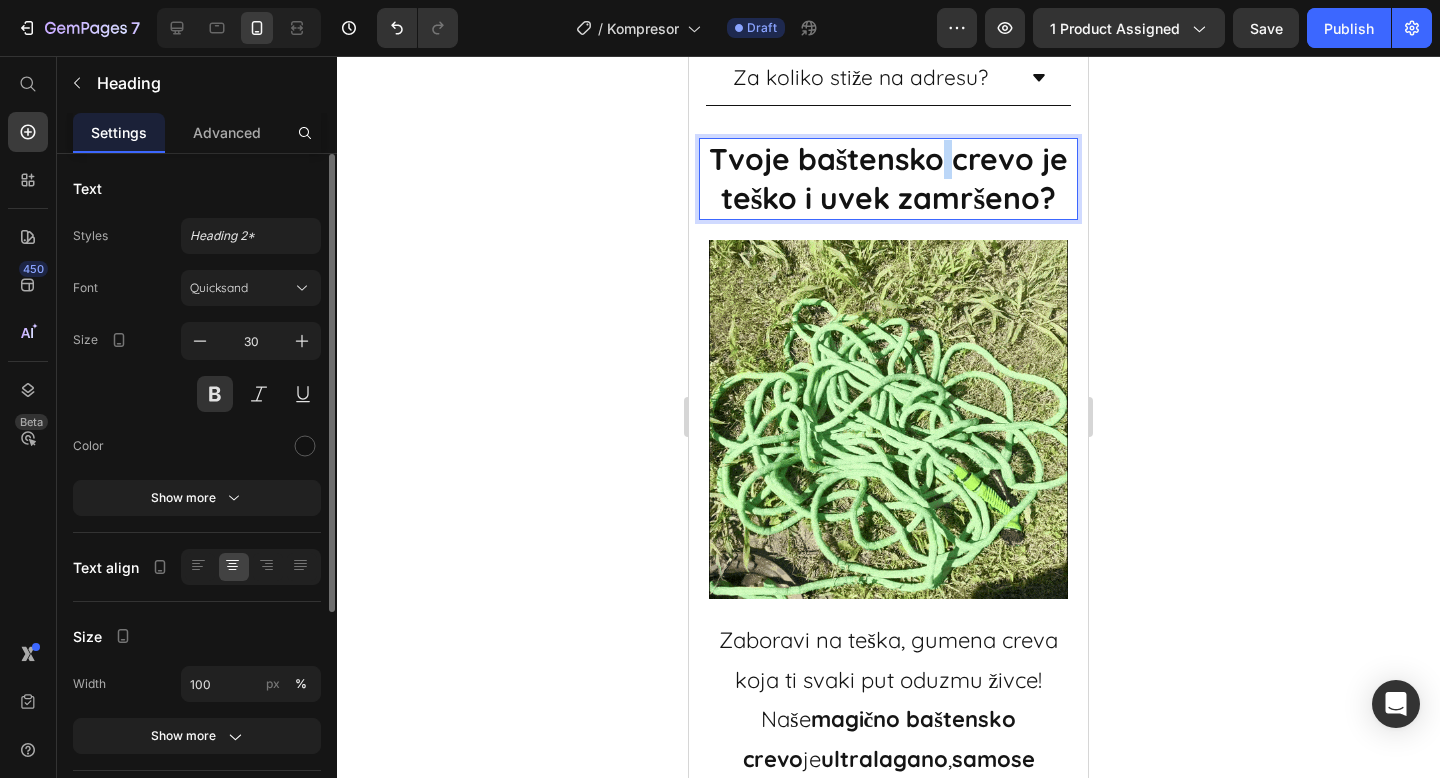 click on "Tvoje baštensko crevo je teško i uvek zamršeno?" at bounding box center (888, 179) 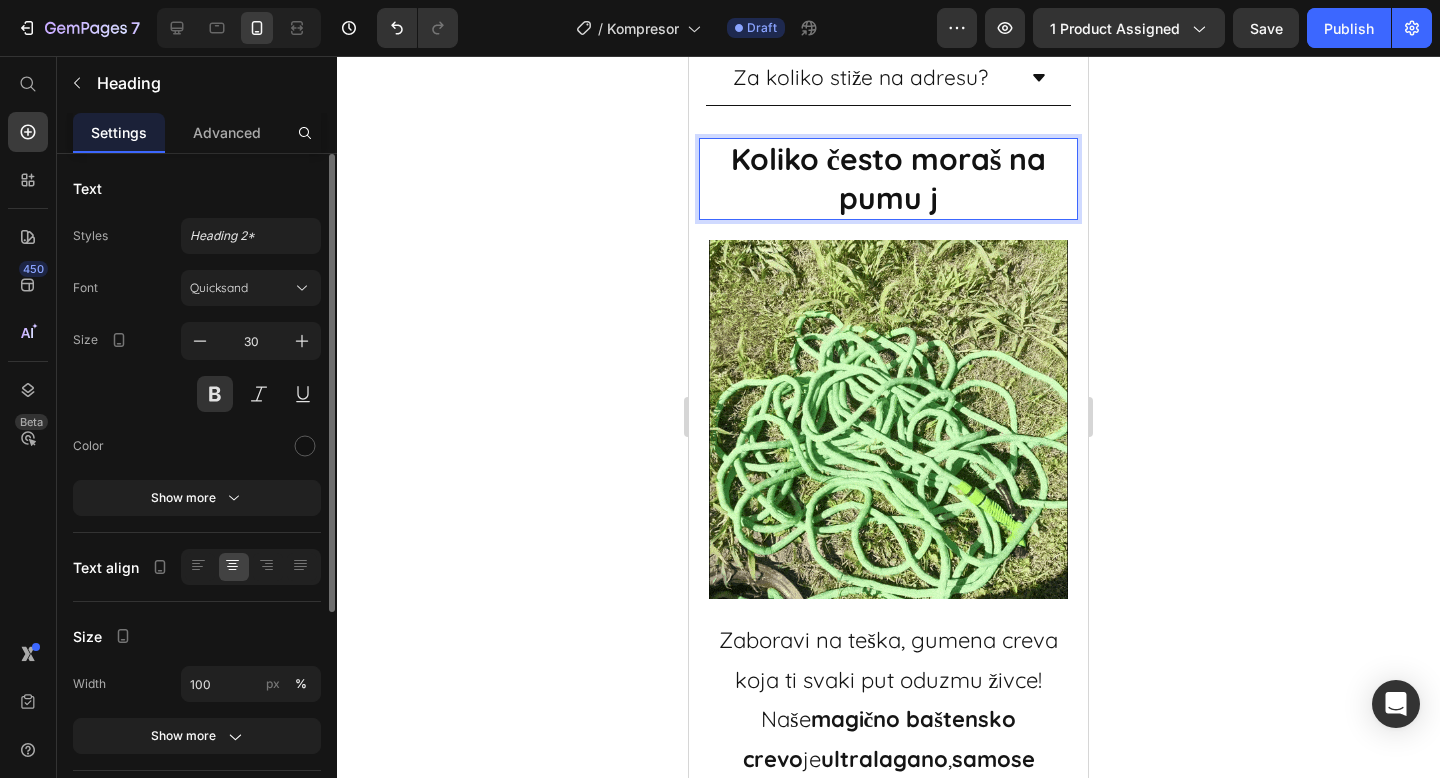 click on "Koliko često moraš na pumu j" at bounding box center (888, 179) 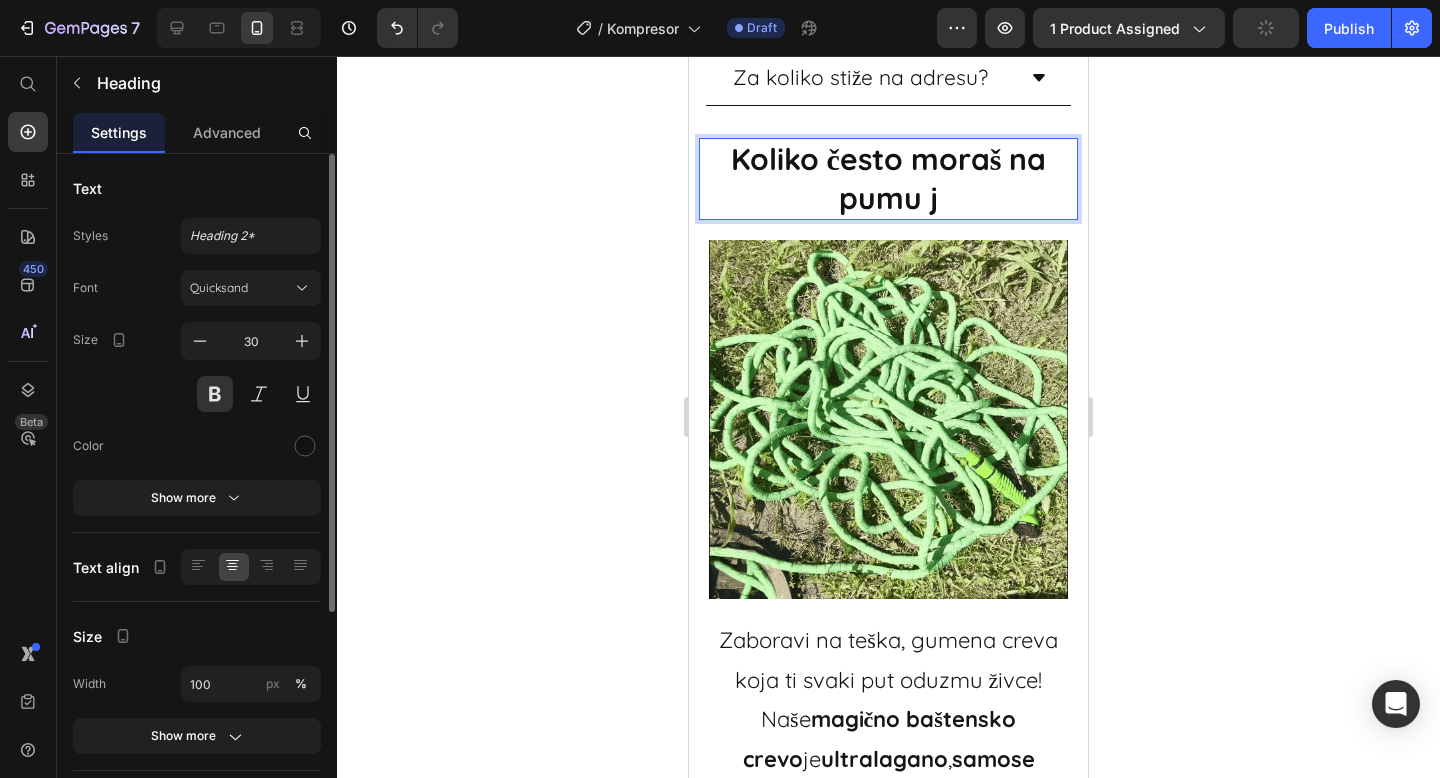 click on "Koliko često moraš na pumu j" at bounding box center [888, 179] 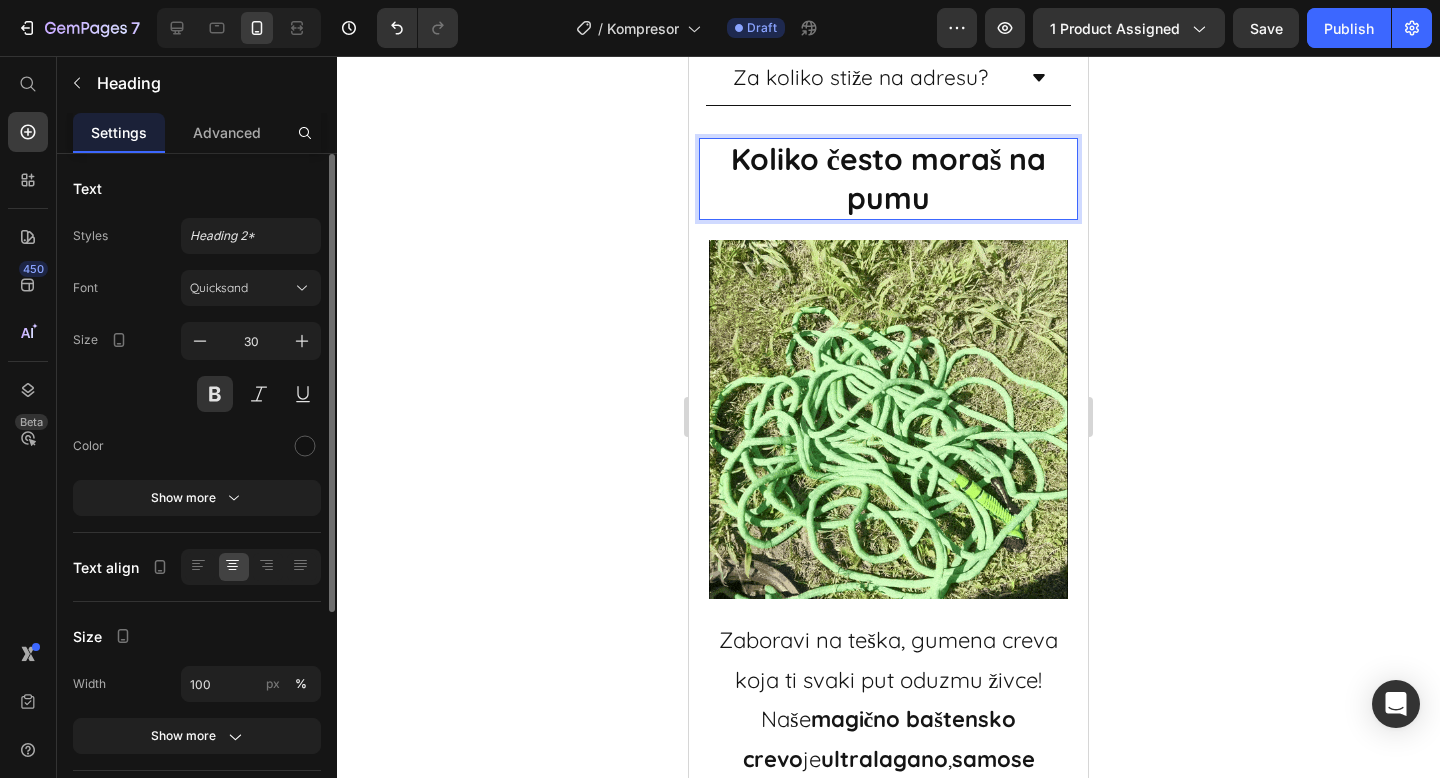 click on "Koliko često moraš na pumu" at bounding box center (888, 179) 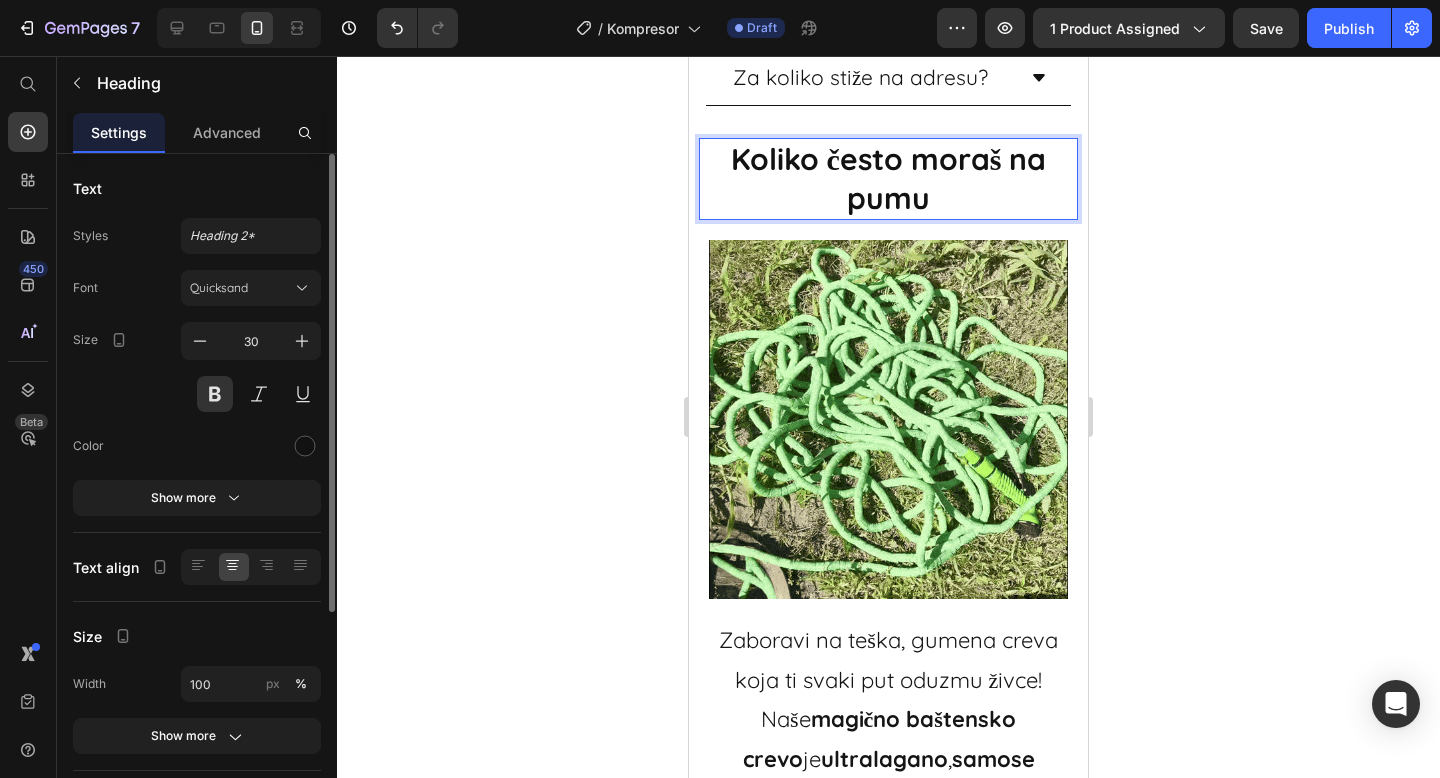 click on "Koliko često moraš na pumu" at bounding box center (888, 179) 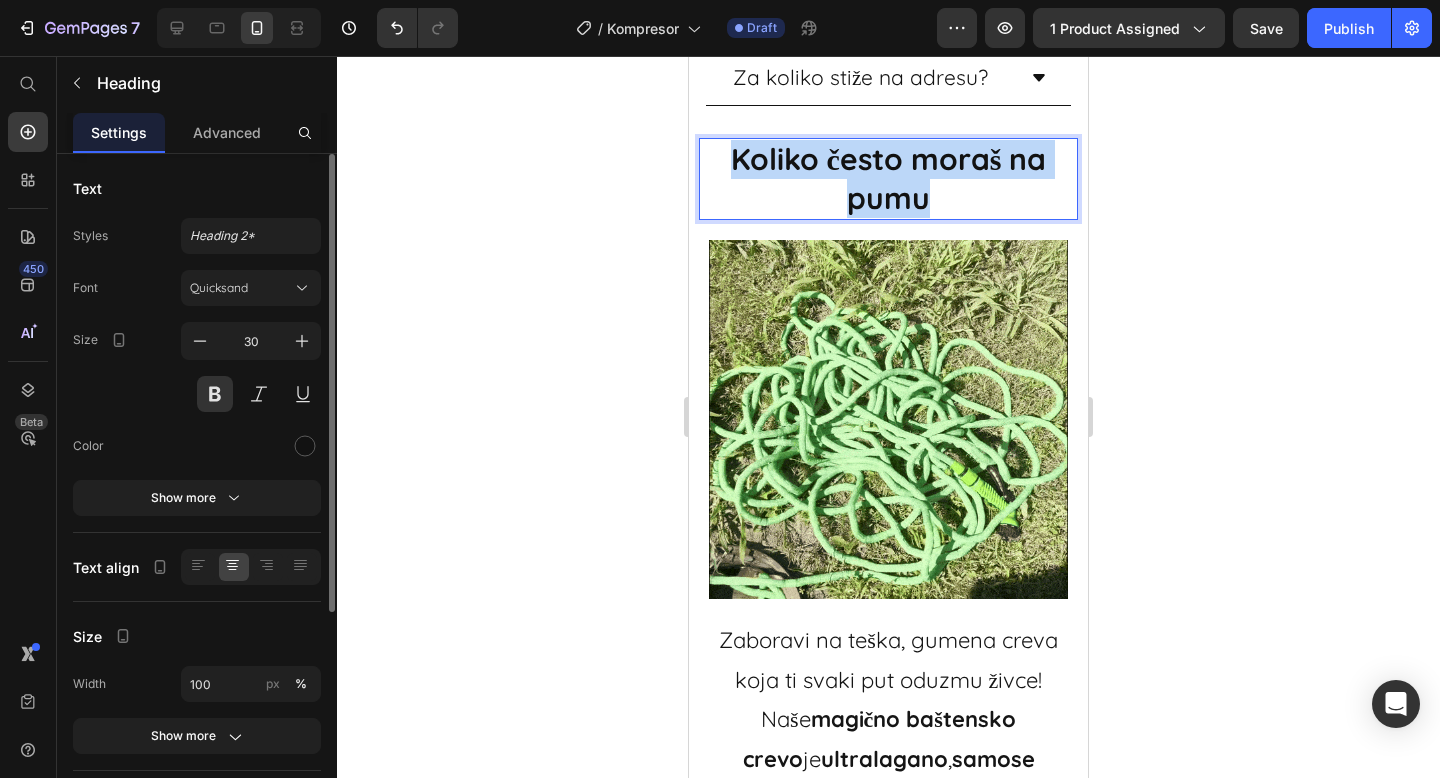 click on "Koliko često moraš na pumu" at bounding box center [888, 179] 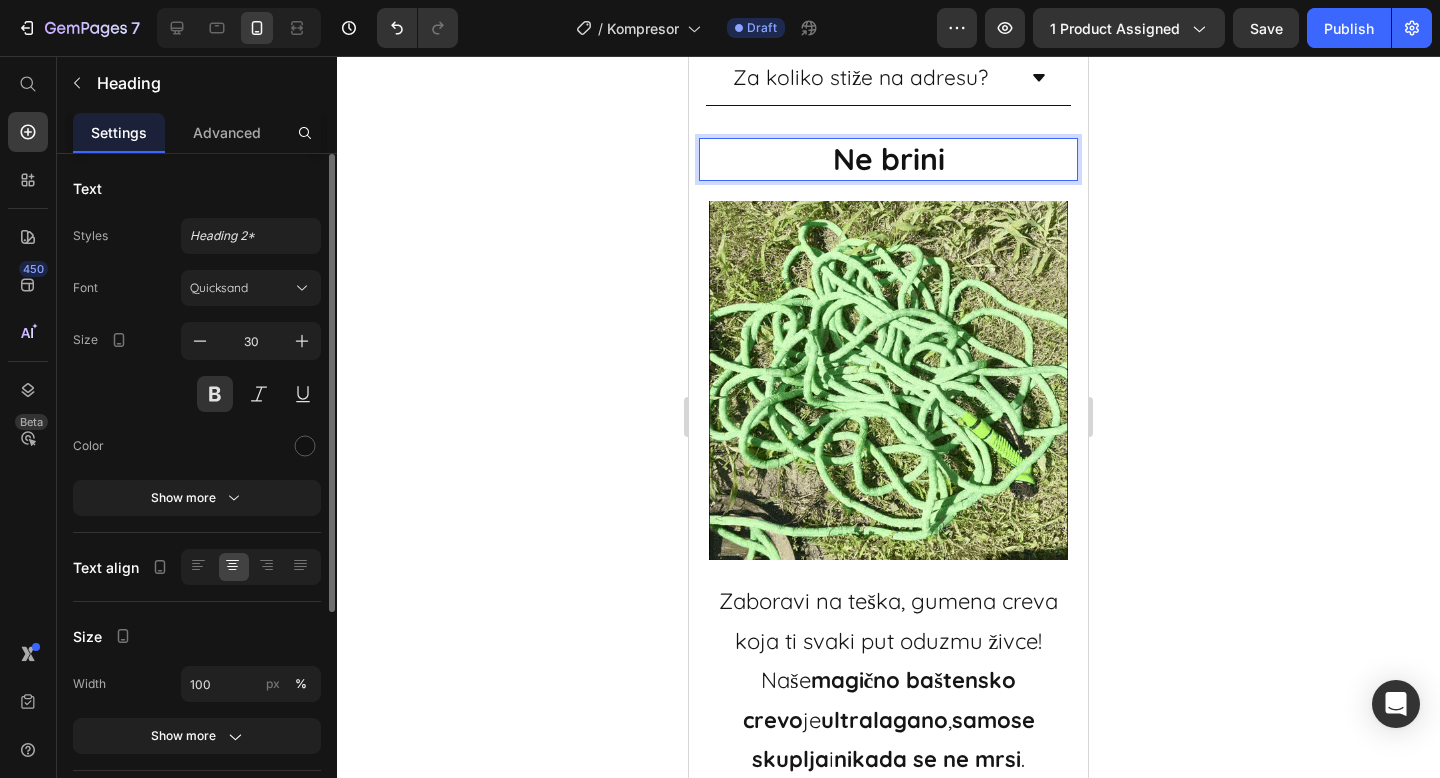 click on "Ne brini" at bounding box center [888, 159] 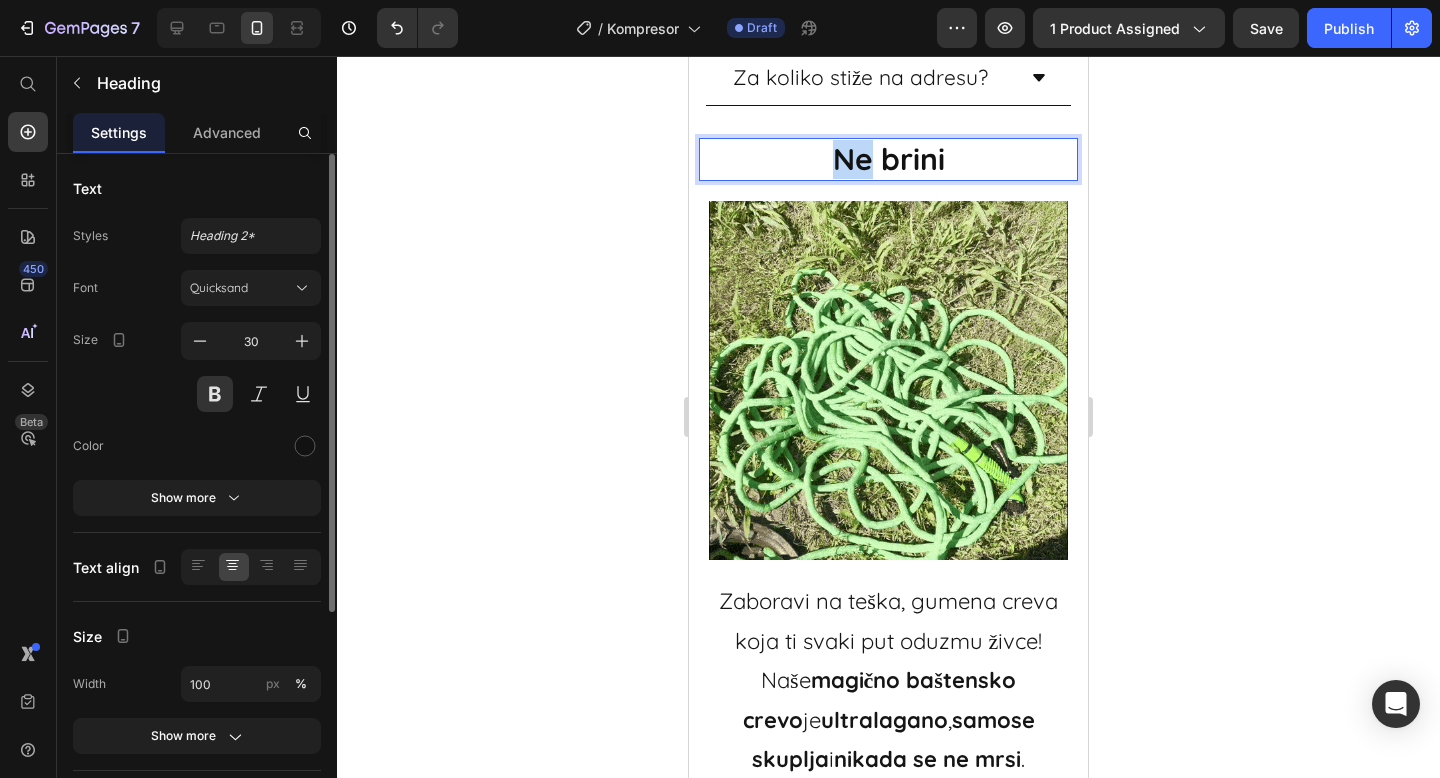 click on "Ne brini" at bounding box center [888, 159] 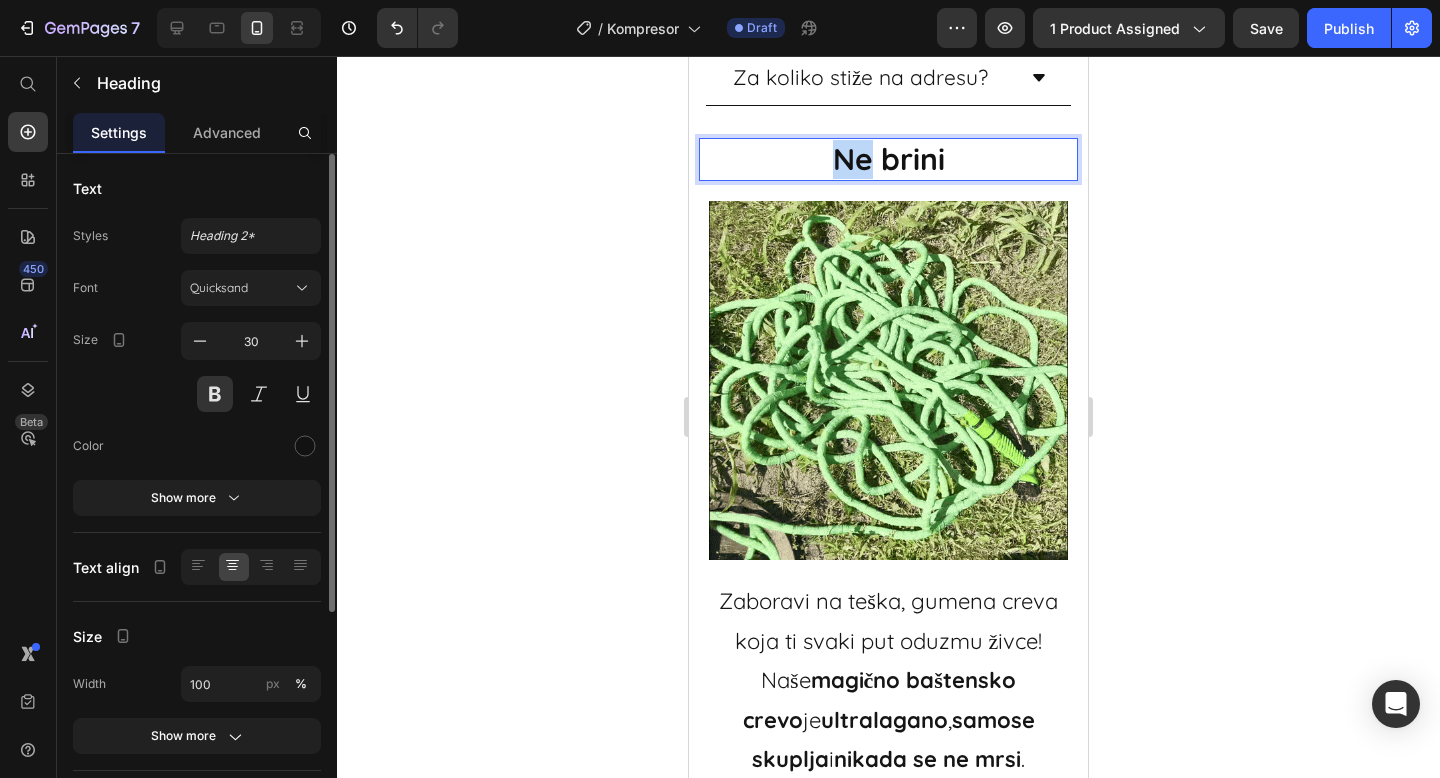 click on "Ne brini" at bounding box center [888, 159] 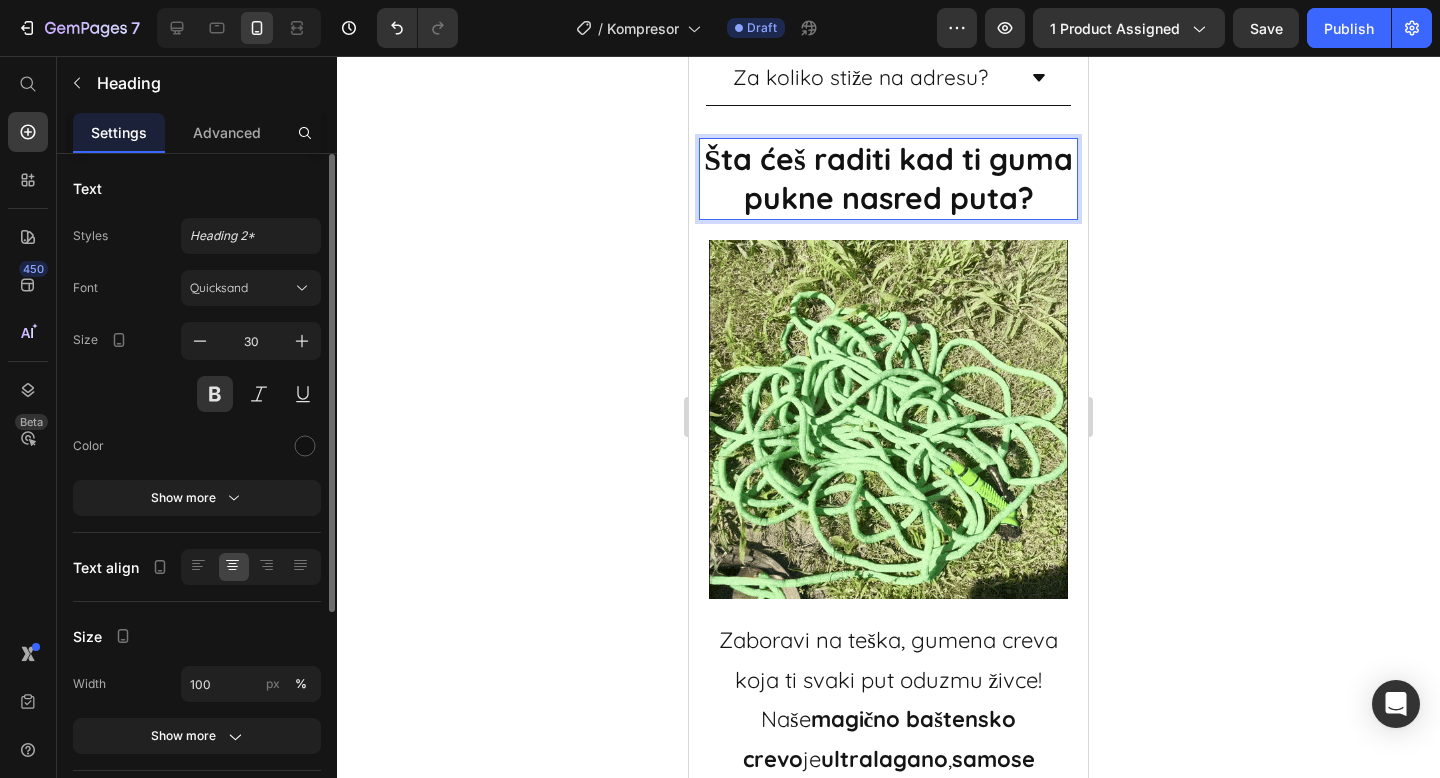 click 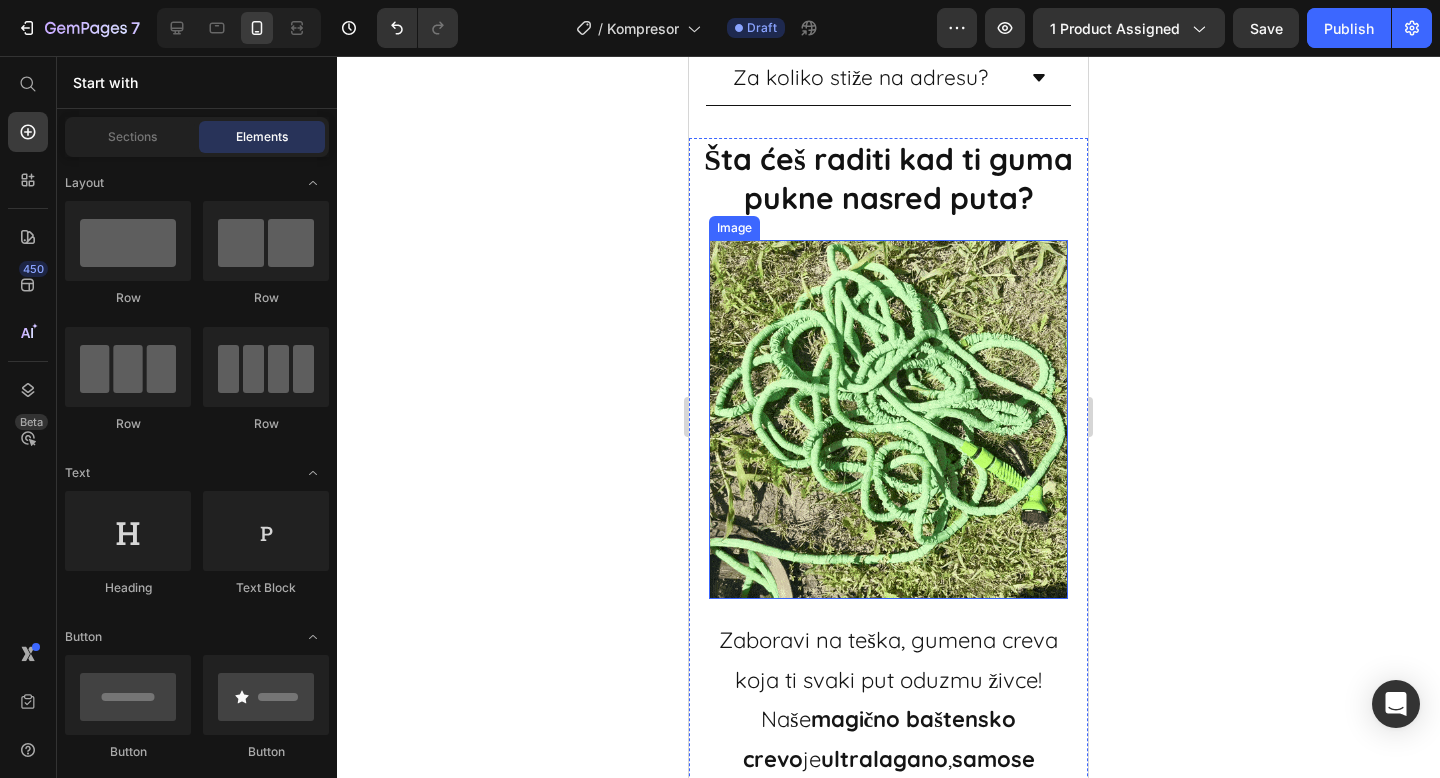 click at bounding box center (888, 419) 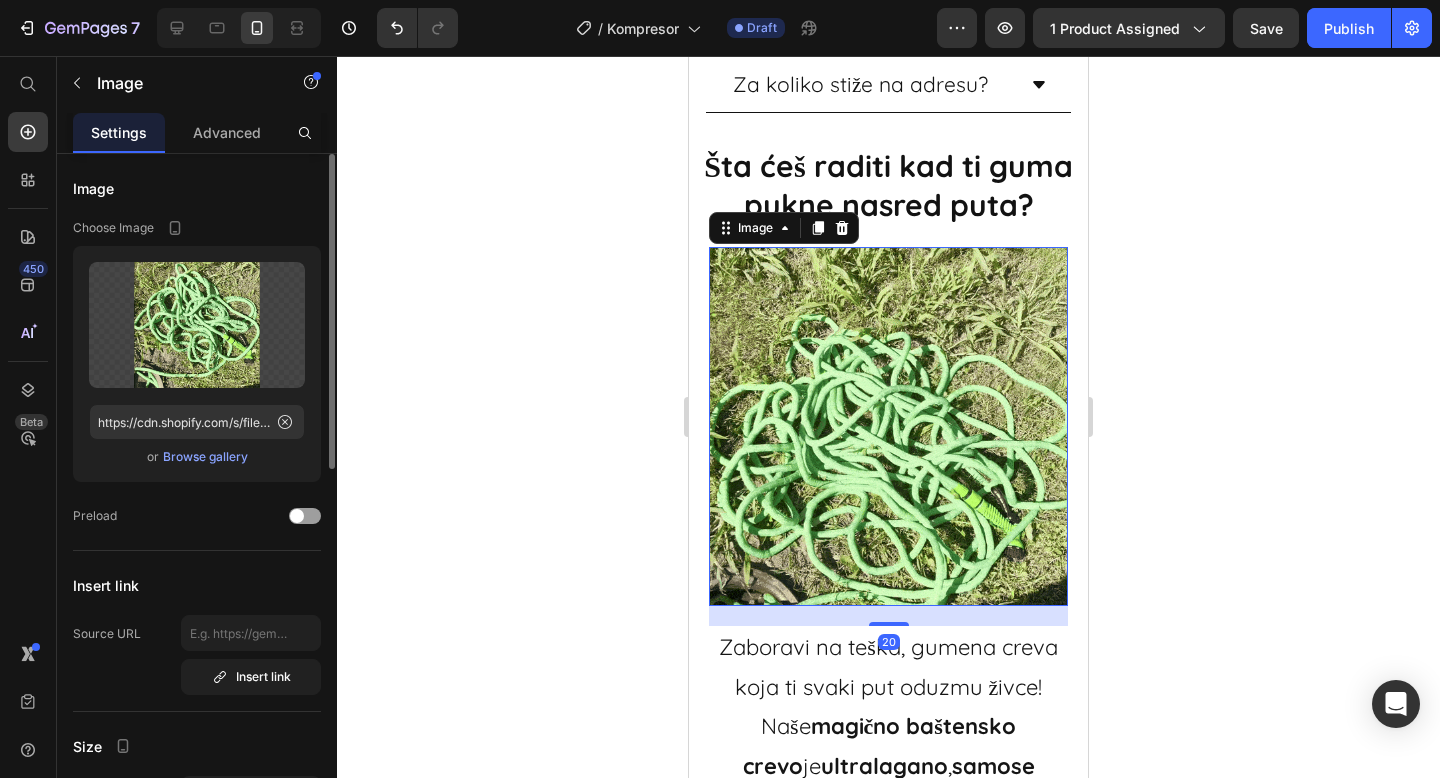scroll, scrollTop: 1701, scrollLeft: 0, axis: vertical 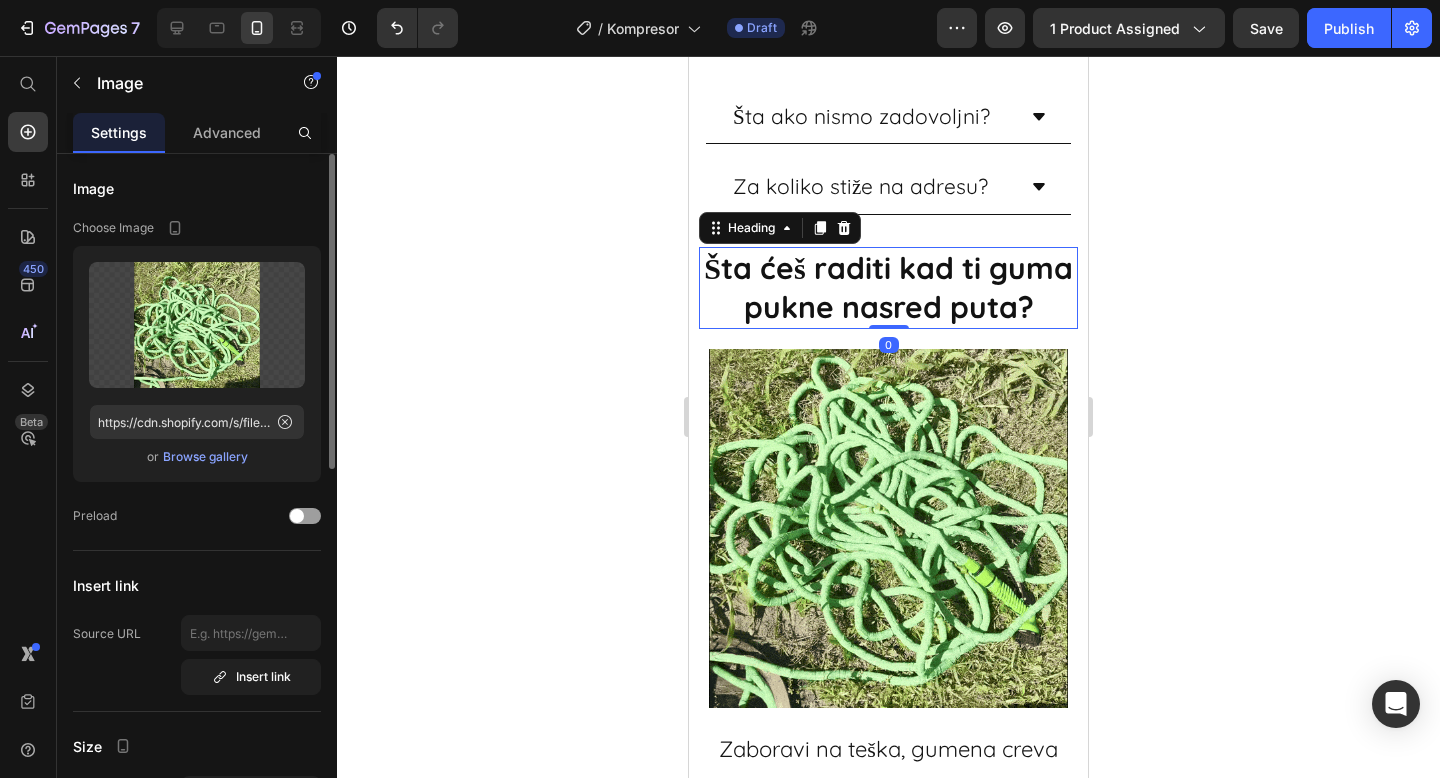 click on "Šta ćeš raditi kad ti guma pukne nasred puta?" at bounding box center [888, 288] 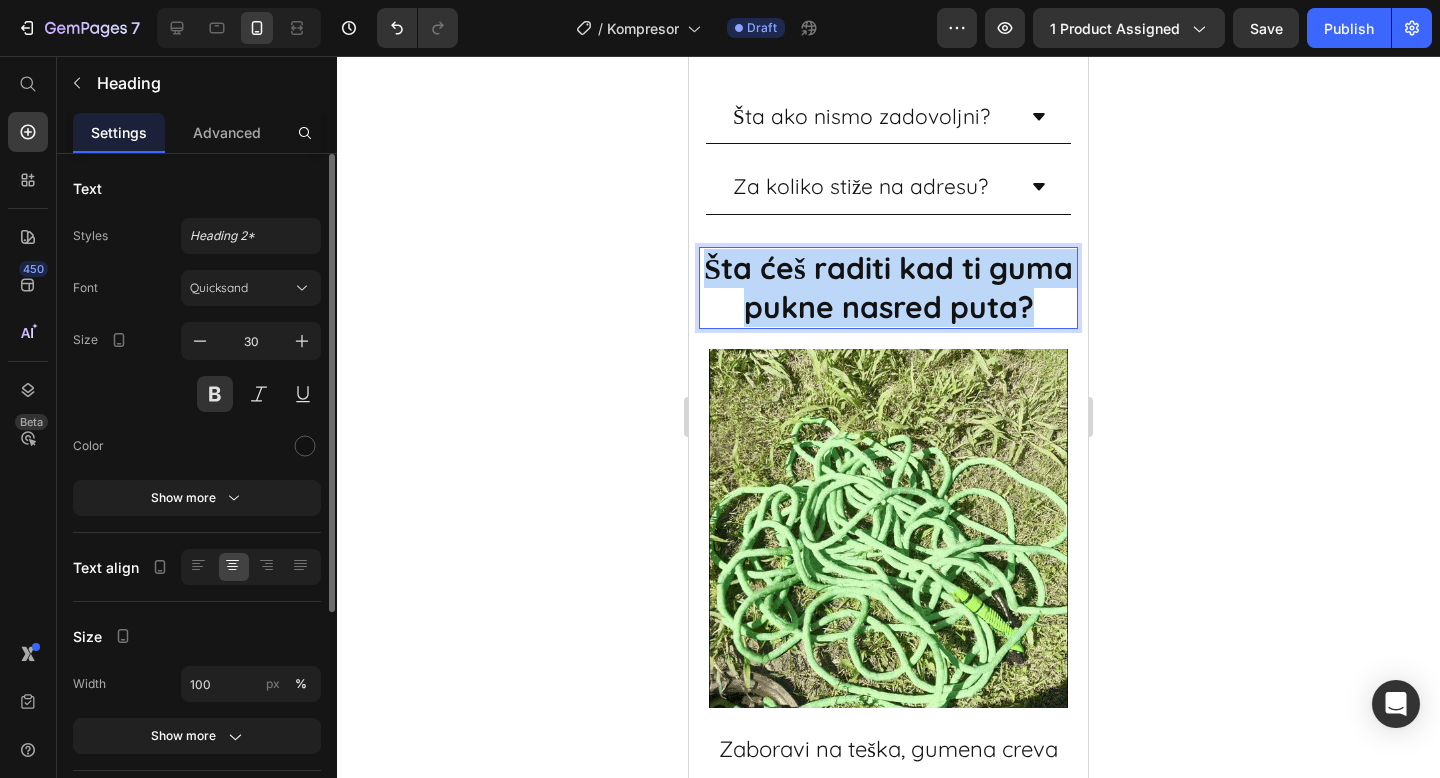 click on "Šta ćeš raditi kad ti guma pukne nasred puta?" at bounding box center (888, 288) 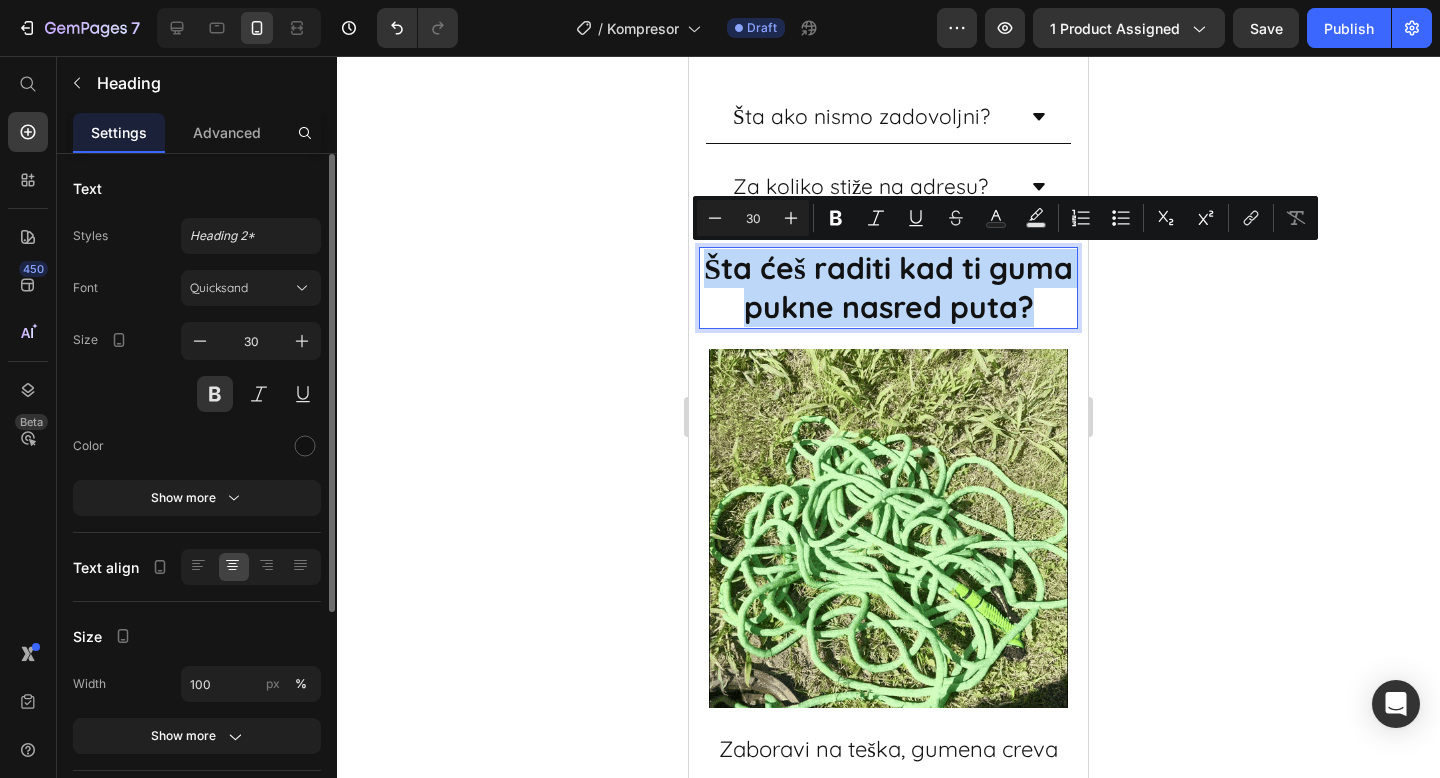 click on "Šta ćeš raditi kad ti guma pukne nasred puta?" at bounding box center [888, 288] 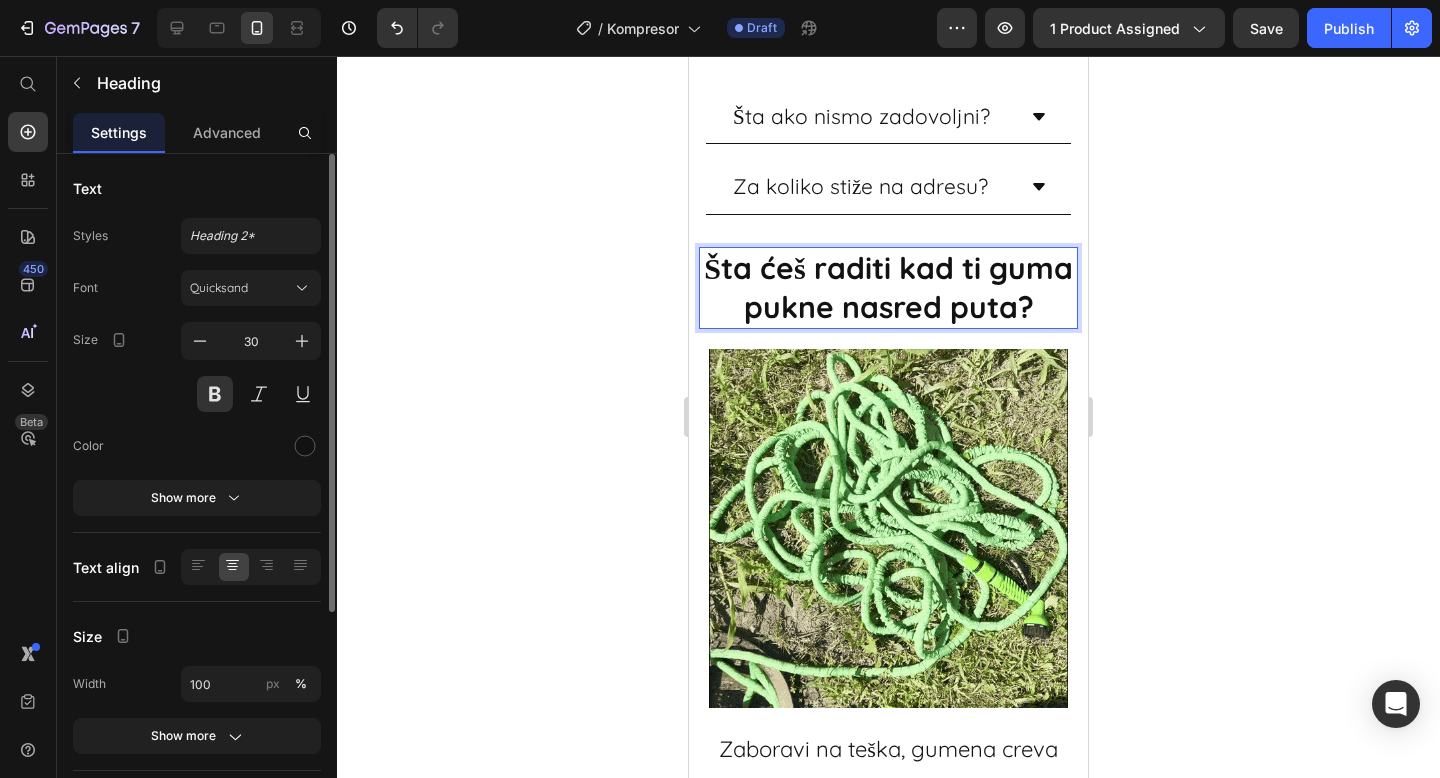 click on "Šta ćeš raditi kad ti guma pukne nasred puta?" at bounding box center [888, 288] 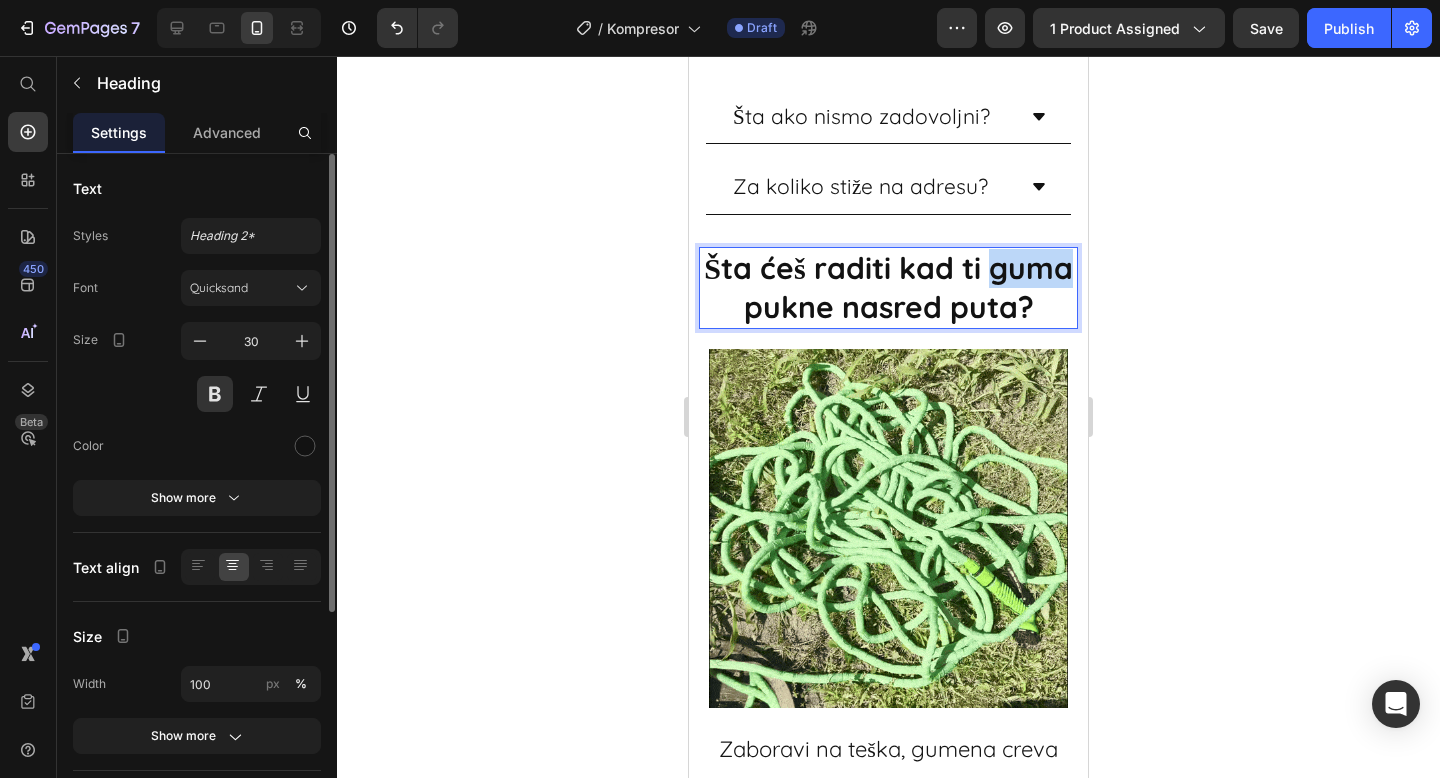 click on "Šta ćeš raditi kad ti guma pukne nasred puta?" at bounding box center (888, 288) 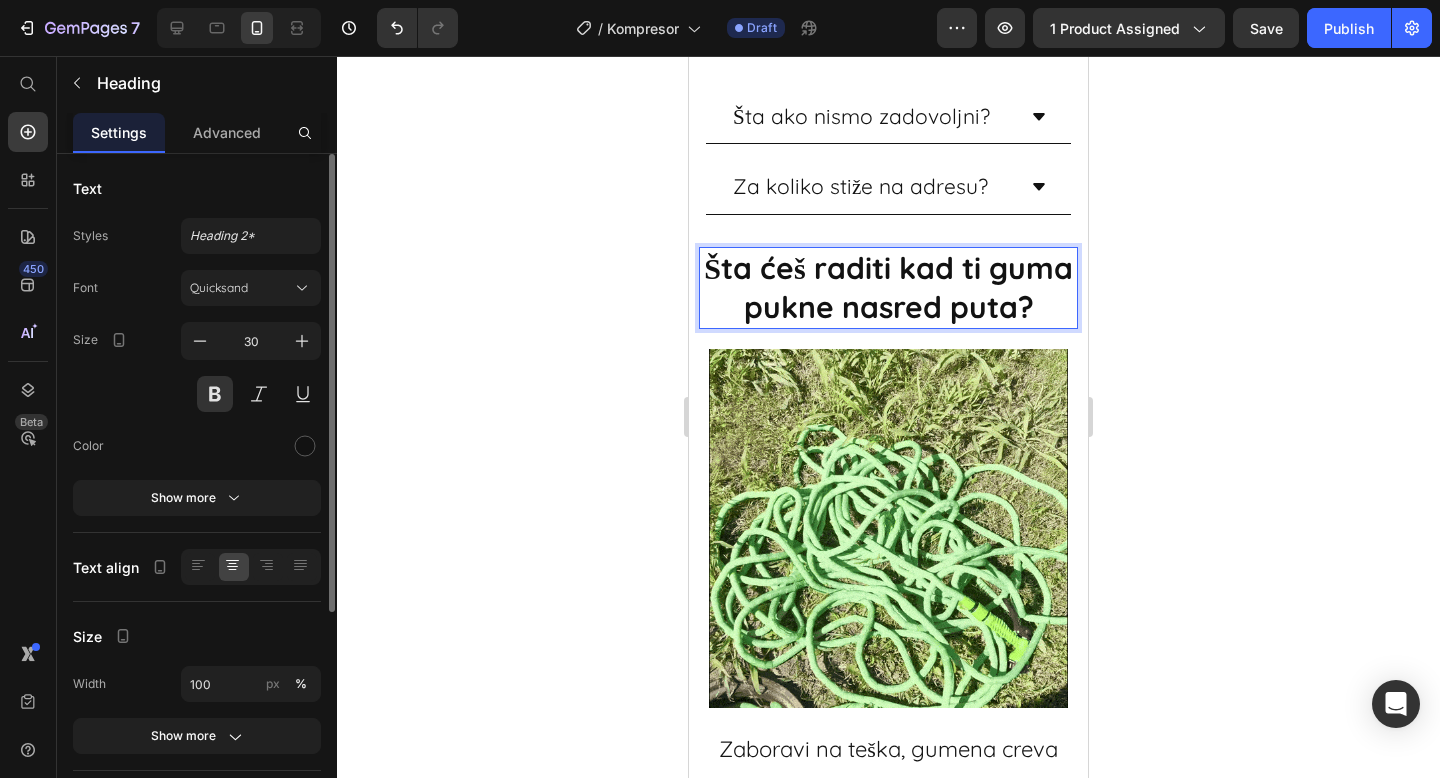 click on "Šta ćeš raditi kad ti guma pukne nasred puta?" at bounding box center [888, 288] 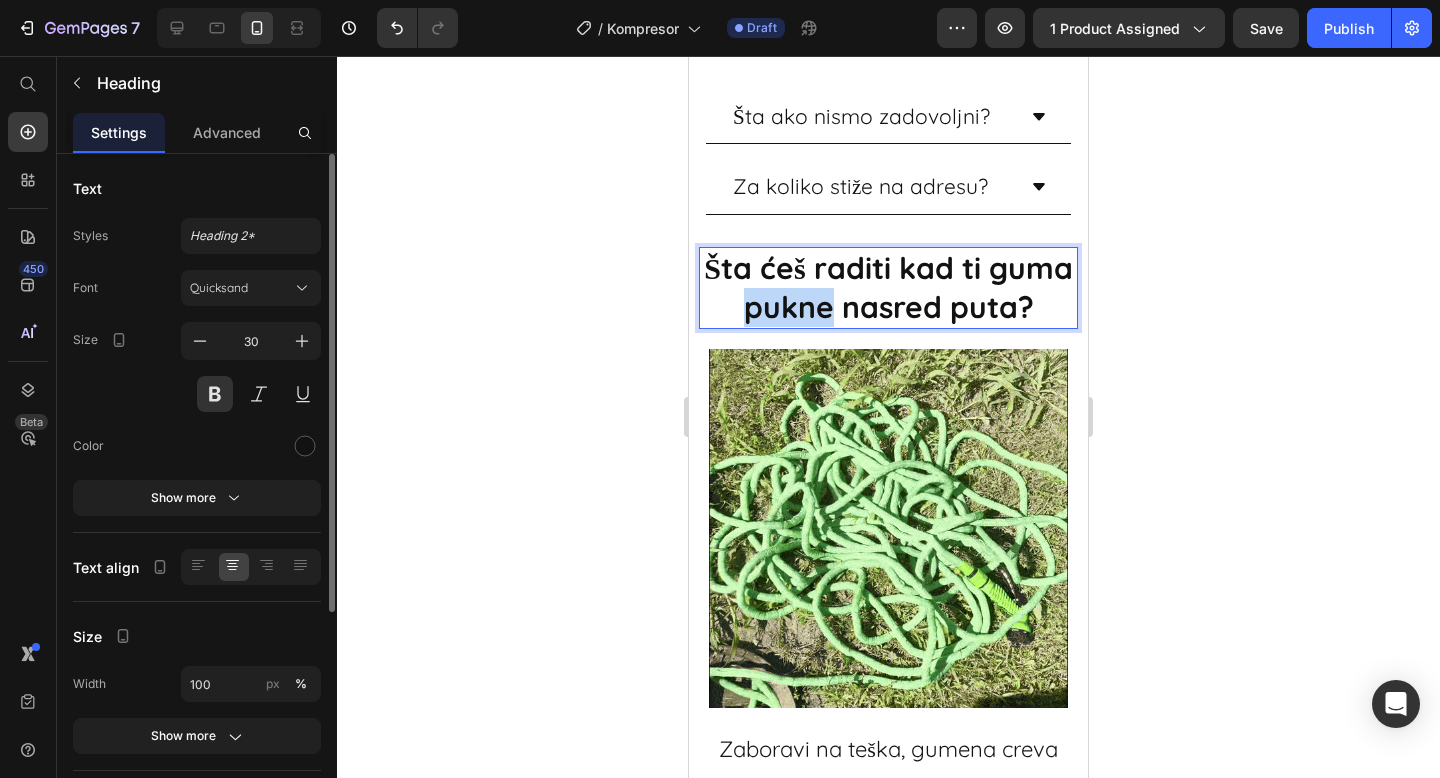 click on "Šta ćeš raditi kad ti guma pukne nasred puta?" at bounding box center (888, 288) 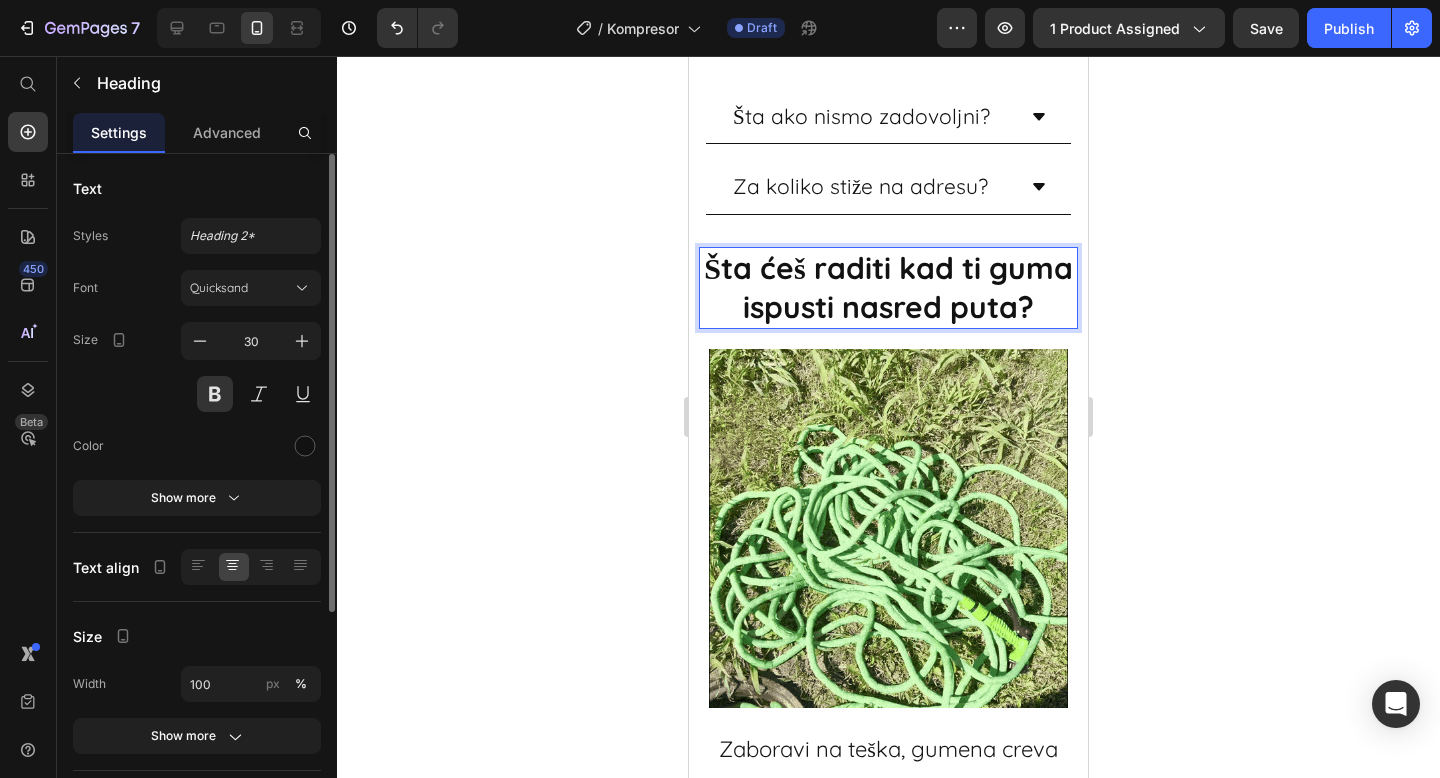 click 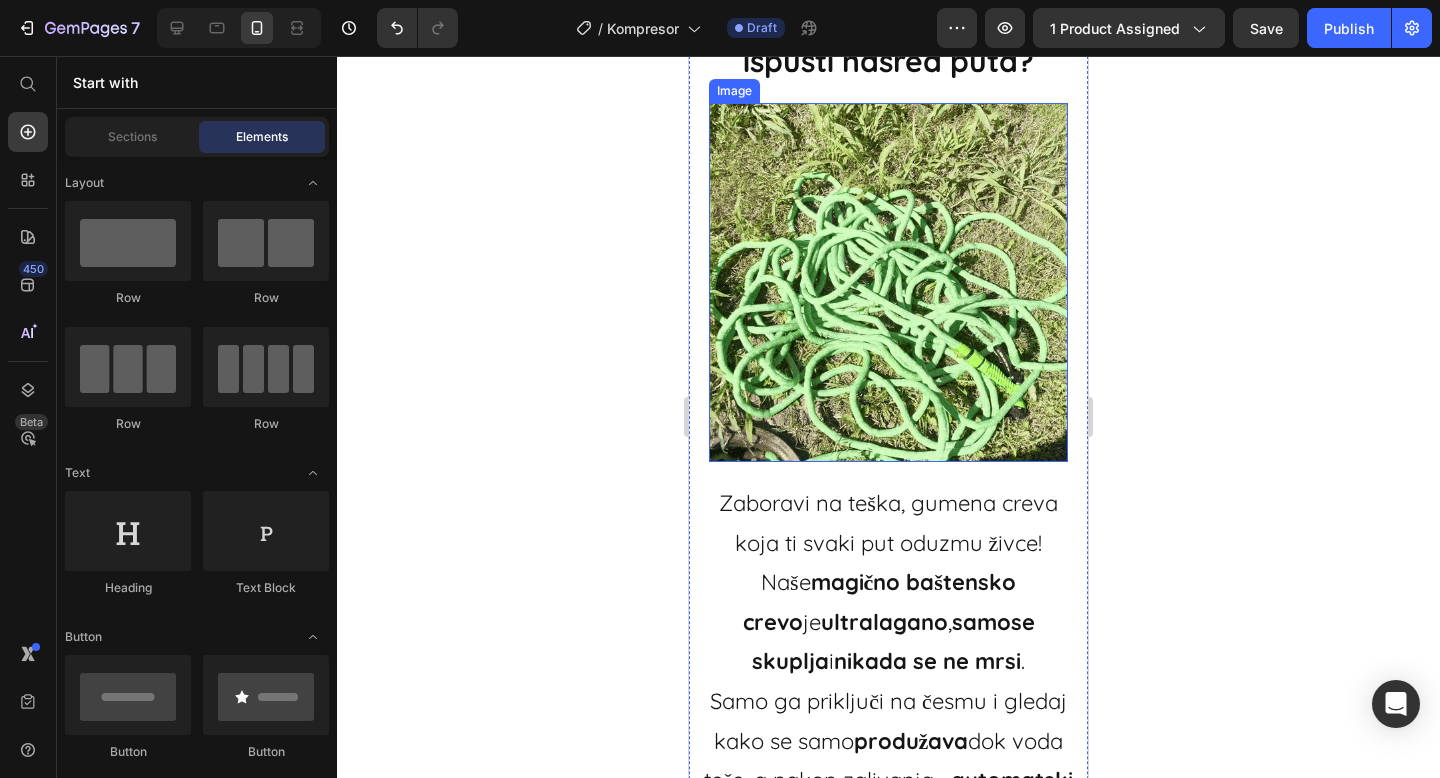 scroll, scrollTop: 2128, scrollLeft: 0, axis: vertical 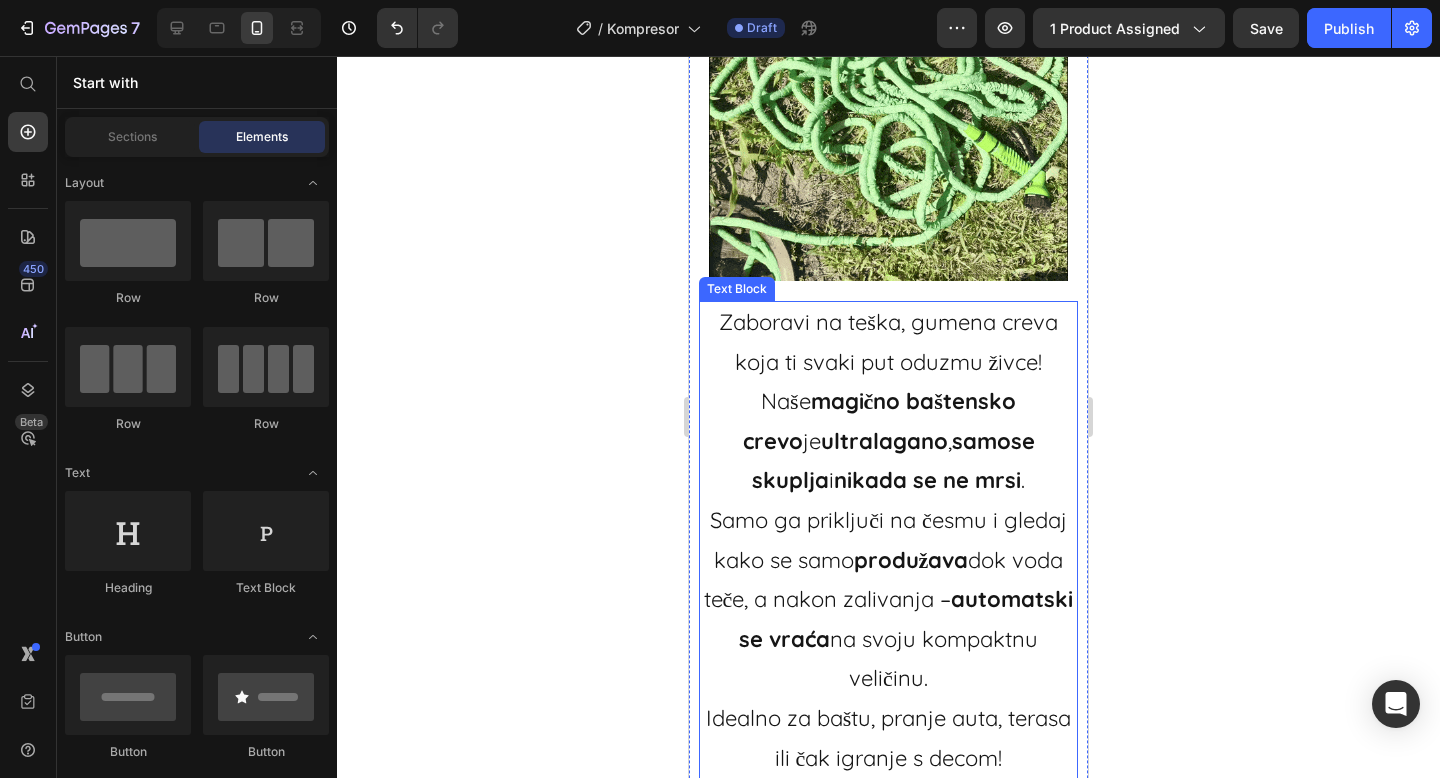 click on "Zaboravi na teška, gumena creva koja ti svaki put oduzmu živce! Naše magično baštensko crevo je ultralagano , samose skuplja i nikada se ne mrsi . Samo ga priključi na česmu i gledaj kako se samo produžava dok voda teče, a nakon zalivanja – automatski se vraća na svoju kompaktnu veličinu. Idealno za baštu, pranje auta, terasa ili čak igranje s decom!" at bounding box center (888, 540) 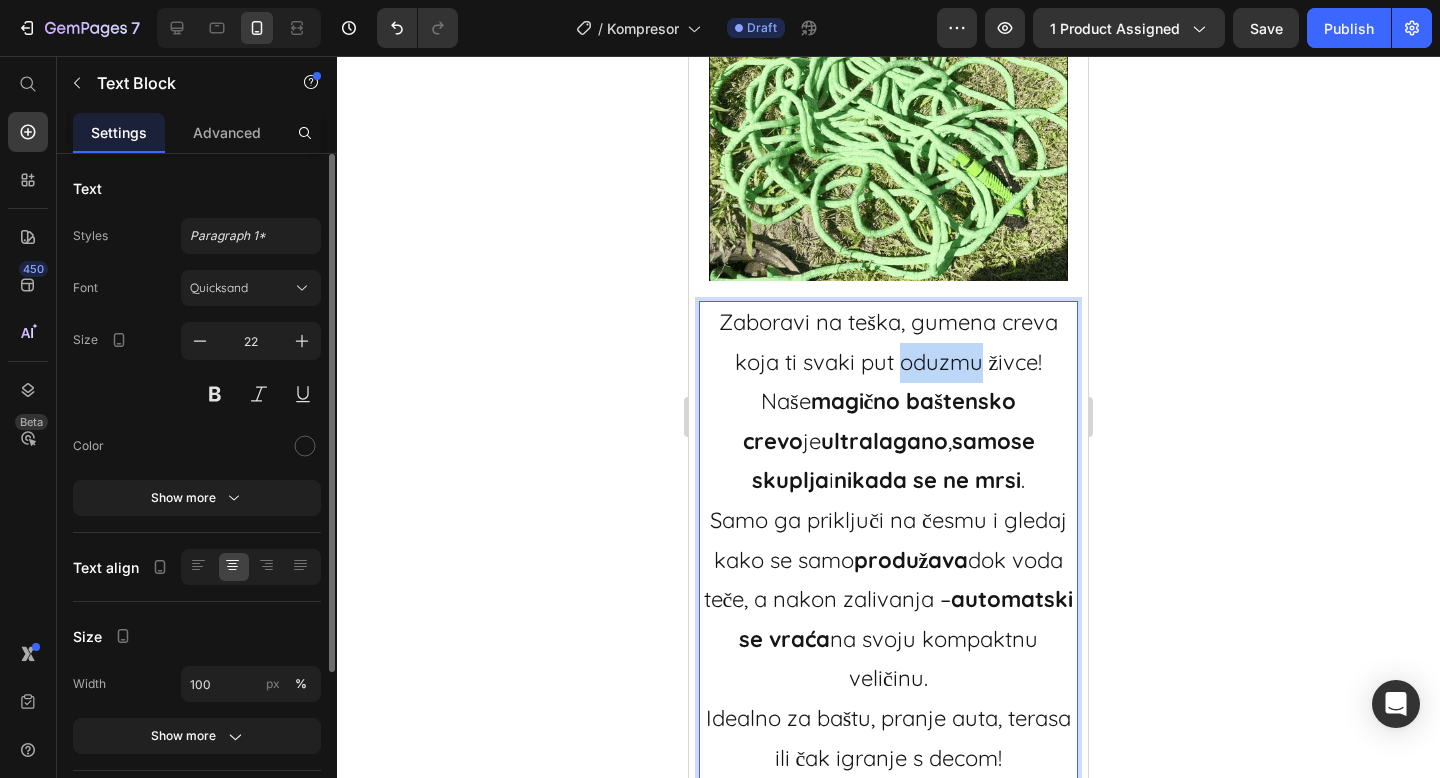 click on "Zaboravi na teška, gumena creva koja ti svaki put oduzmu živce! Naše magično baštensko crevo je ultralagano , samose skuplja i nikada se ne mrsi . Samo ga priključi na česmu i gledaj kako se samo produžava dok voda teče, a nakon zalivanja – automatski se vraća na svoju kompaktnu veličinu. Idealno za baštu, pranje auta, terasa ili čak igranje s decom!" at bounding box center [888, 540] 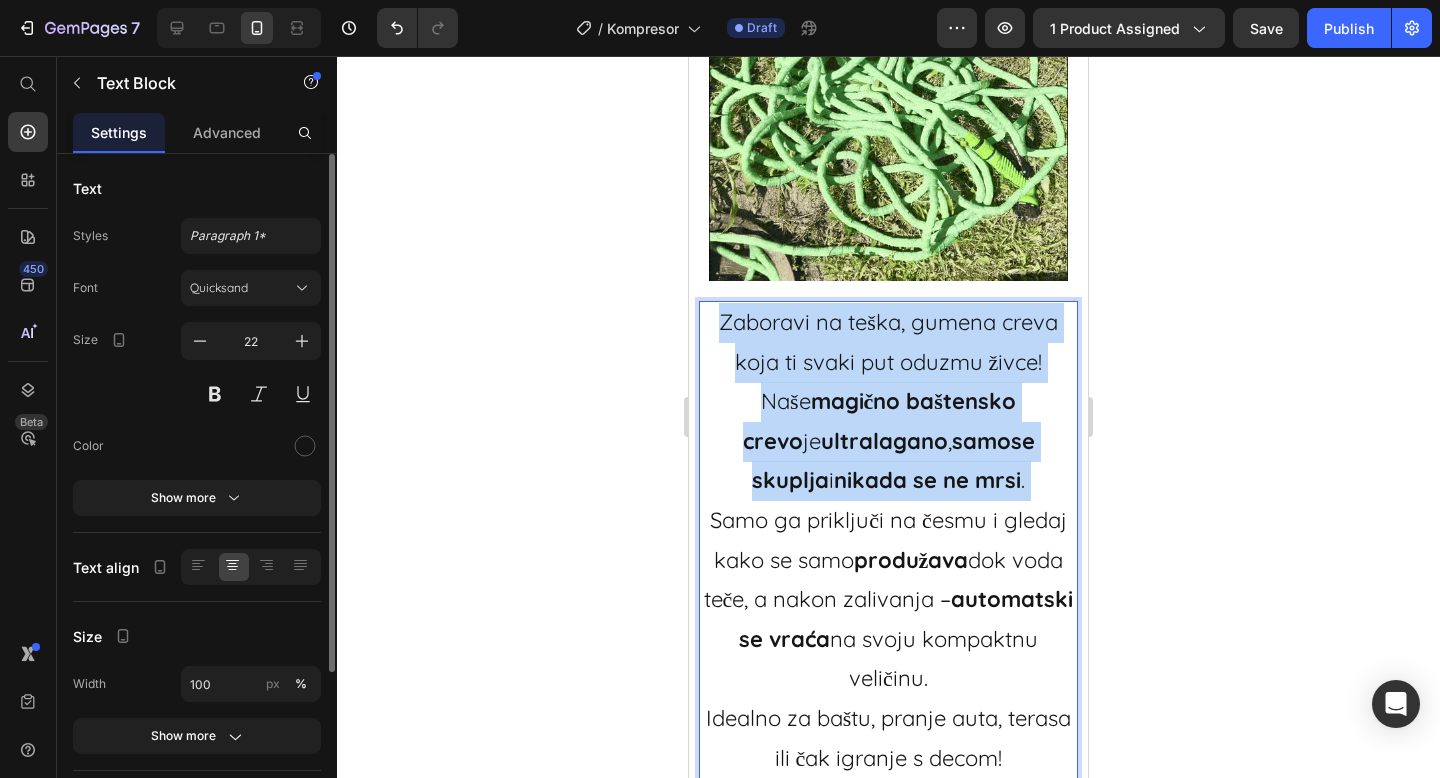 click on "Zaboravi na teška, gumena creva koja ti svaki put oduzmu živce! Naše magično baštensko crevo je ultralagano , samose skuplja i nikada se ne mrsi . Samo ga priključi na česmu i gledaj kako se samo produžava dok voda teče, a nakon zalivanja – automatski se vraća na svoju kompaktnu veličinu. Idealno za baštu, pranje auta, terasa ili čak igranje s decom!" at bounding box center [888, 540] 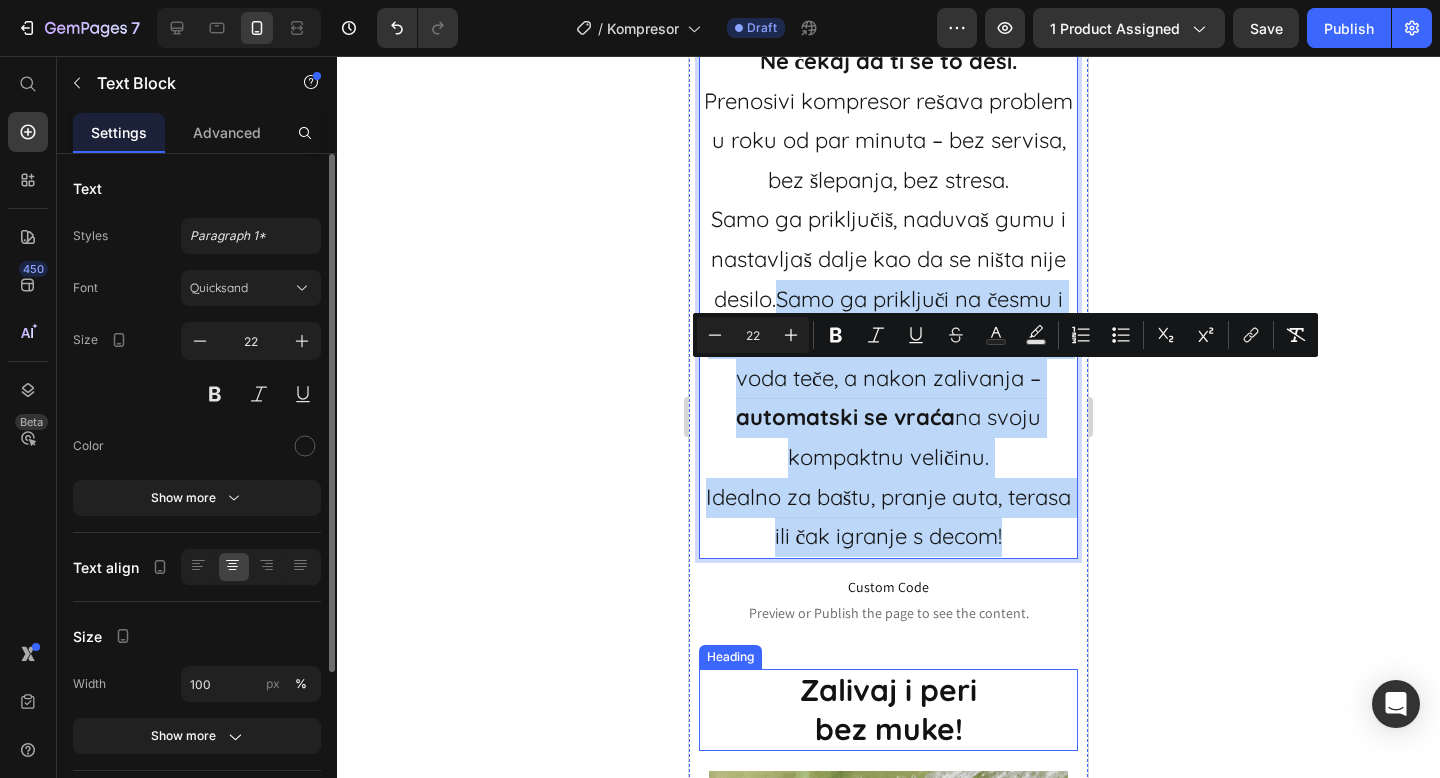 scroll, scrollTop: 2397, scrollLeft: 0, axis: vertical 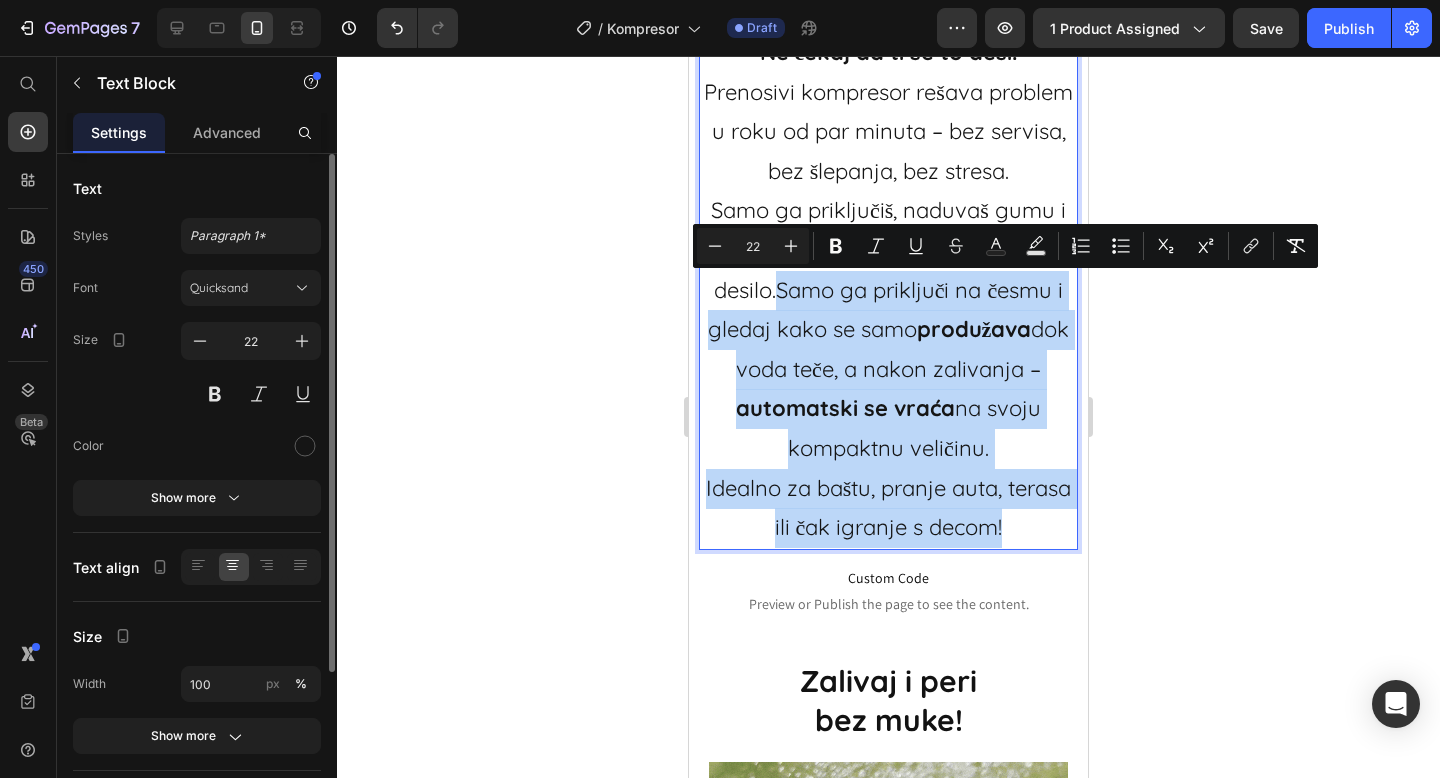 drag, startPoint x: 780, startPoint y: 515, endPoint x: 1020, endPoint y: 529, distance: 240.40799 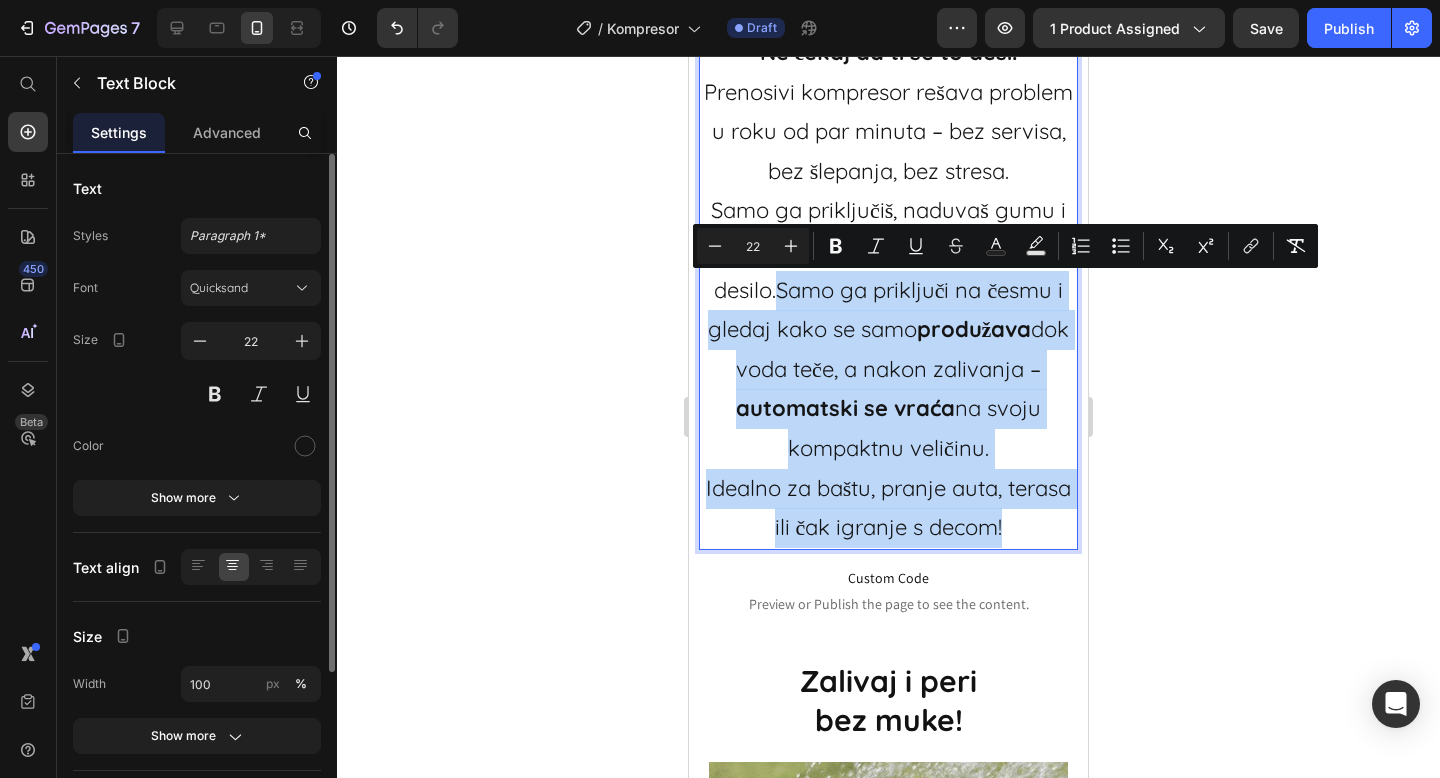 click on "Ne čekaj da ti se to desi. Prenosivi kompresor rešava problem u roku od par minuta – bez servisa, bez šlepanja, bez stresa. Samo ga priključiš, naduvaš gumu i nastavljaš dalje kao da se ništa nije desilo.Samo ga priključi na česmu i gledaj kako se samo produžava dok voda teče, a nakon zalivanja – automatski se vraća na svoju kompaktnu veličinu. Idealno za baštu, pranje auta, terasa ili čak igranje s decom!" at bounding box center [888, 290] 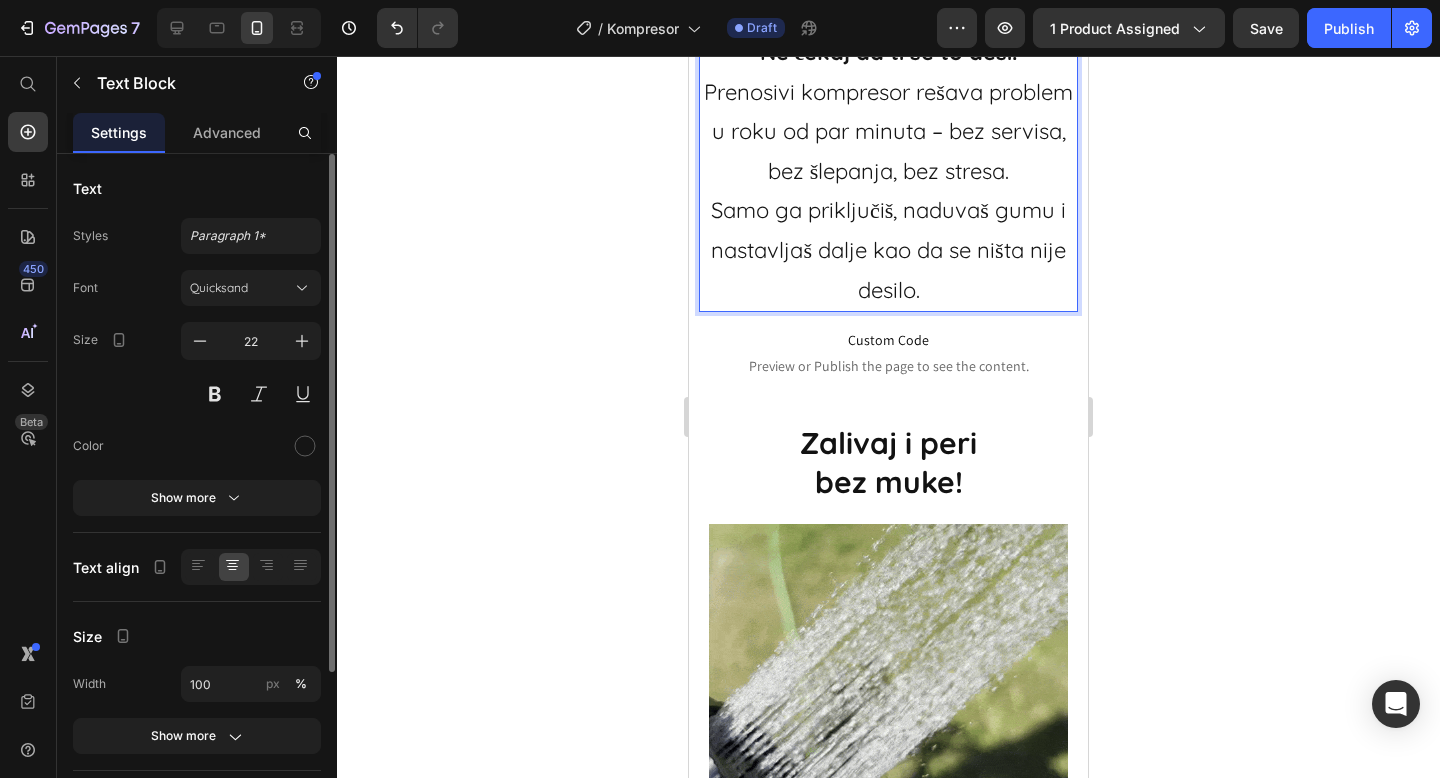 click 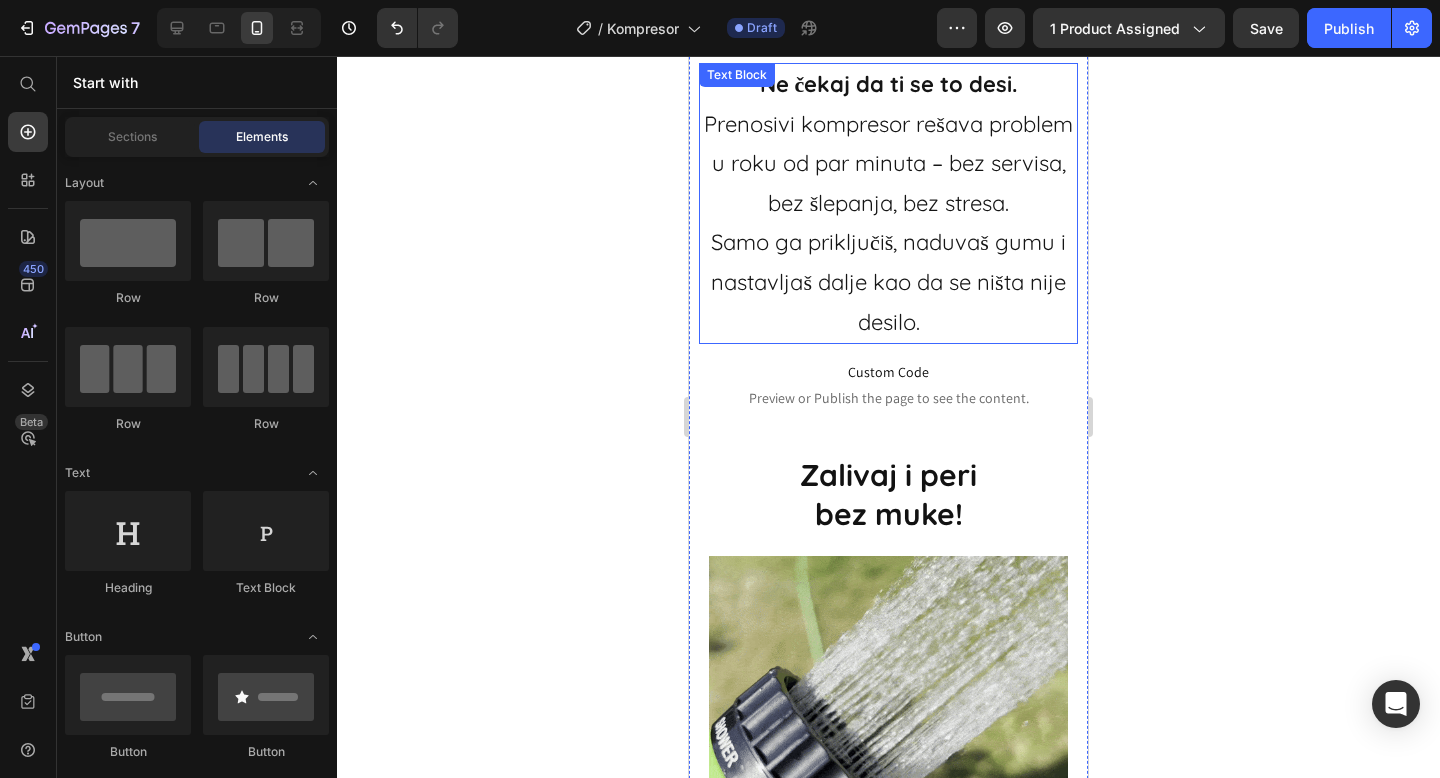 scroll, scrollTop: 2354, scrollLeft: 0, axis: vertical 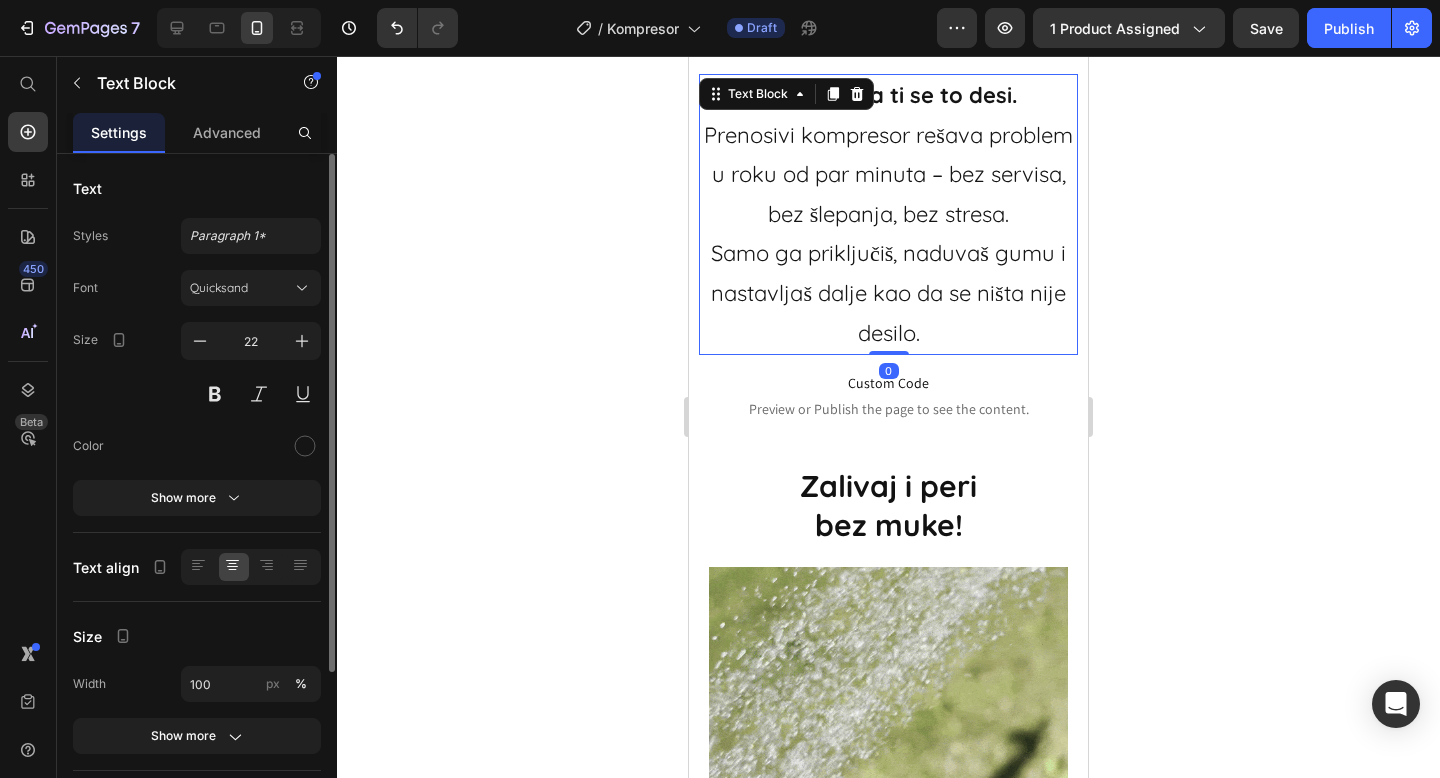 click on "Ne čekaj da ti se to desi. Prenosivi kompresor rešava problem u roku od par minuta – bez servisa, bez šlepanja, bez stresa. Samo ga priključiš, naduvaš gumu i nastavljaš dalje kao da se ništa nije desilo." at bounding box center [888, 214] 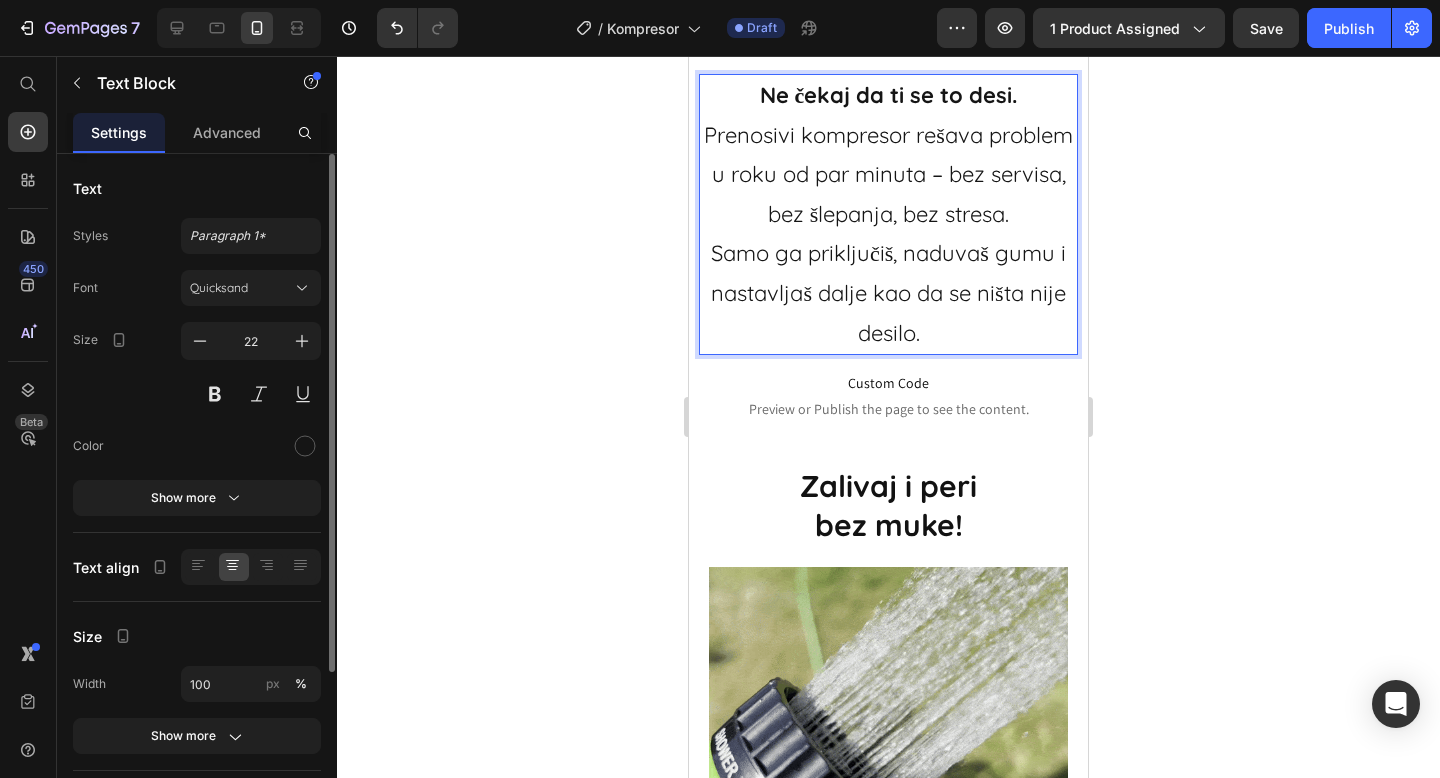 click on "Ne čekaj da ti se to desi. Prenosivi kompresor rešava problem u roku od par minuta – bez servisa, bez šlepanja, bez stresa. Samo ga priključiš, naduvaš gumu i nastavljaš dalje kao da se ništa nije desilo." at bounding box center [888, 214] 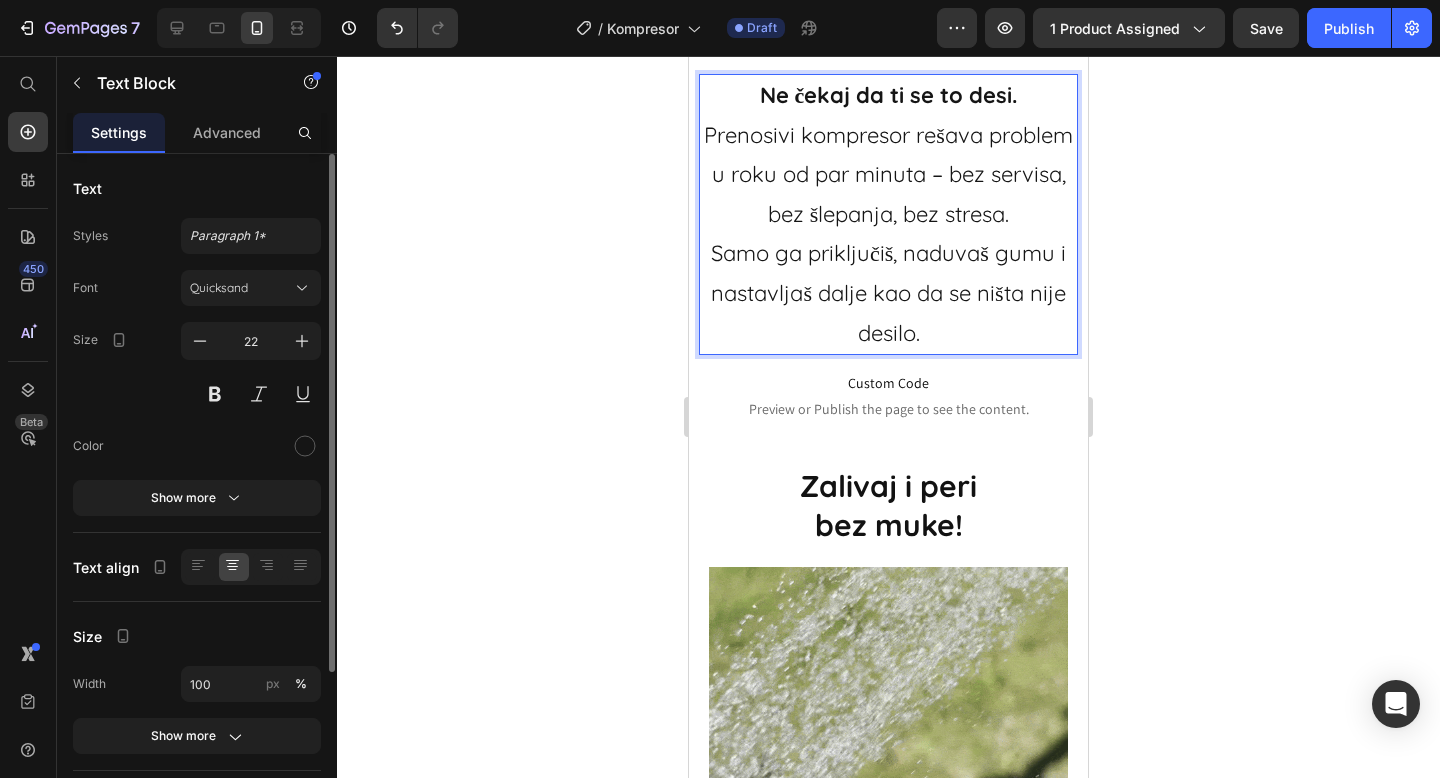 click on "Ne čekaj da ti se to desi. Prenosivi kompresor rešava problem u roku od par minuta – bez servisa, bez šlepanja, bez stresa. Samo ga priključiš, naduvaš gumu i nastavljaš dalje kao da se ništa nije desilo." at bounding box center (888, 214) 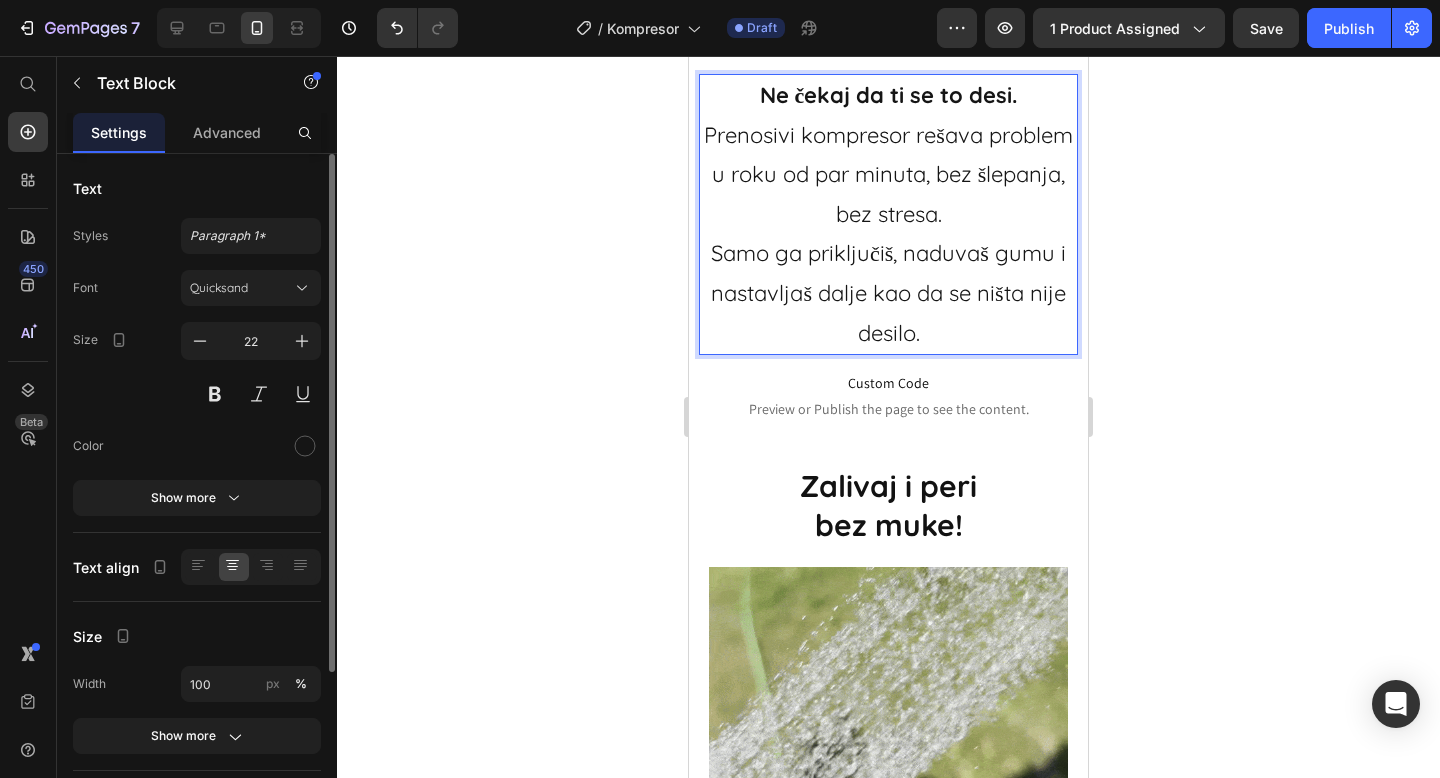 click 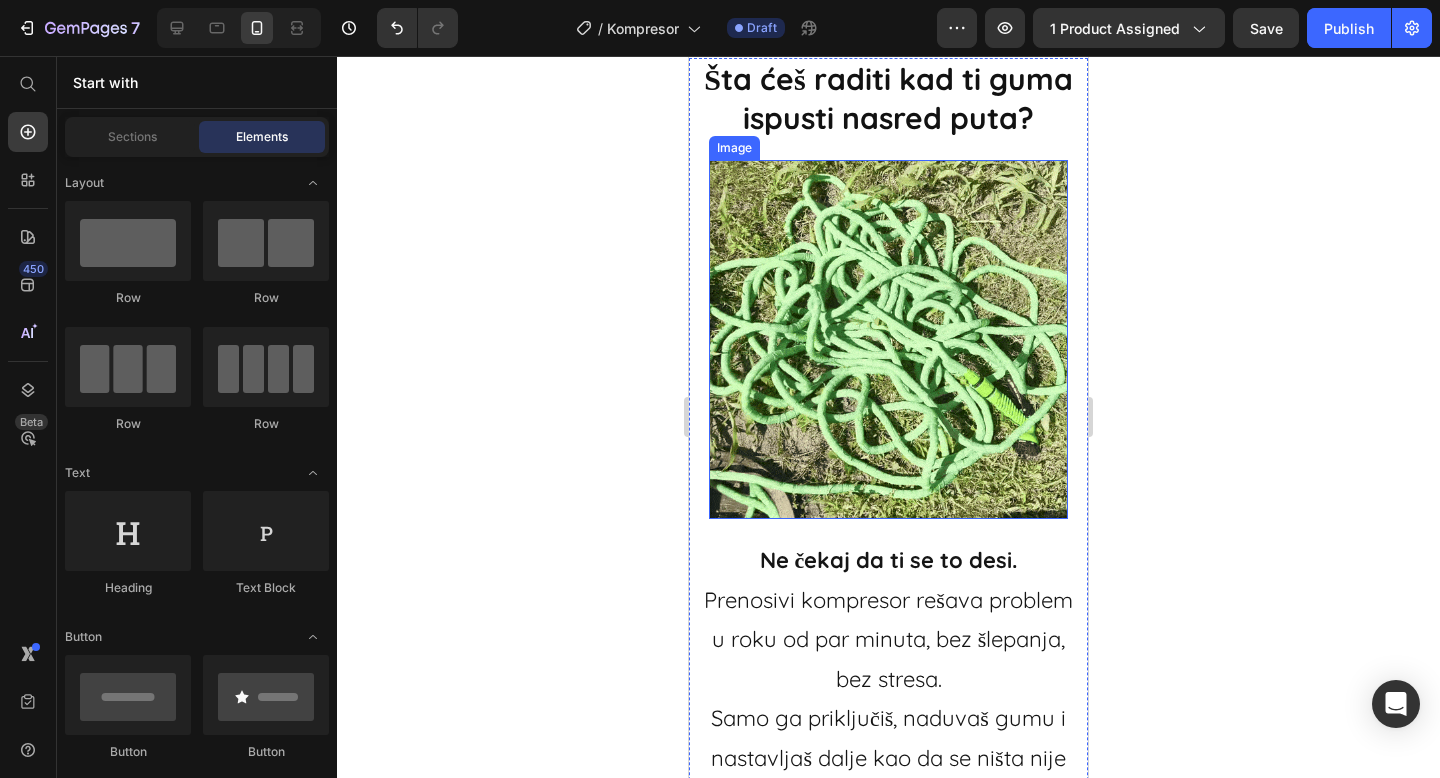 scroll, scrollTop: 1877, scrollLeft: 0, axis: vertical 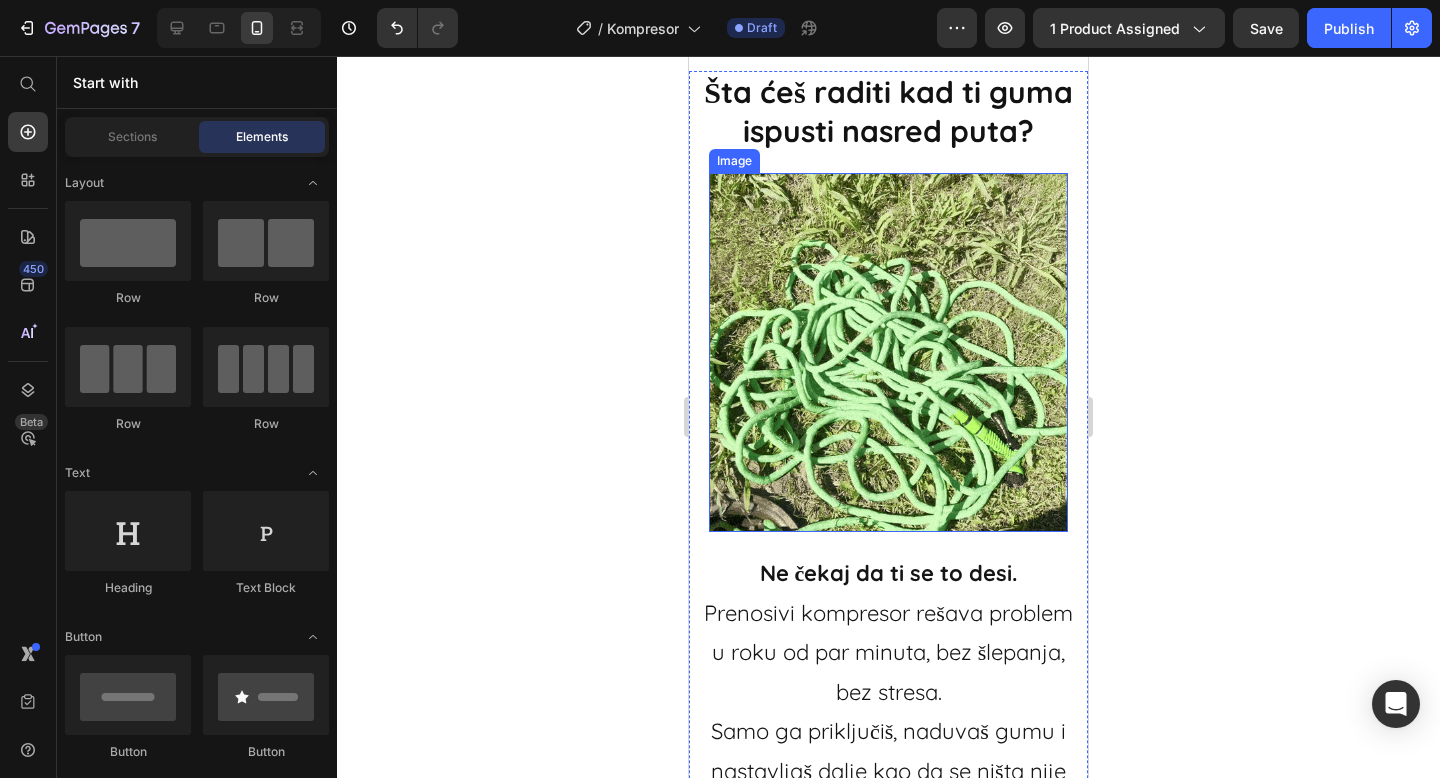 click at bounding box center (888, 352) 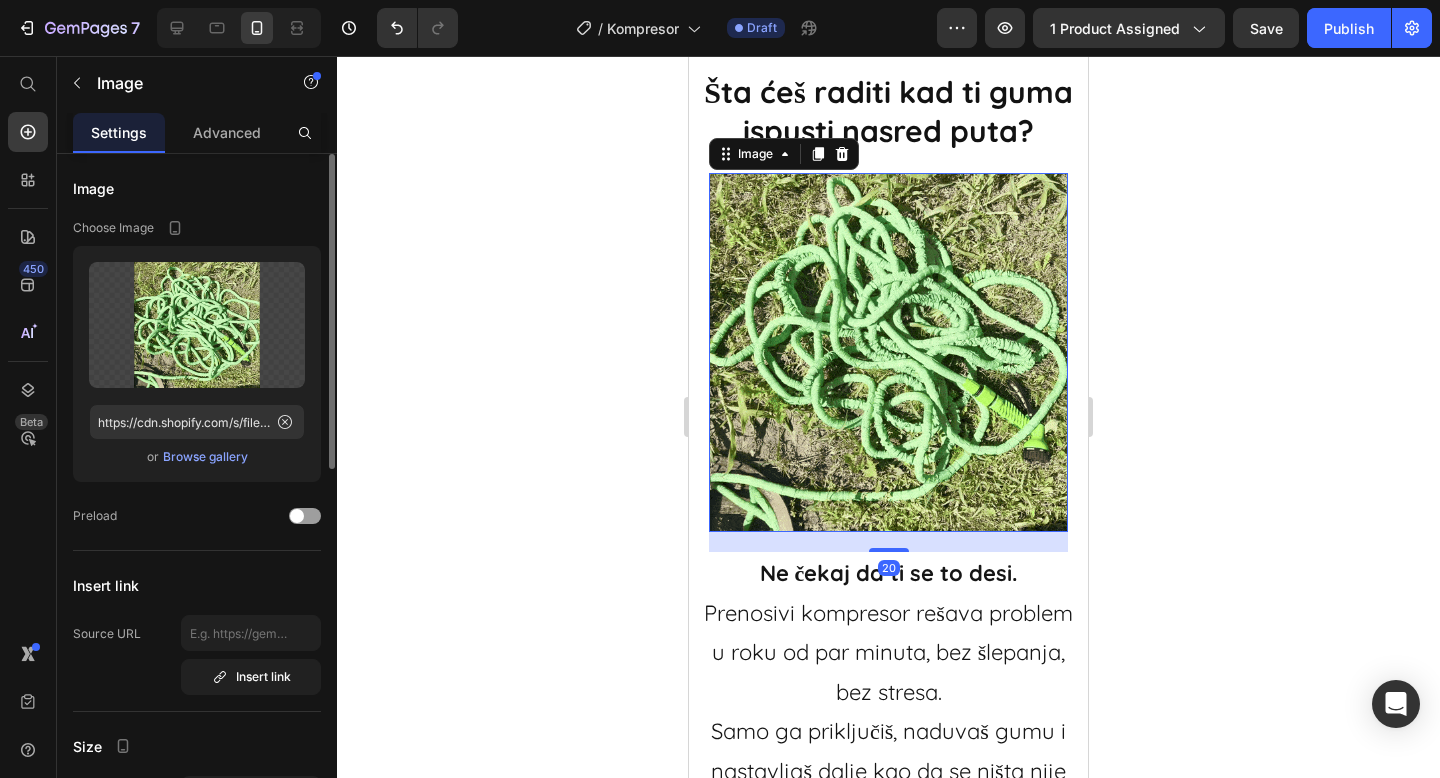 click on "Browse gallery" at bounding box center (205, 457) 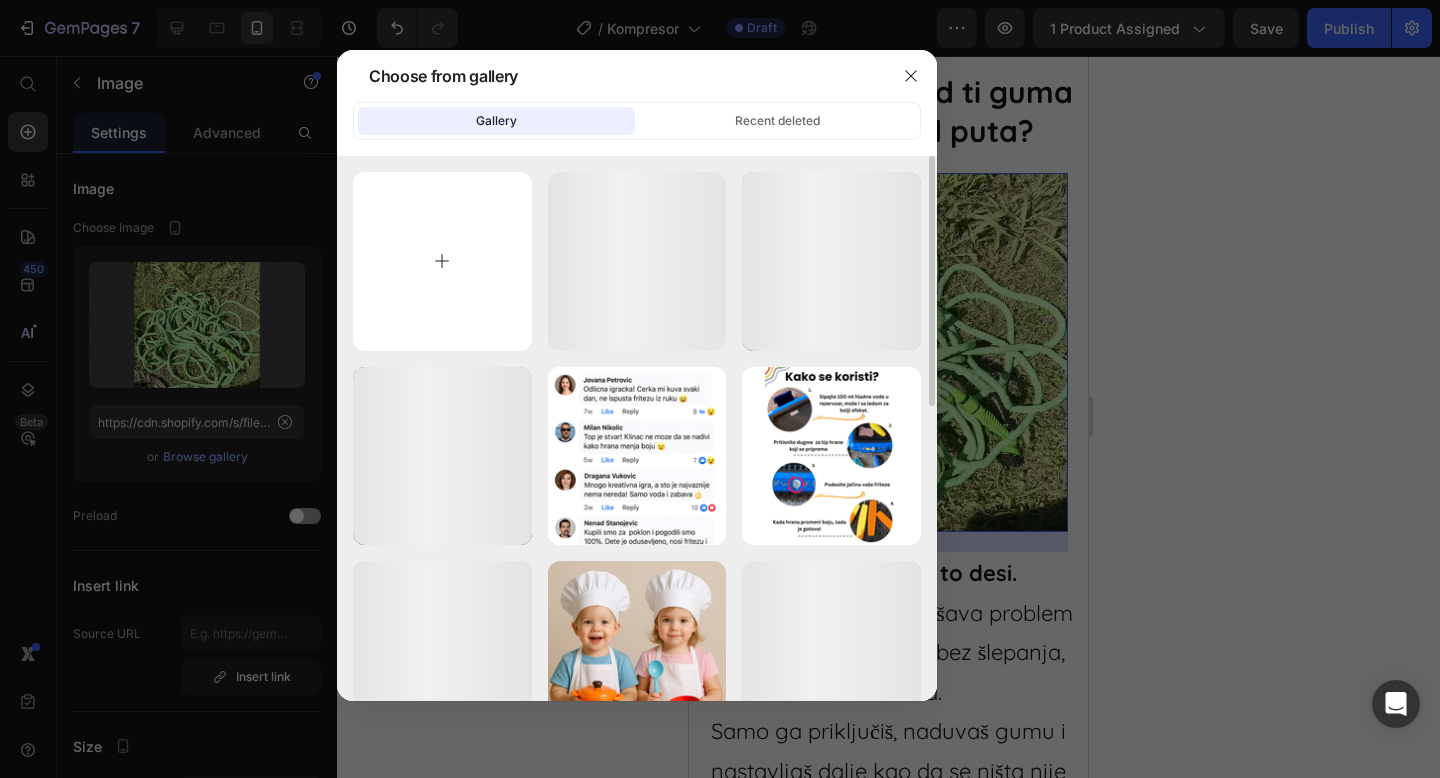 click at bounding box center (442, 261) 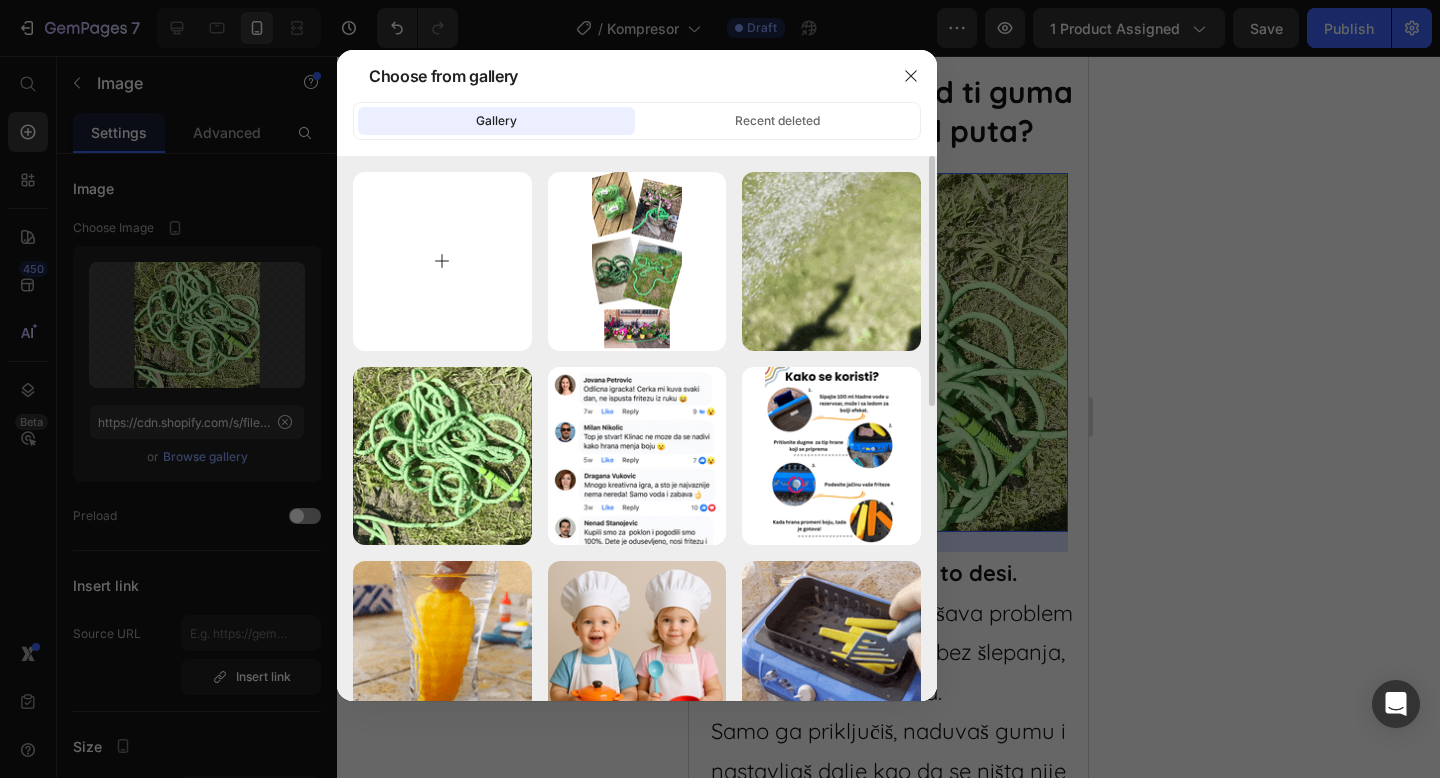 click at bounding box center [442, 261] 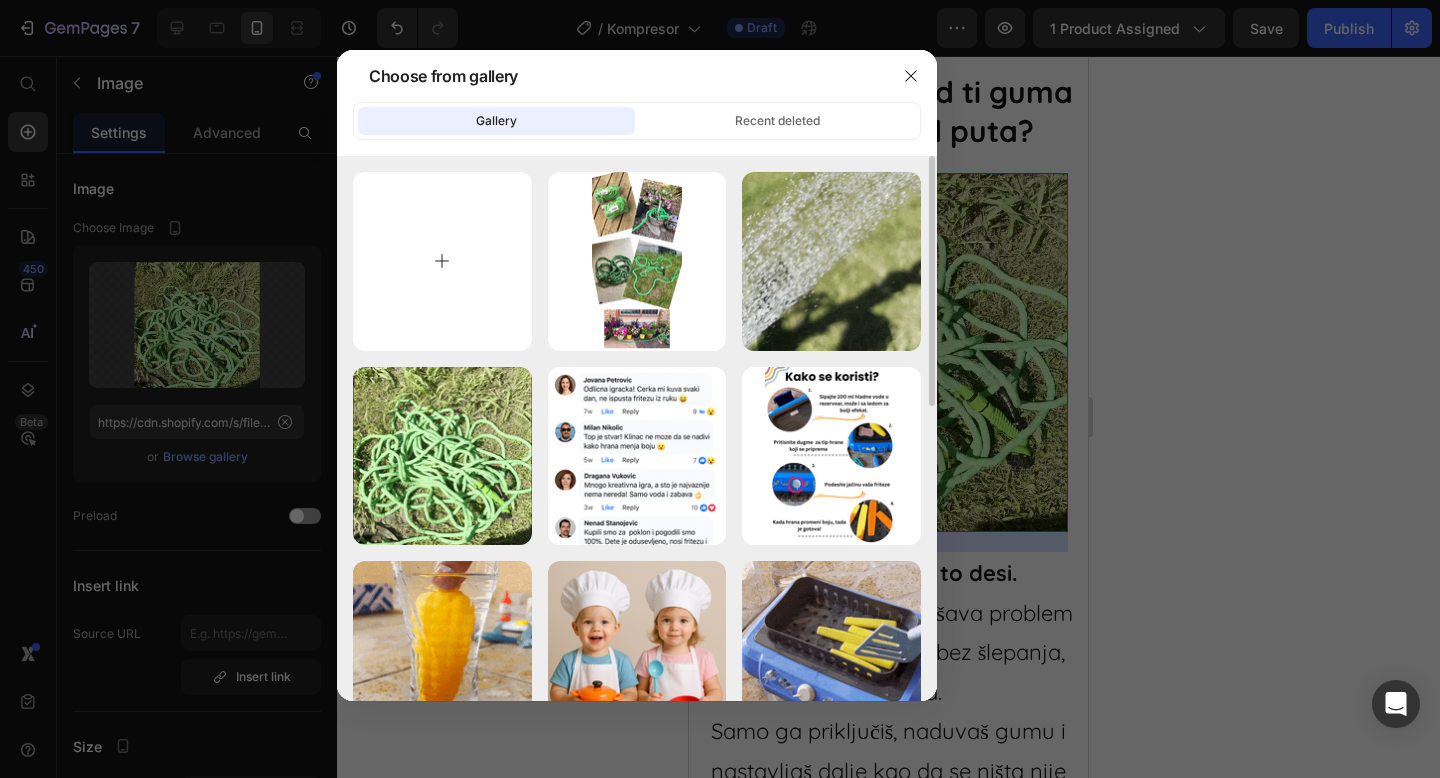 type on "C:\fakepath\ezgif.com-animated-gif-maker (69).gif" 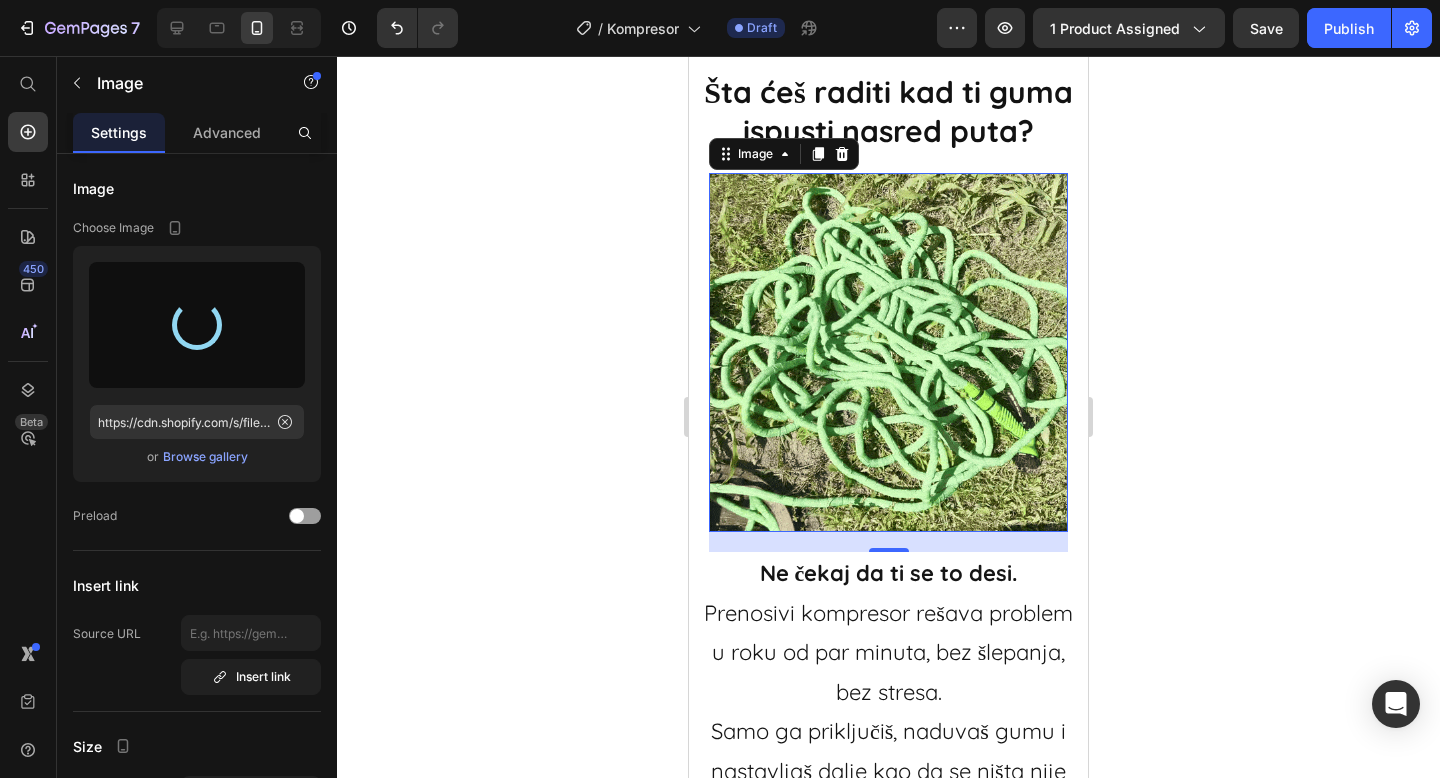 type on "https://cdn.shopify.com/s/files/1/0843/5682/5375/files/gempages_489206579149669515-7de02057-8bee-438e-ba11-591e93b2966b.gif" 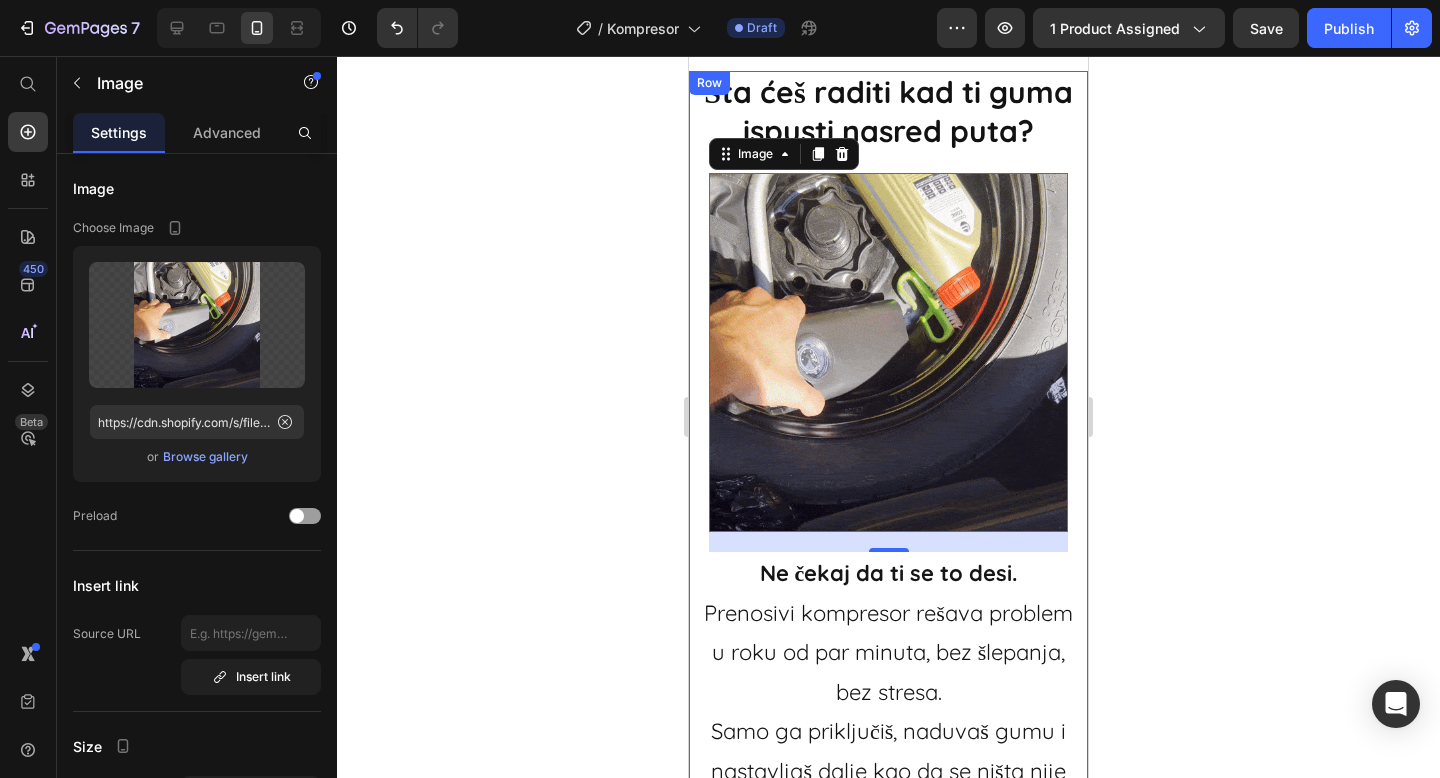 click 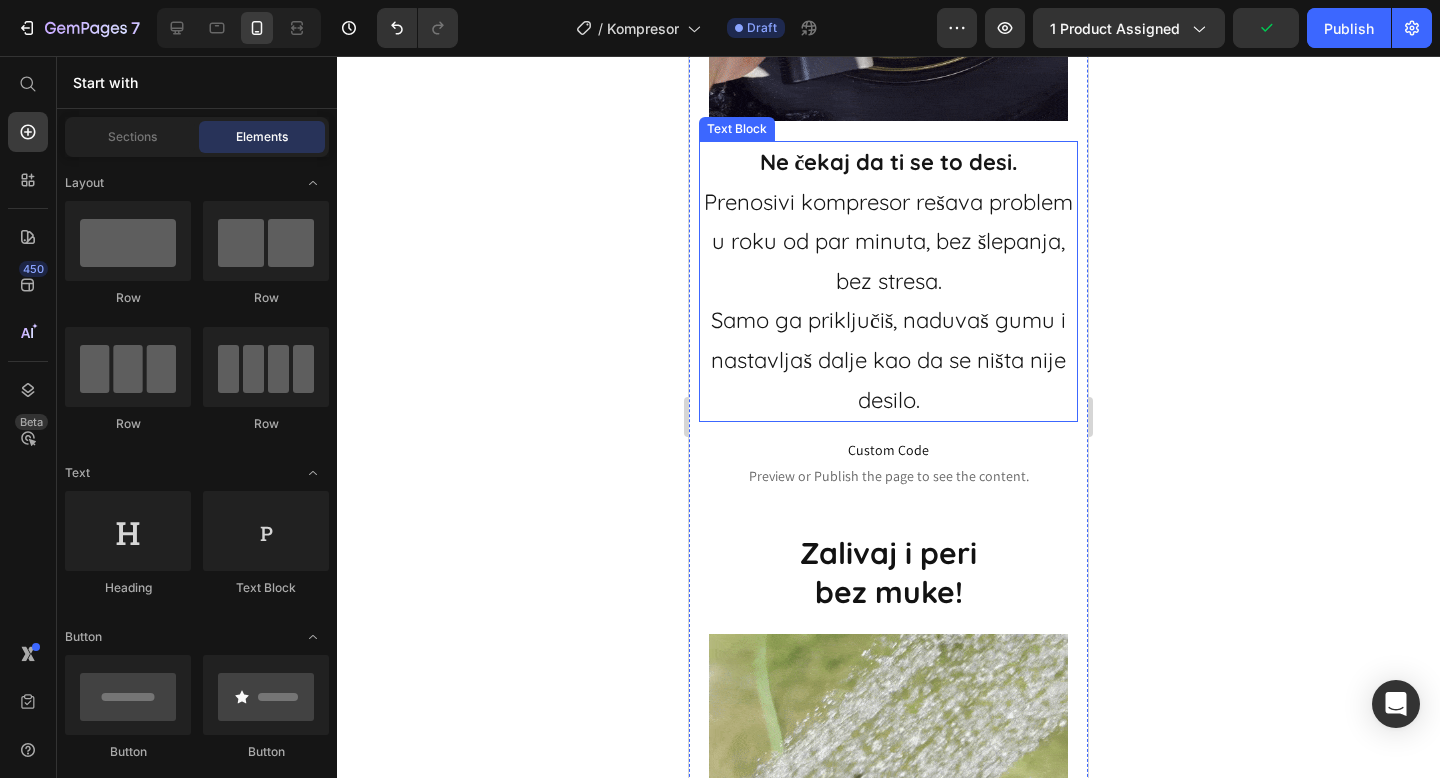 scroll, scrollTop: 2289, scrollLeft: 0, axis: vertical 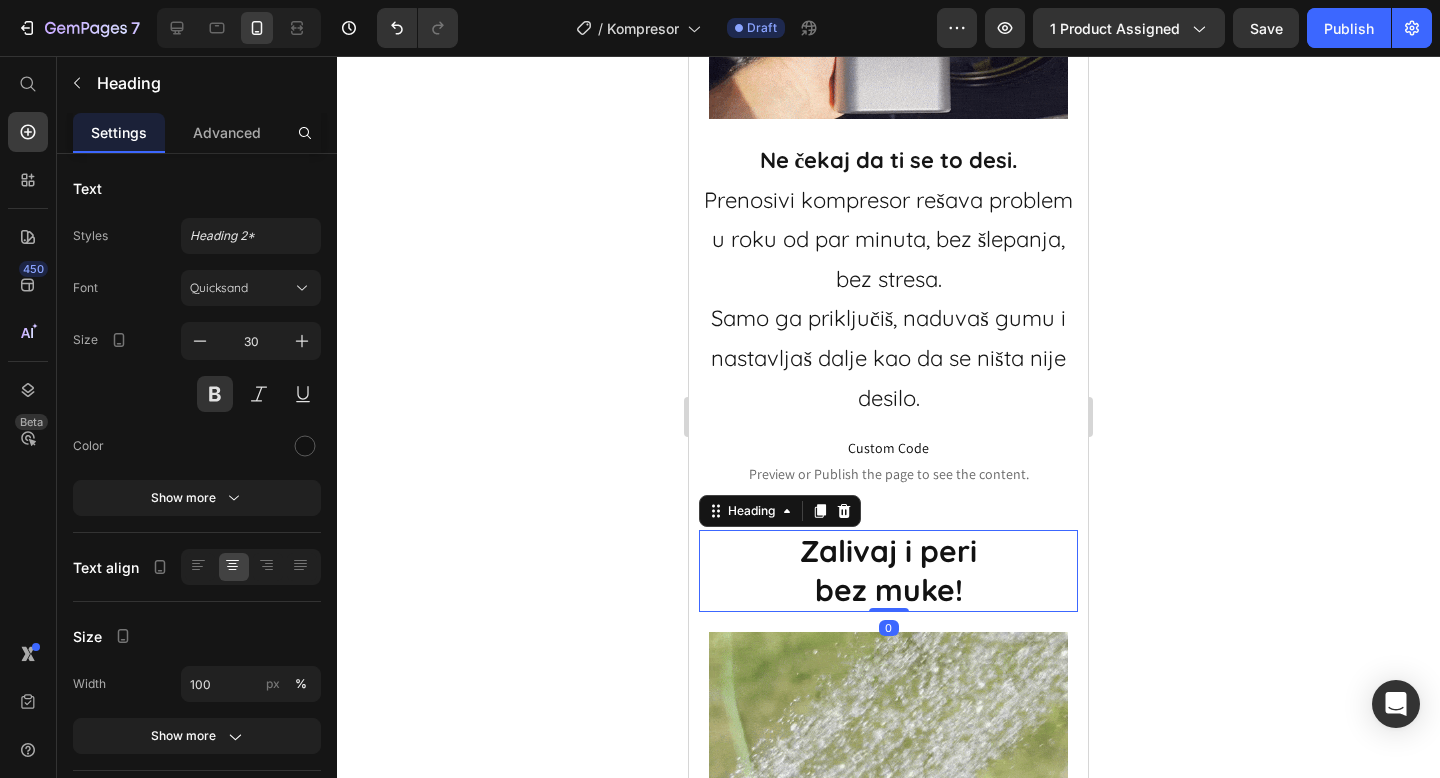click on "Zalivaj i peri" at bounding box center (888, 551) 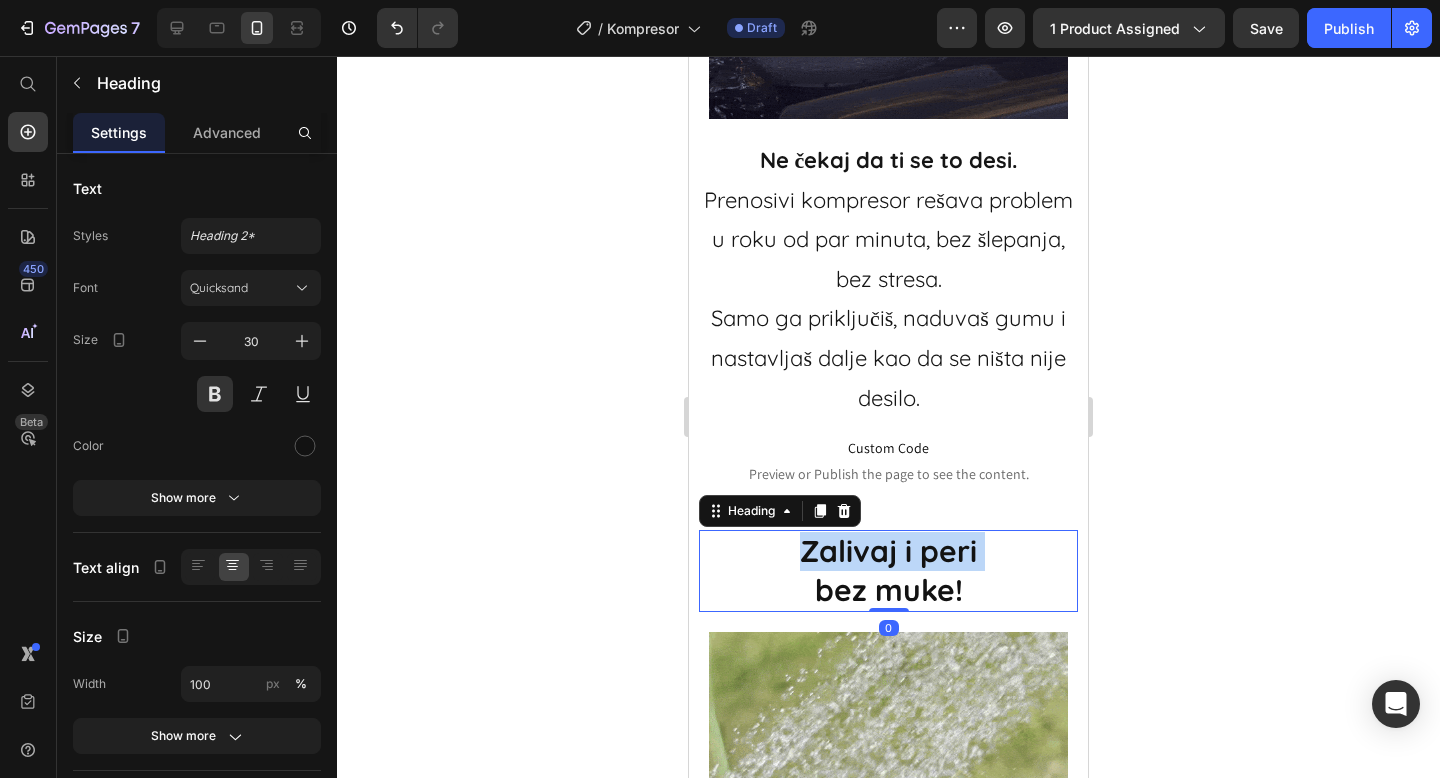 click on "Zalivaj i peri" at bounding box center [888, 551] 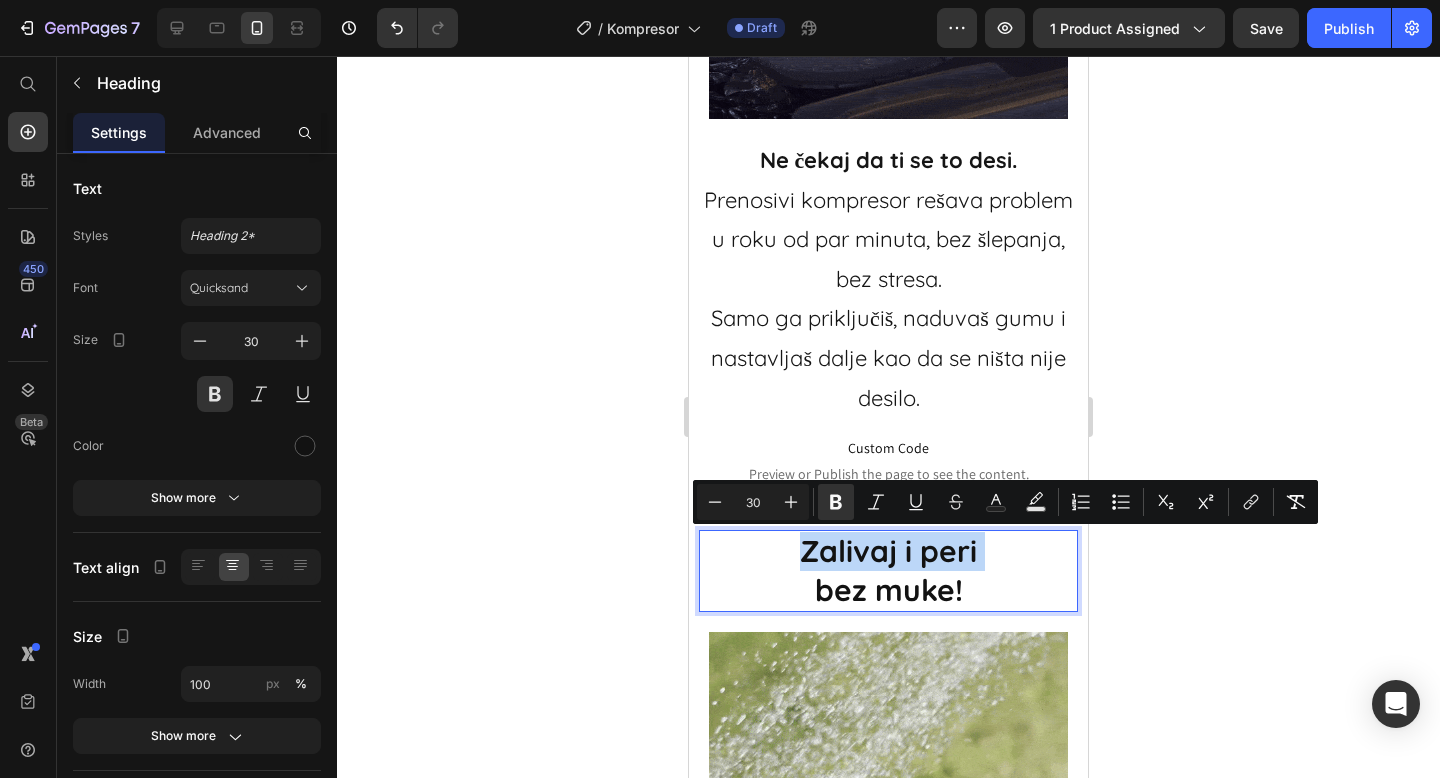 click on "Zalivaj i peri" at bounding box center (888, 551) 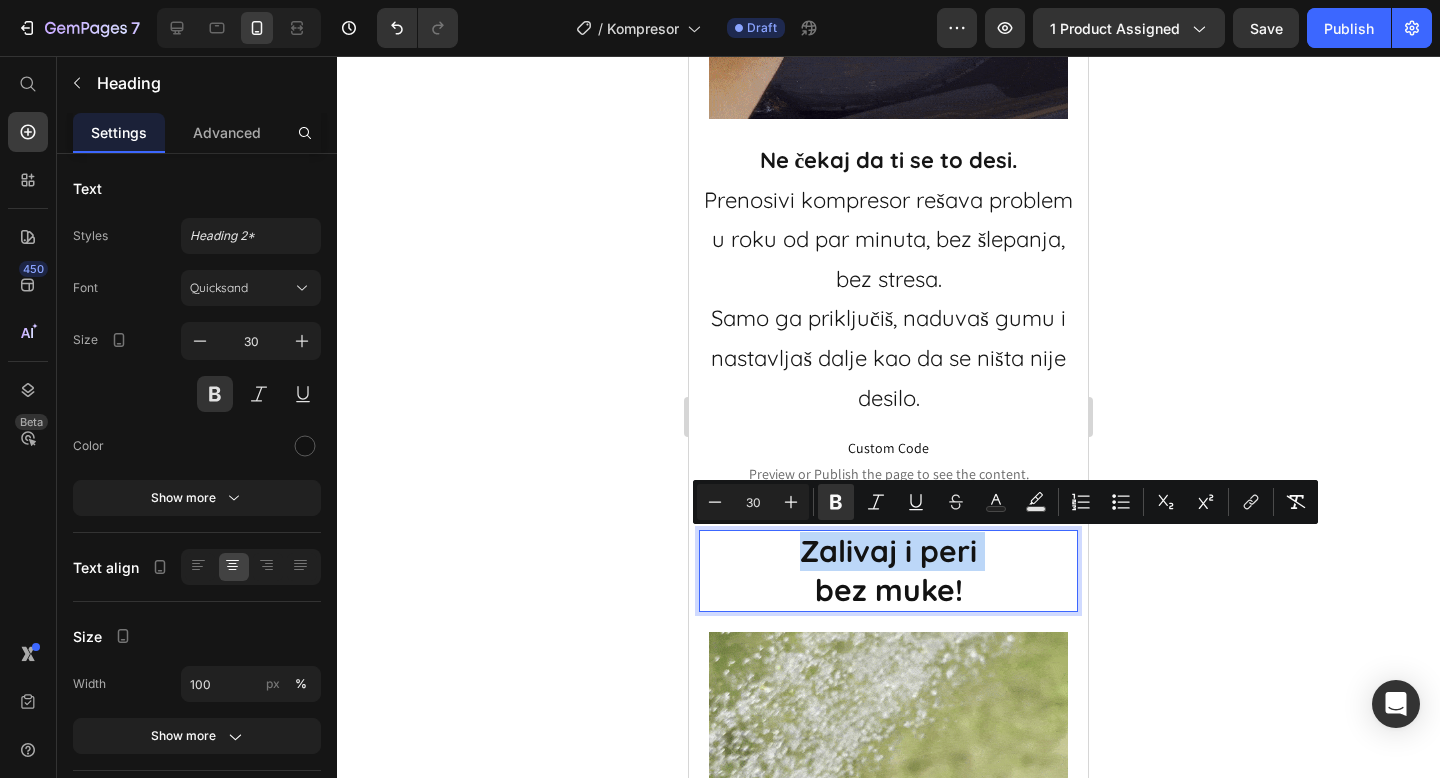 click on "Zalivaj i peri" at bounding box center [888, 551] 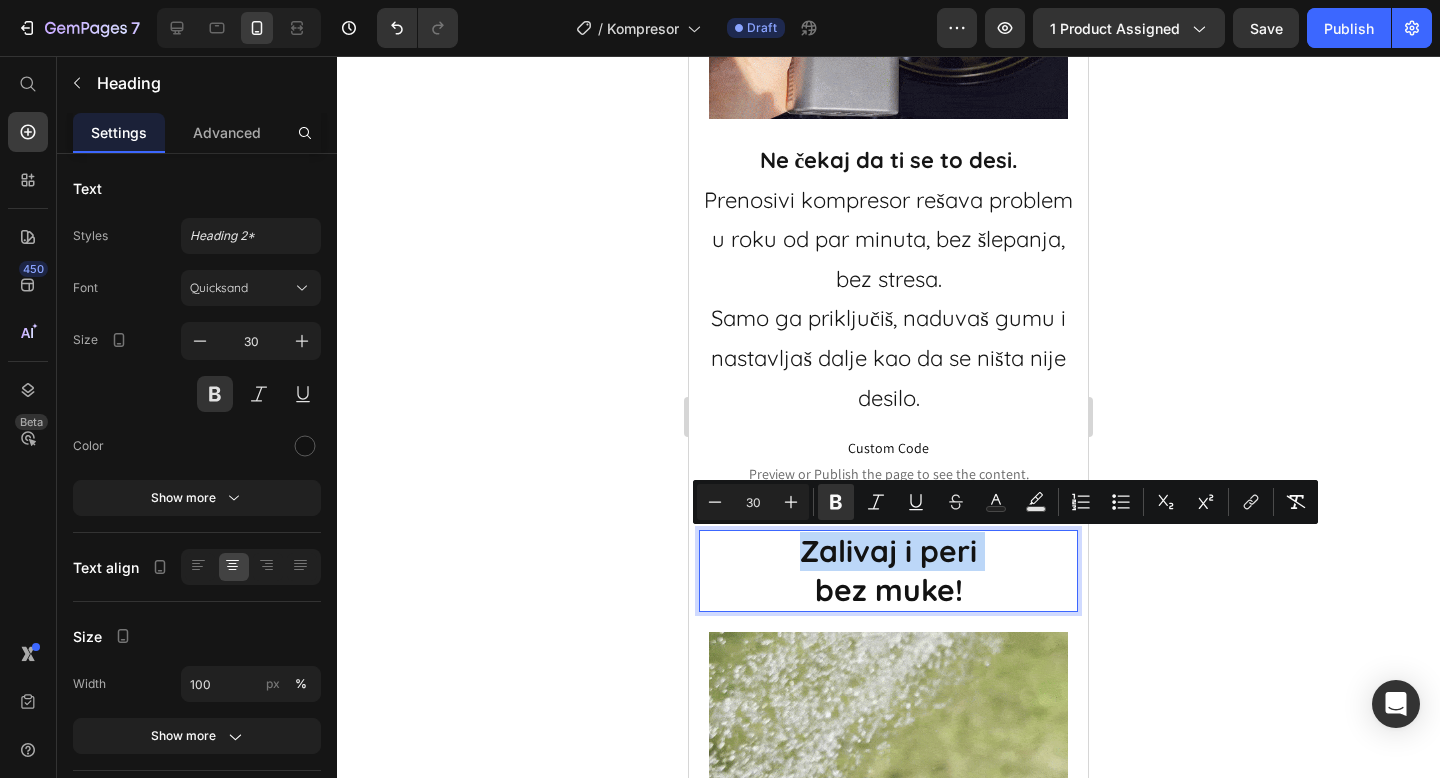 click on "Zalivaj i peri" at bounding box center [888, 551] 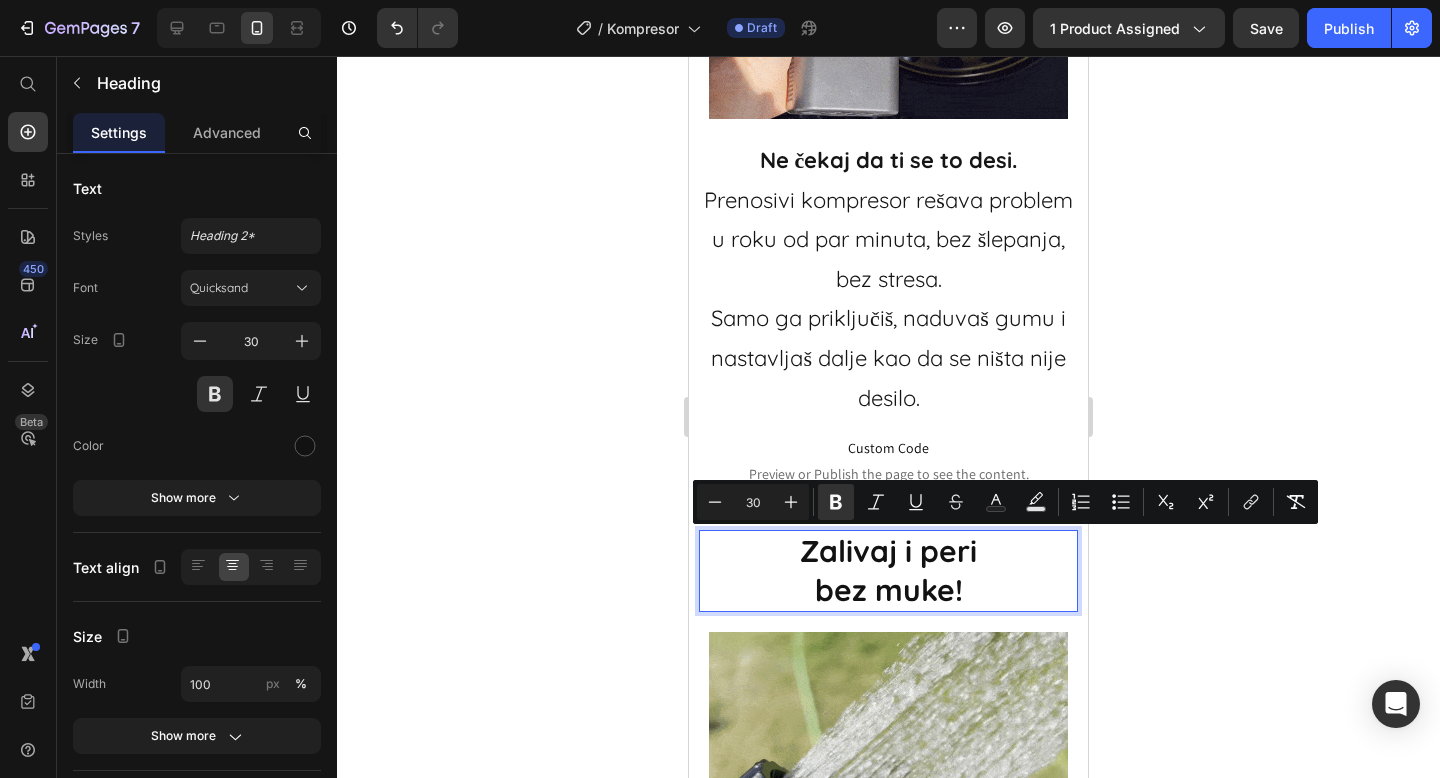 click on "bez muke!" at bounding box center [889, 590] 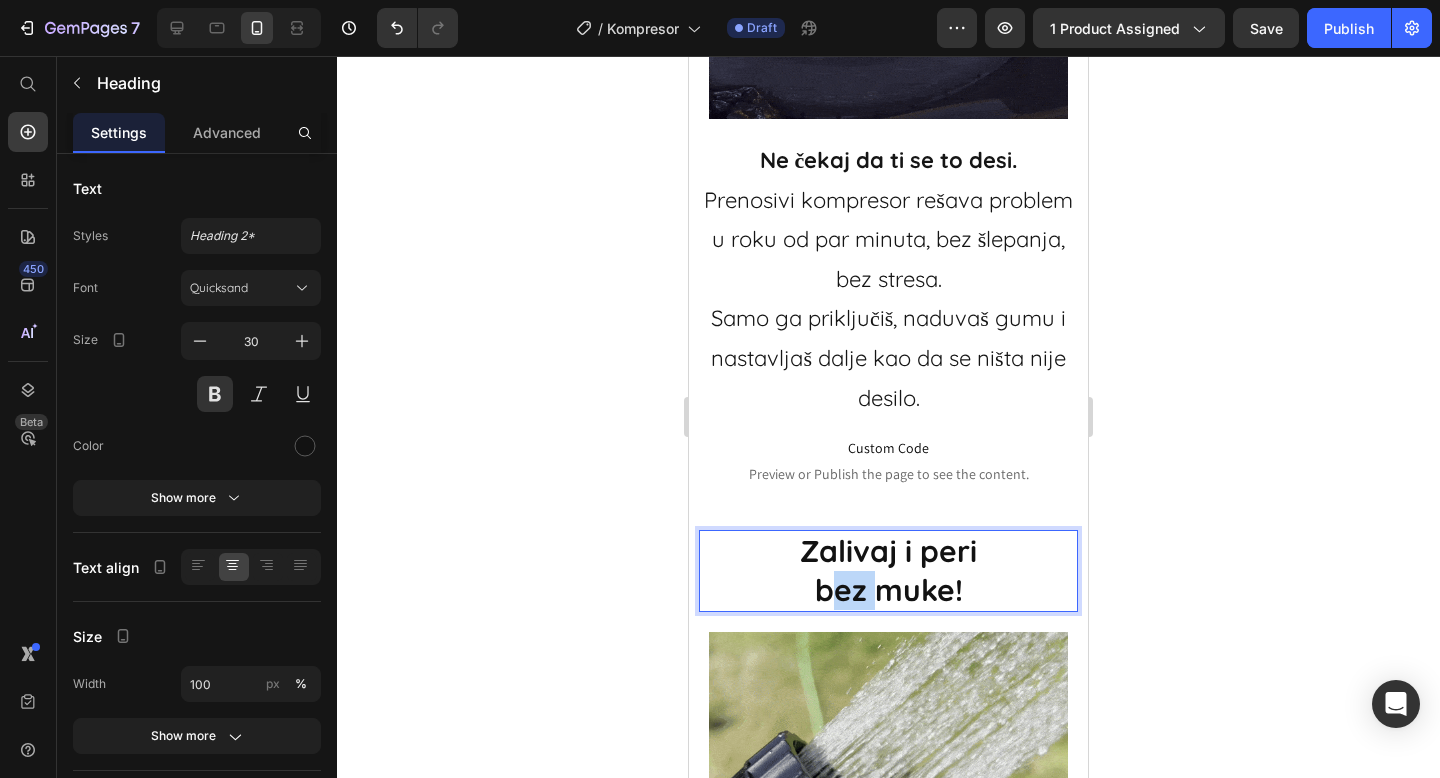 click on "bez muke!" at bounding box center [889, 590] 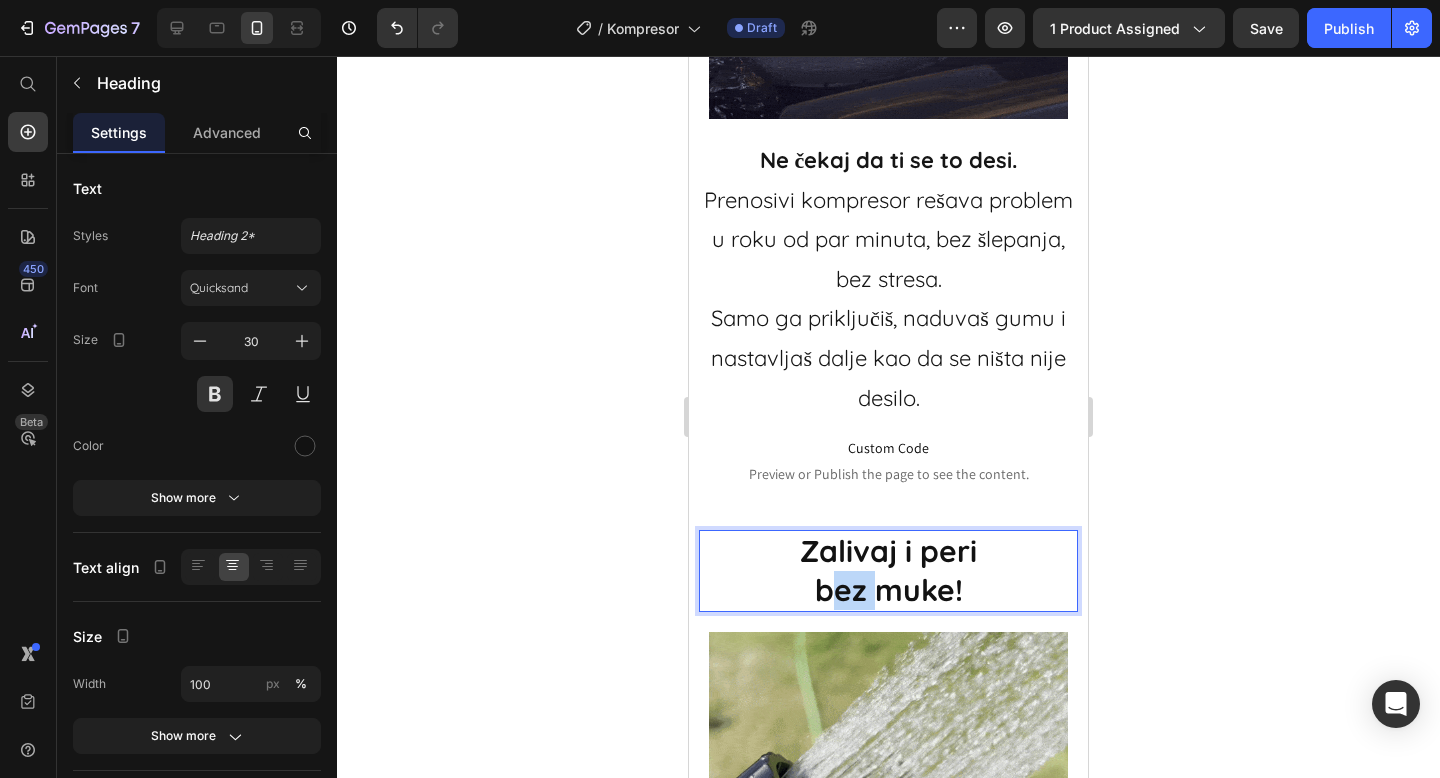 click on "bez muke!" at bounding box center [889, 590] 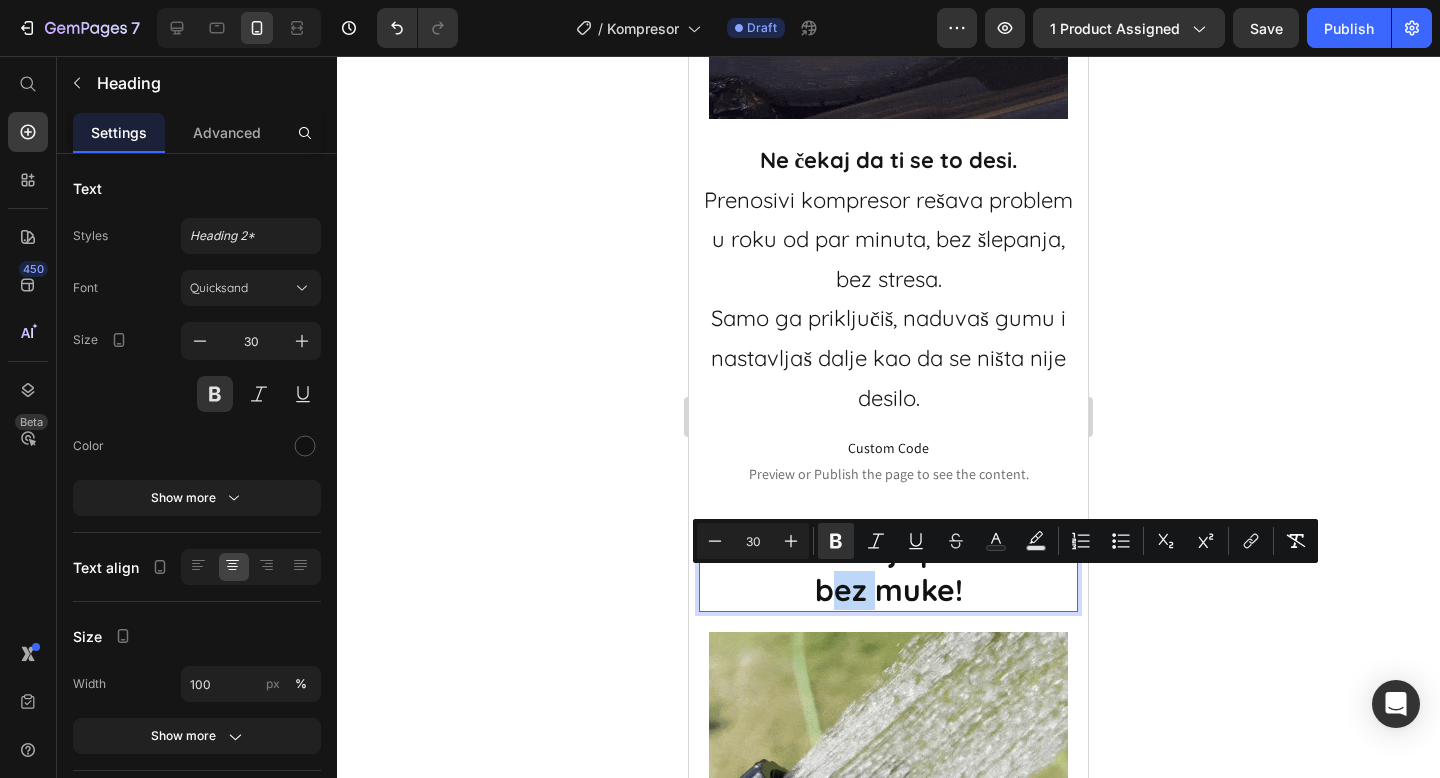 click on "bez muke!" at bounding box center [889, 590] 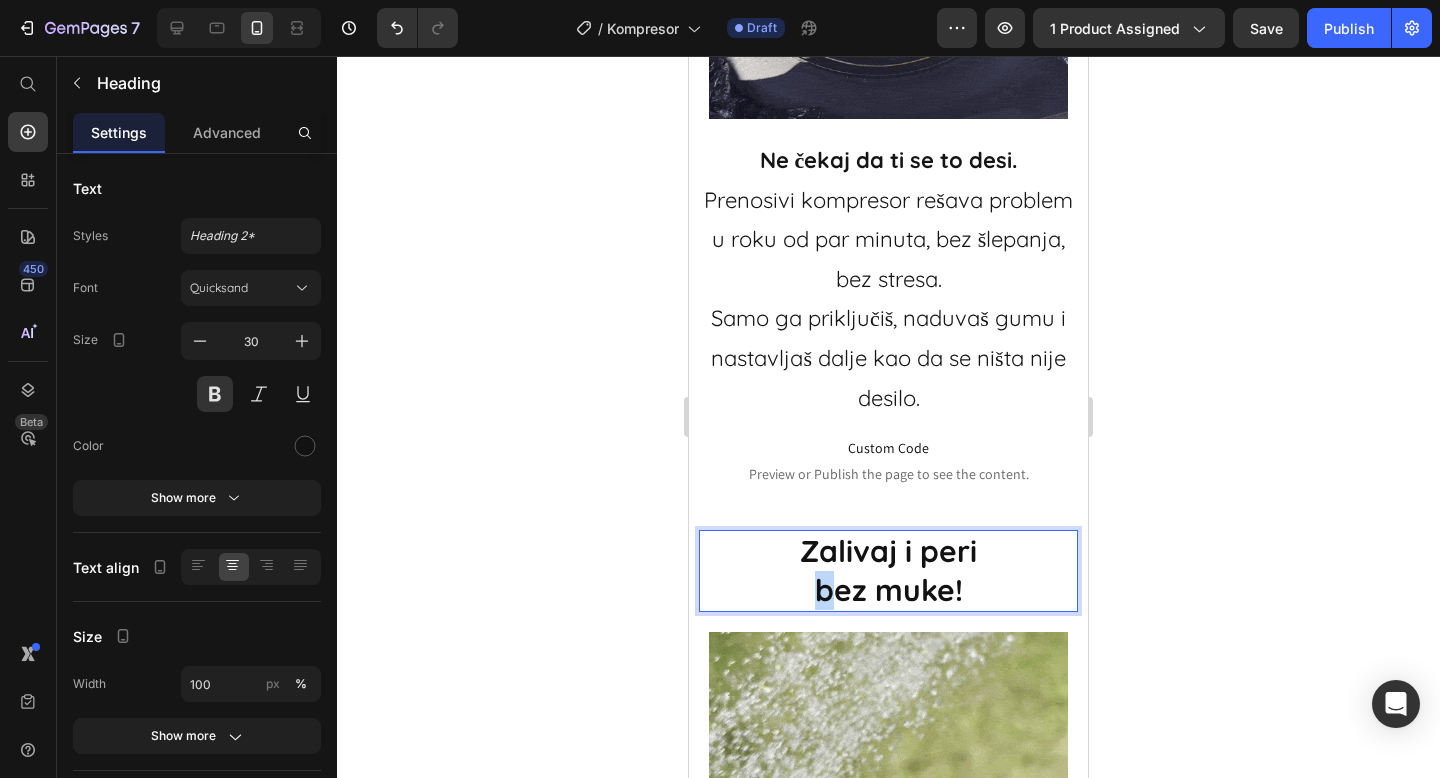 click on "bez muke!" at bounding box center (889, 590) 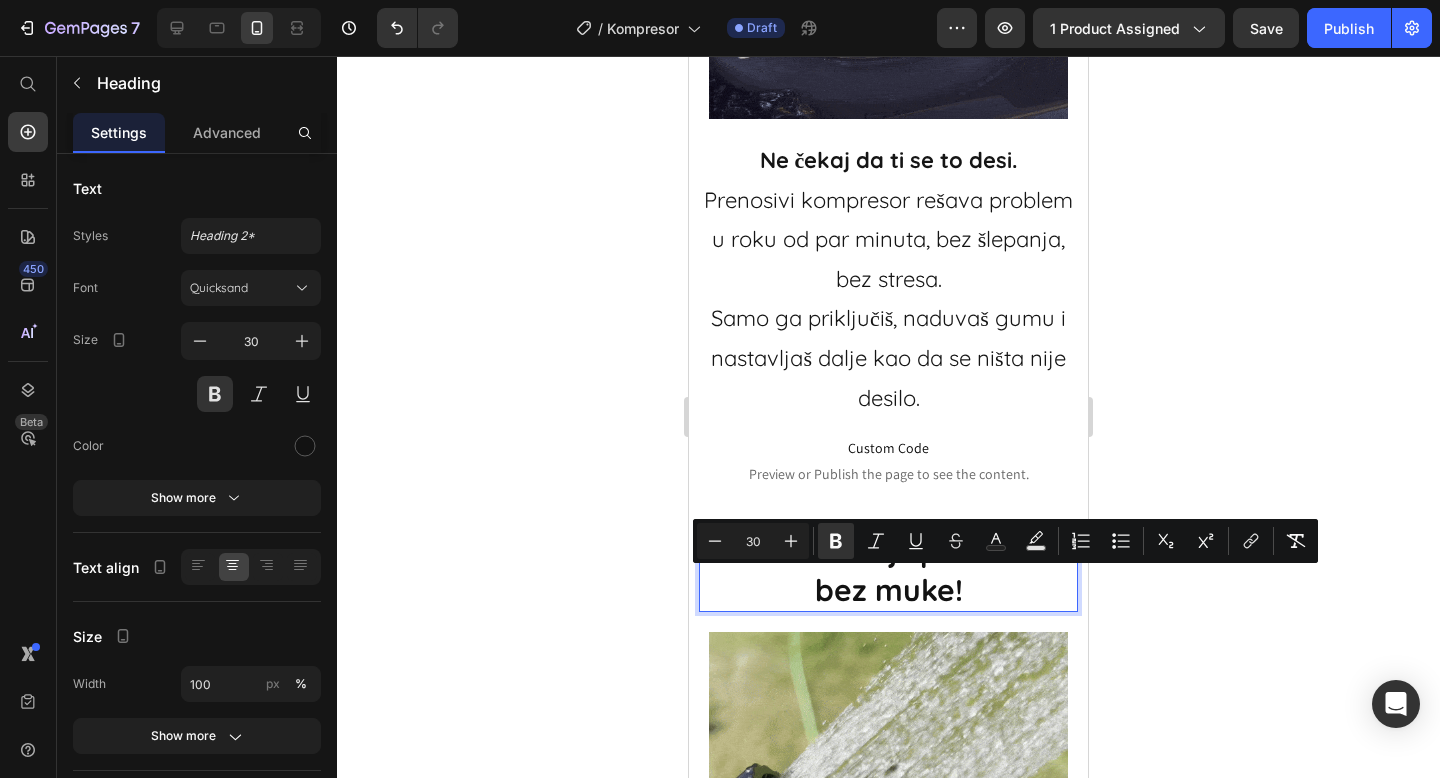 click on "bez muke!" at bounding box center [889, 590] 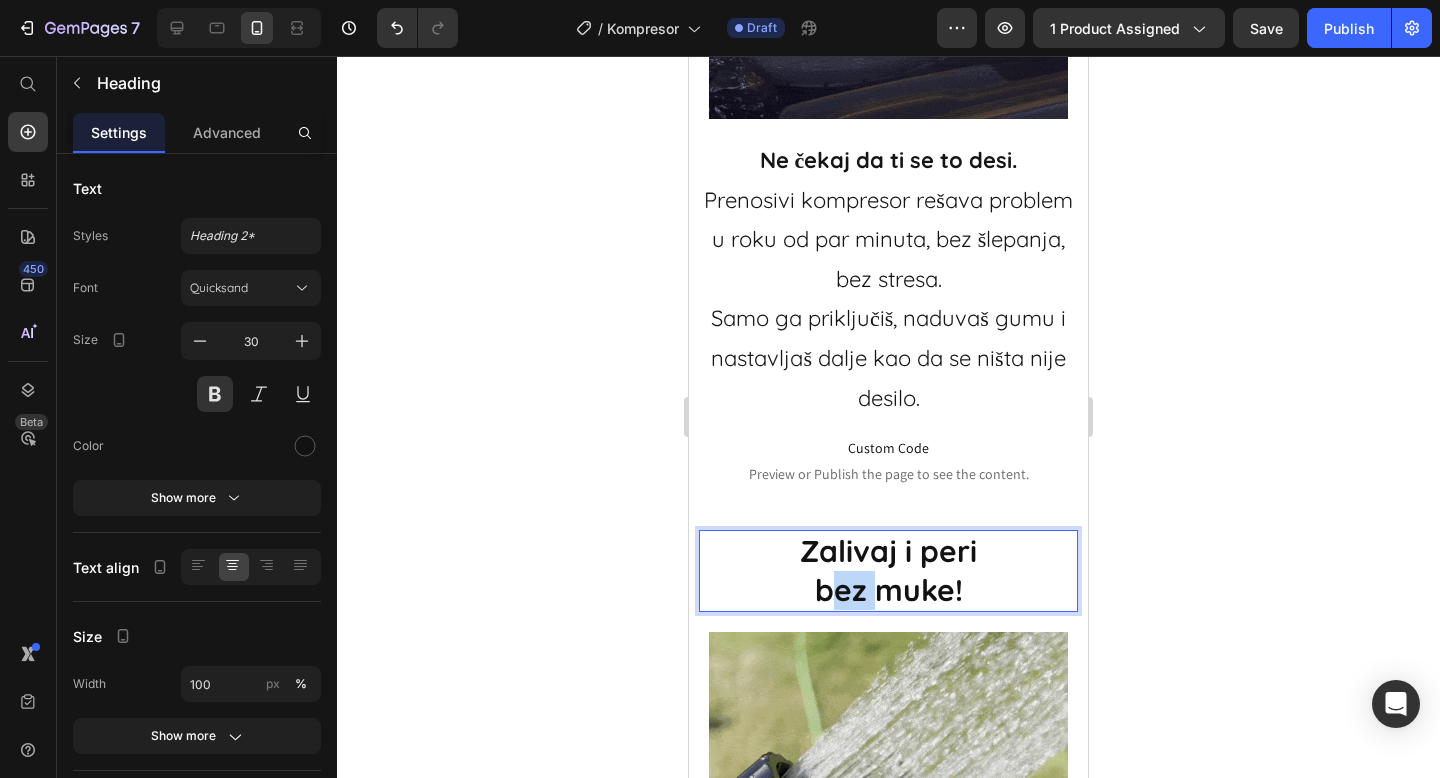 click on "bez muke!" at bounding box center (889, 590) 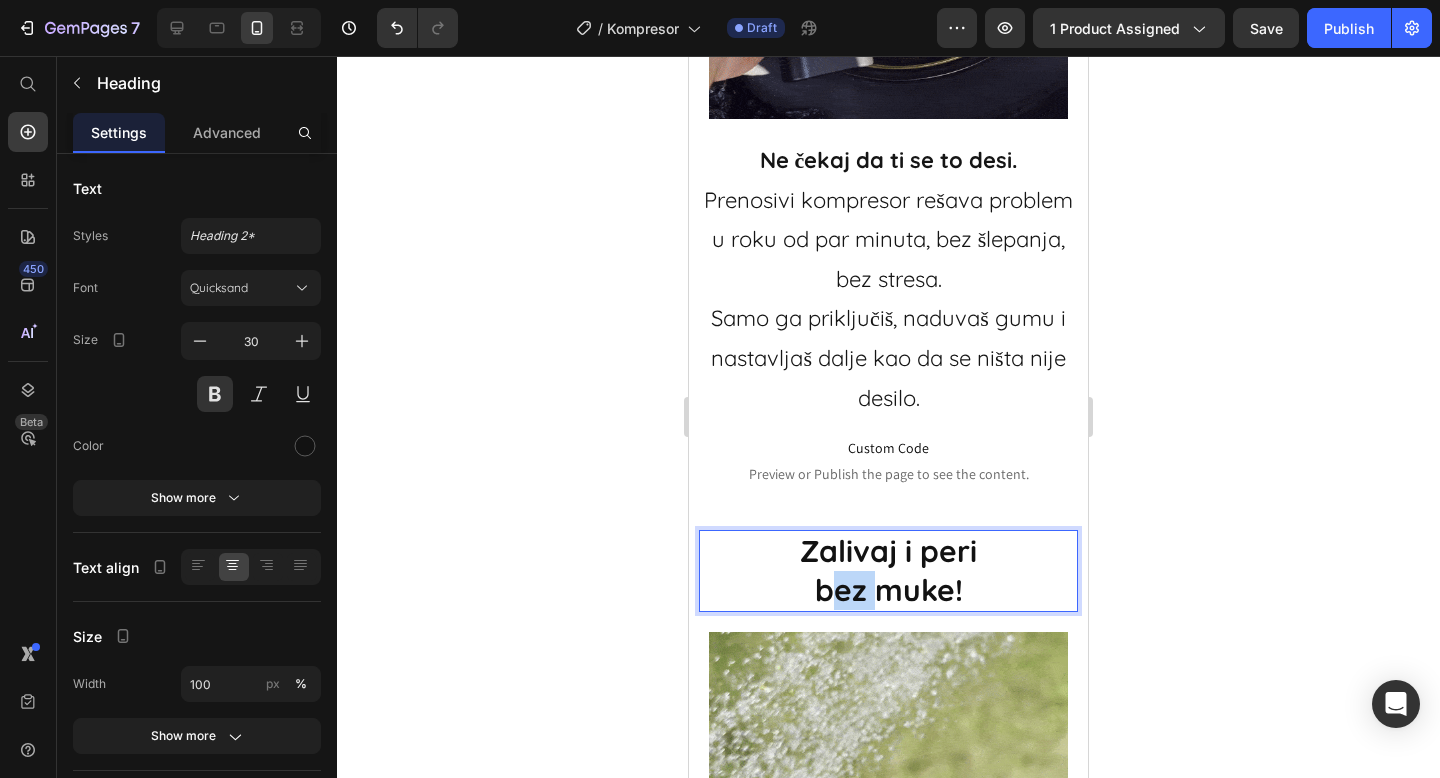 click on "bez muke!" at bounding box center (889, 590) 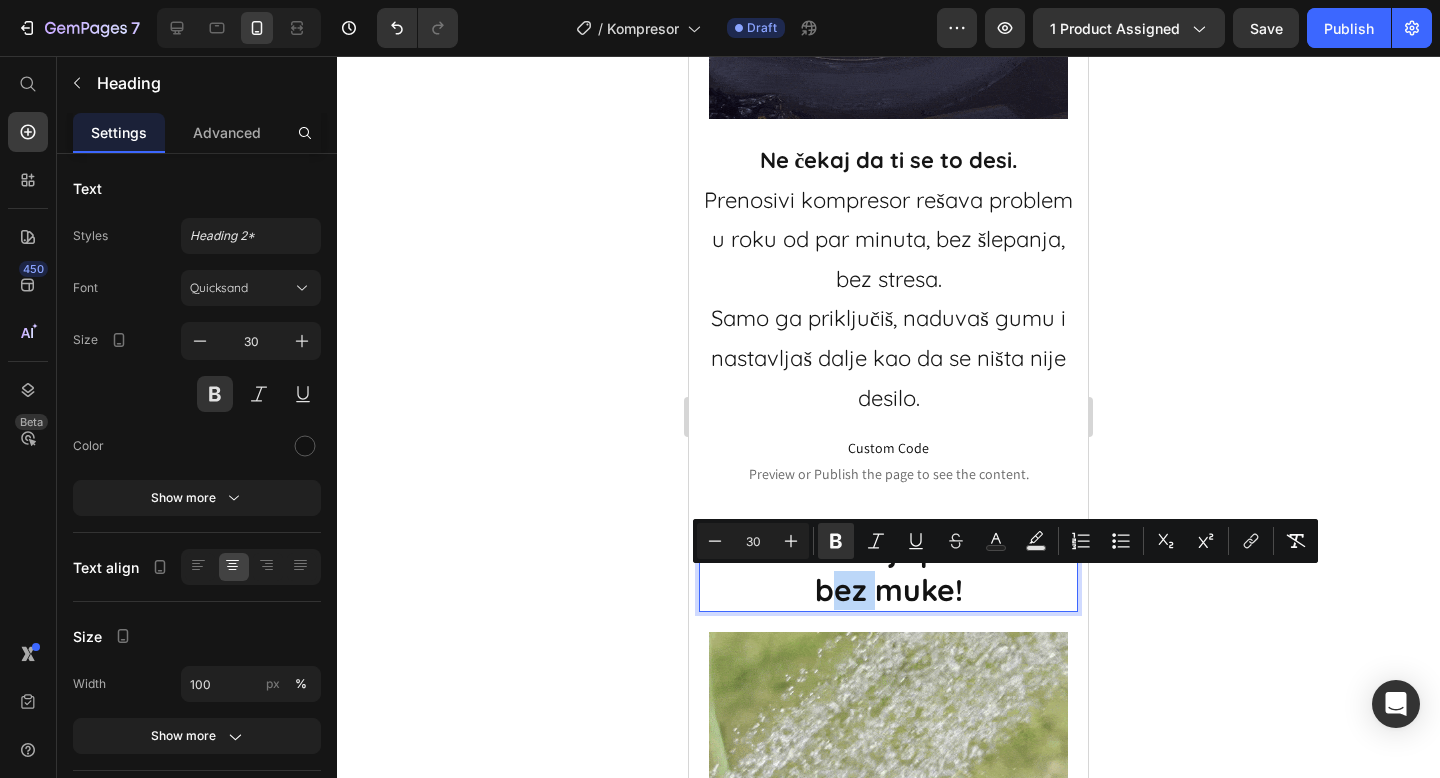 click on "Zalivaj i peri  bez muke!" at bounding box center [888, 571] 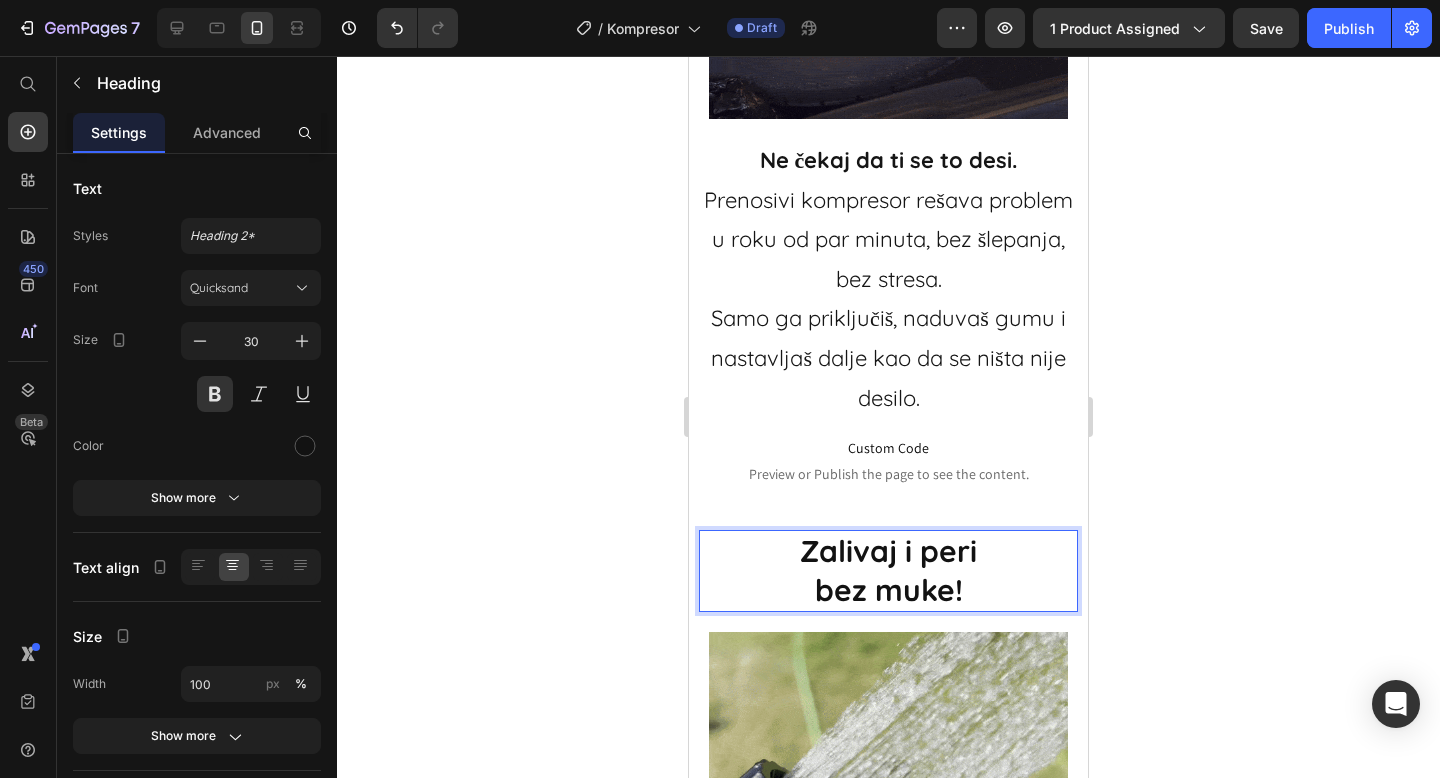drag, startPoint x: 792, startPoint y: 566, endPoint x: 1105, endPoint y: 616, distance: 316.96844 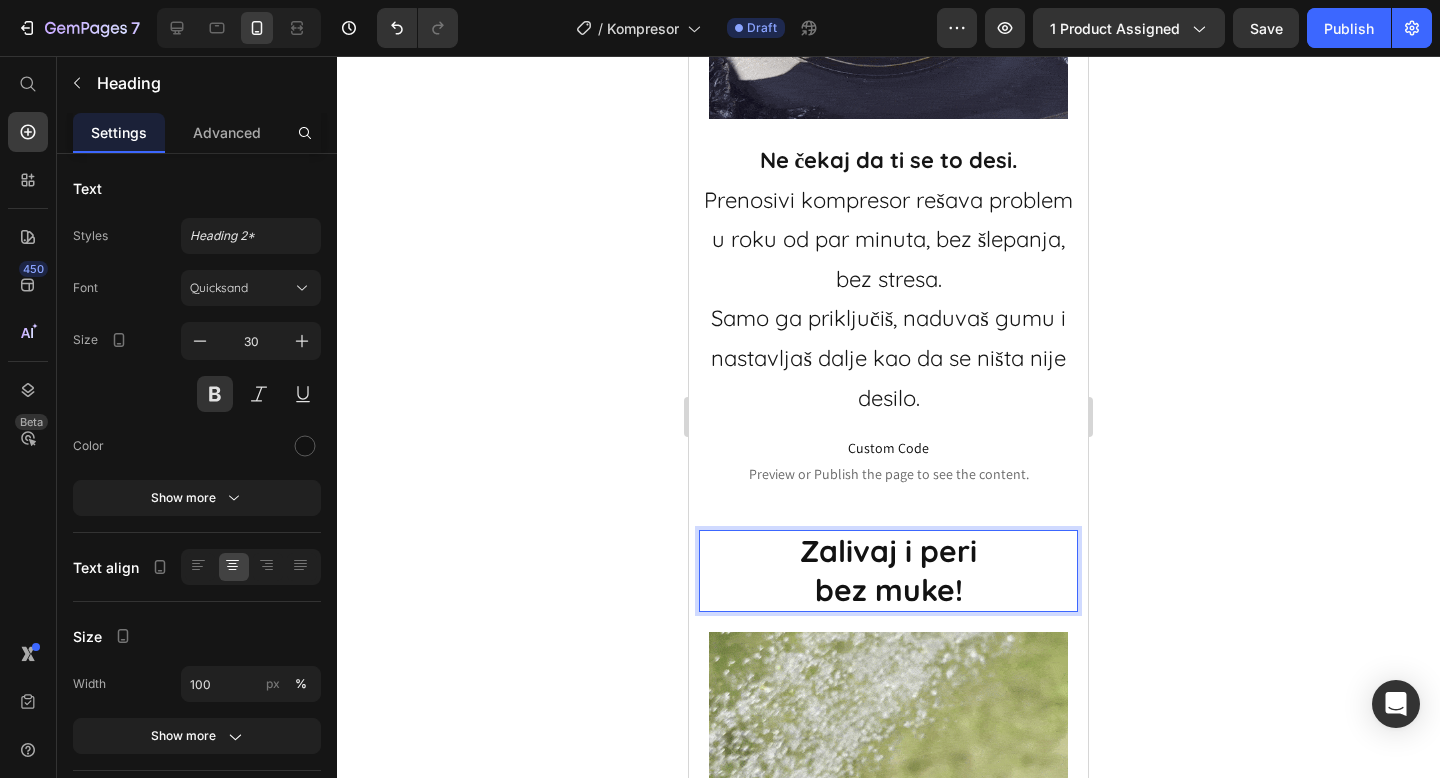 click on "Mobile ( 399 px) iPhone 13 Mini iPhone 13 Pro iPhone 11 Pro Max iPhone 15 Pro Max Pixel 7 Galaxy S8+ Galaxy S20 Ultra iPad Mini iPad Air iPad Pro Header
Šta ako nismo zadovoljni?
Za koliko stiže na adresu? Accordion Section 2 Šta ćeš raditi kad ti guma ispusti nasred puta? Heading Image Ne čekaj da ti se to desi. Prenosivi kompresor rešava problem u roku od par minuta, bez šlepanja, bez stresa. Samo ga priključiš, naduvaš gumu i nastavljaš dalje kao da se ništa nije desilo. Text Block
Custom Code
Preview or Publish the page to see the content. Custom Code Zalivaj i peri  bez muke! Heading 0 Image Bilo da ti treba blag pritisak za osetljivo cveće ili snažan mlaz za pranje pločnika – sve je tu! Okretanjem glave biraš između 10 različitih načina prskanja , prilagođenih baš onome što ti u tom trenutku treba. Zalivanje nikad nije bilo preciznije i praktičnije! Text Block
Custom Code Row" at bounding box center (888, 785) 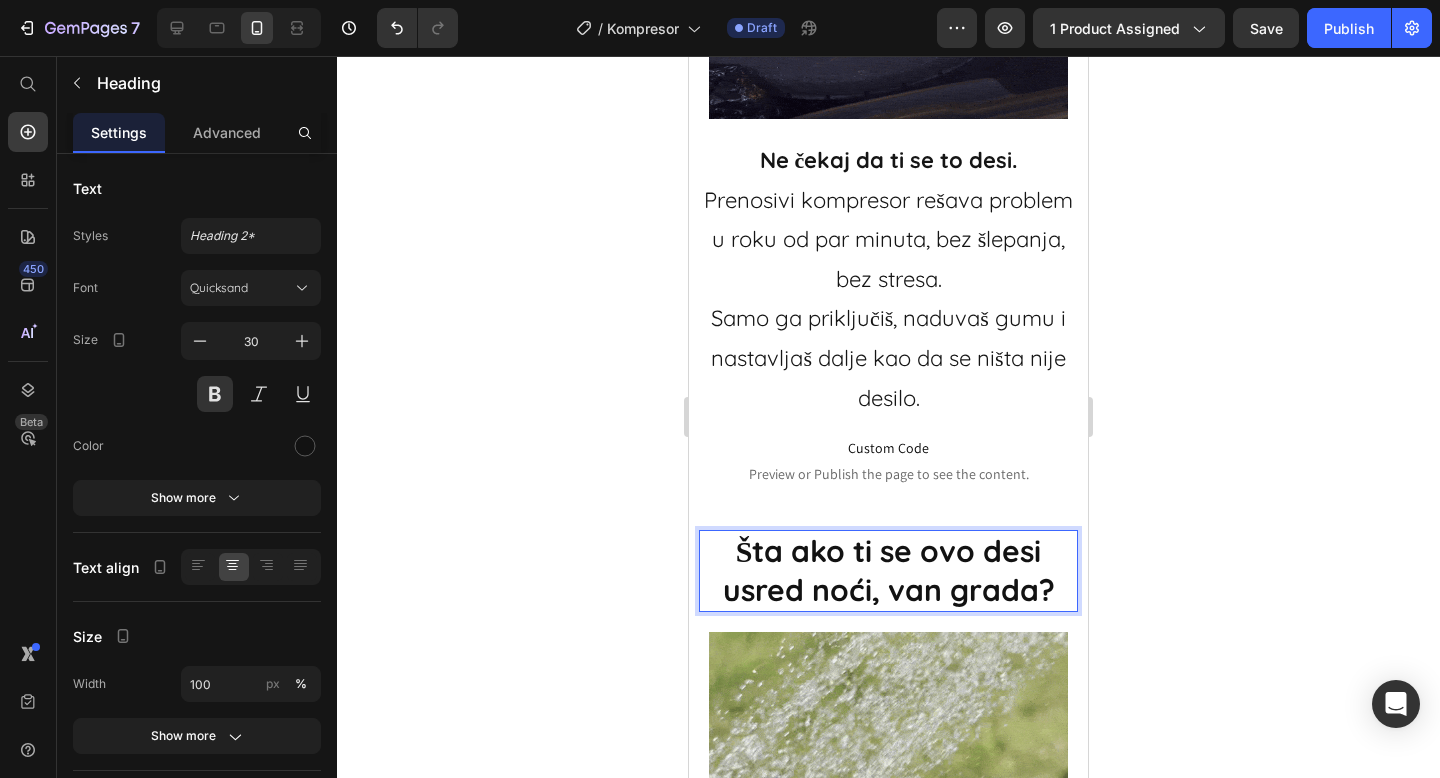 click 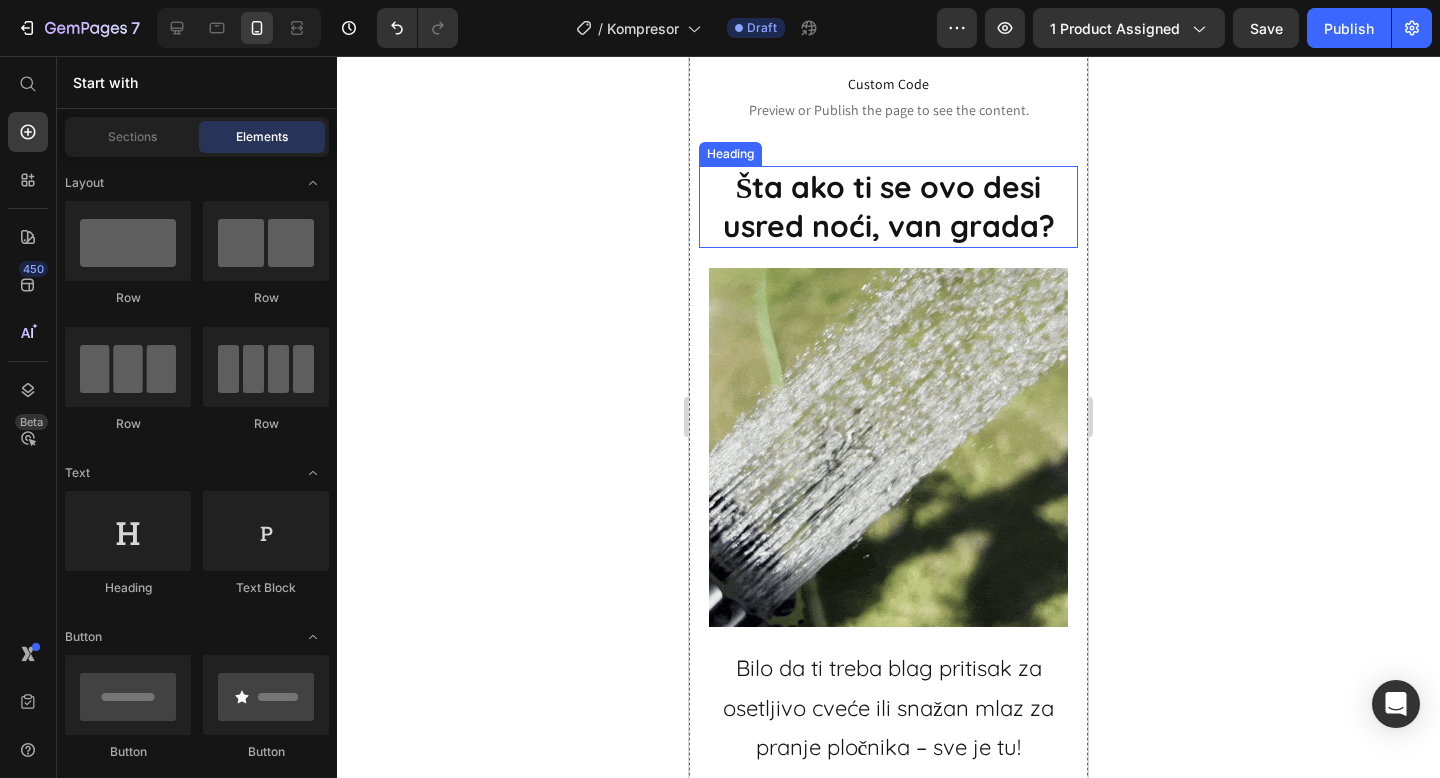 scroll, scrollTop: 2676, scrollLeft: 0, axis: vertical 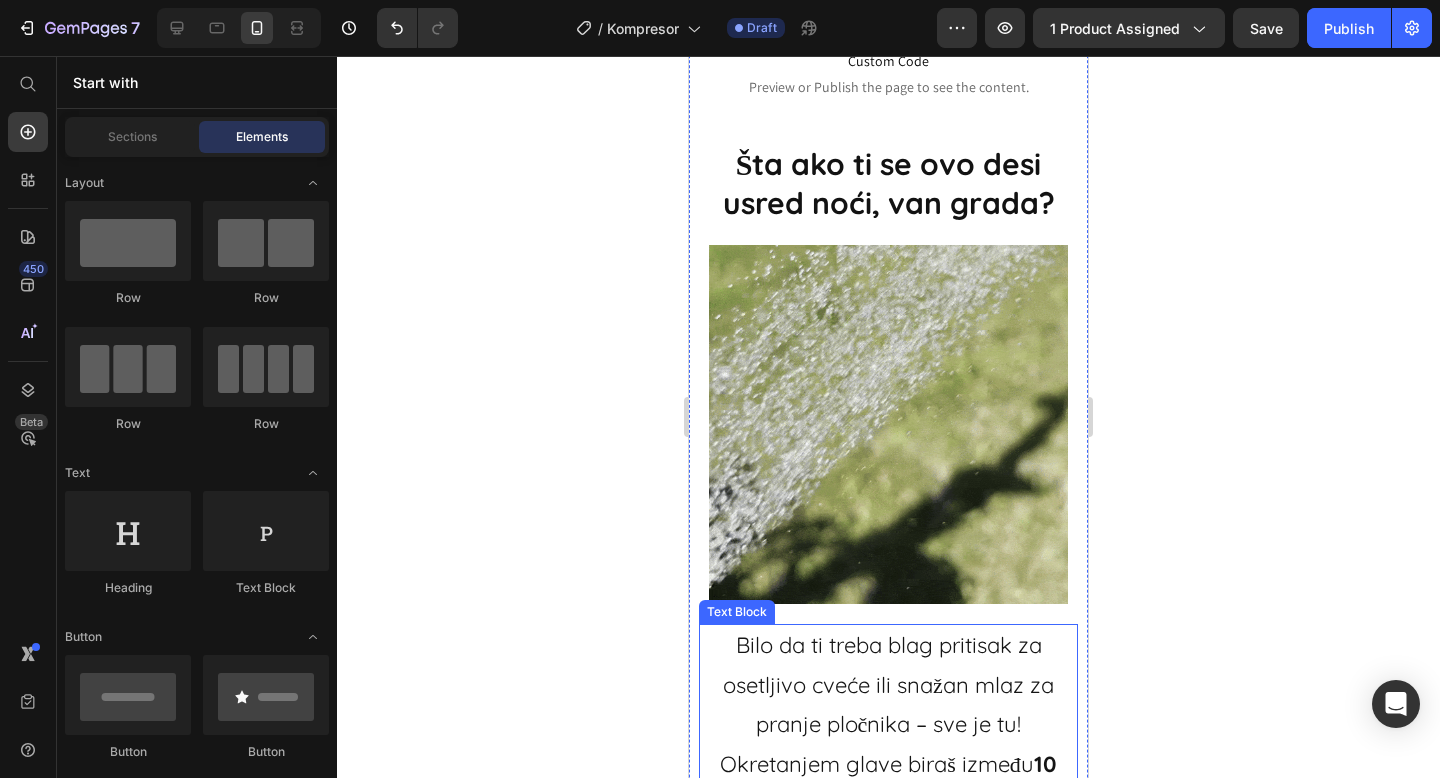 click on "Bilo da ti treba blag pritisak za osetljivo cveće ili snažan mlaz za pranje pločnika – sve je tu! Okretanjem glave biraš između 10 različitih načina prskanja , prilagođenih baš onome što ti u tom trenutku treba. Zalivanje nikad nije bilo preciznije i praktičnije!" at bounding box center (888, 804) 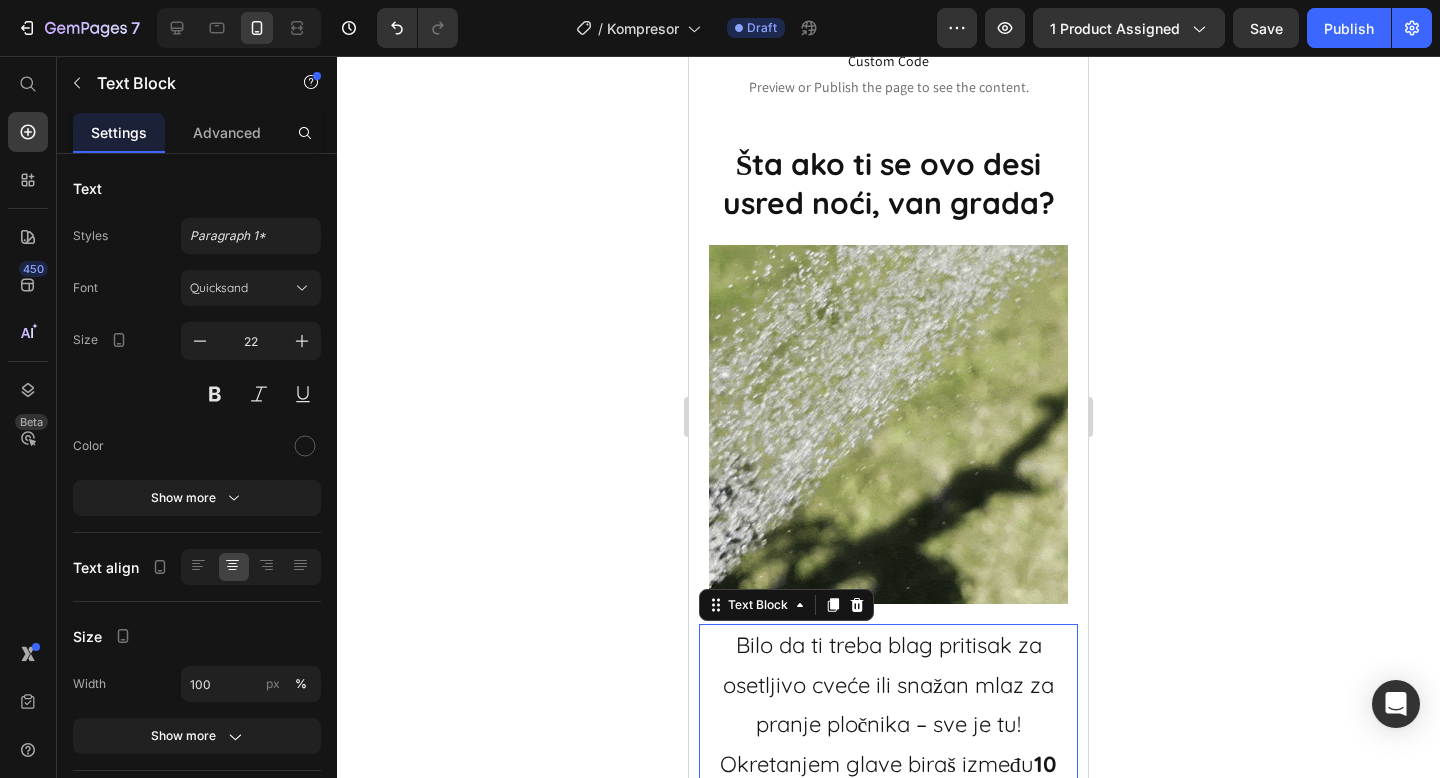 click on "Bilo da ti treba blag pritisak za osetljivo cveće ili snažan mlaz za pranje pločnika – sve je tu! Okretanjem glave biraš između 10 različitih načina prskanja , prilagođenih baš onome što ti u tom trenutku treba. Zalivanje nikad nije bilo preciznije i praktičnije!" at bounding box center [888, 804] 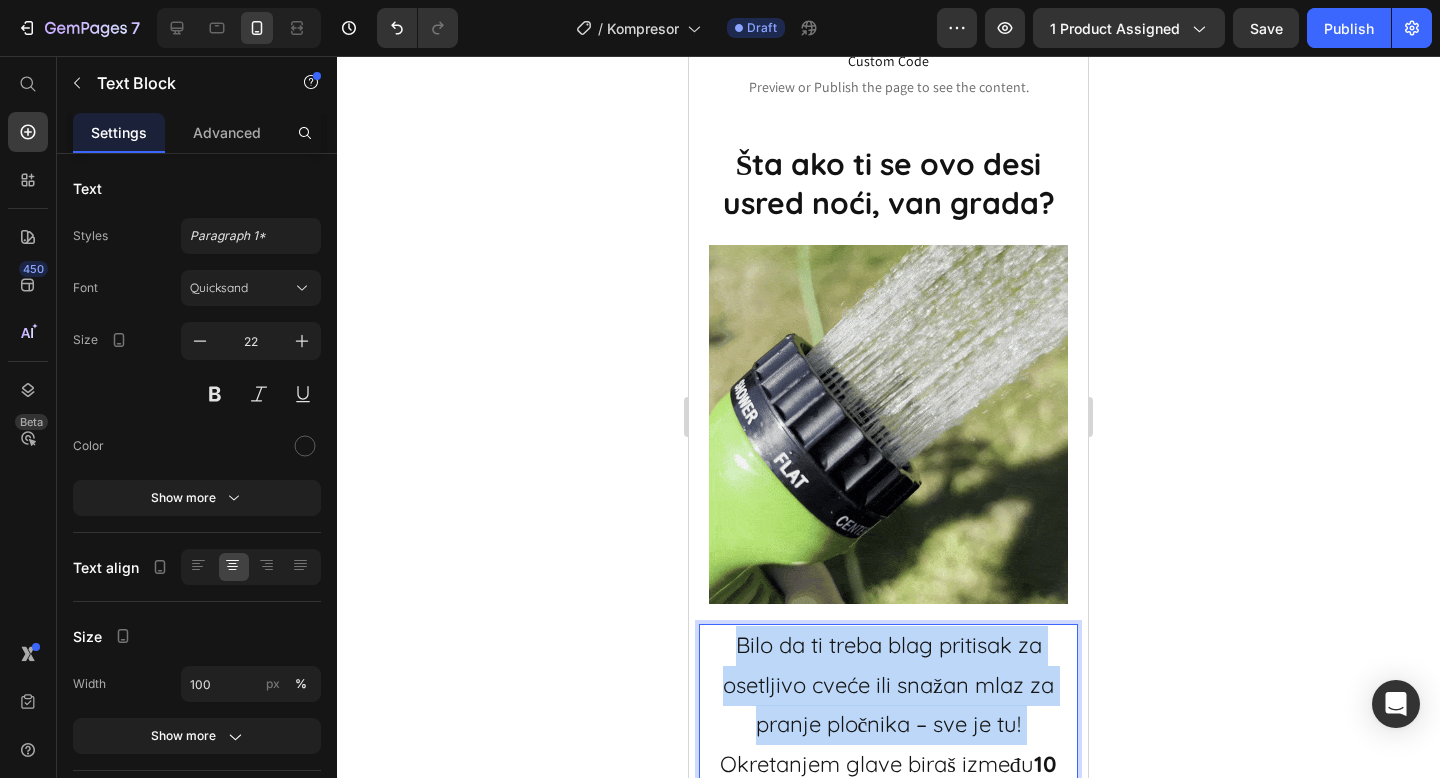click on "Bilo da ti treba blag pritisak za osetljivo cveće ili snažan mlaz za pranje pločnika – sve je tu! Okretanjem glave biraš između 10 različitih načina prskanja , prilagođenih baš onome što ti u tom trenutku treba. Zalivanje nikad nije bilo preciznije i praktičnije!" at bounding box center (888, 804) 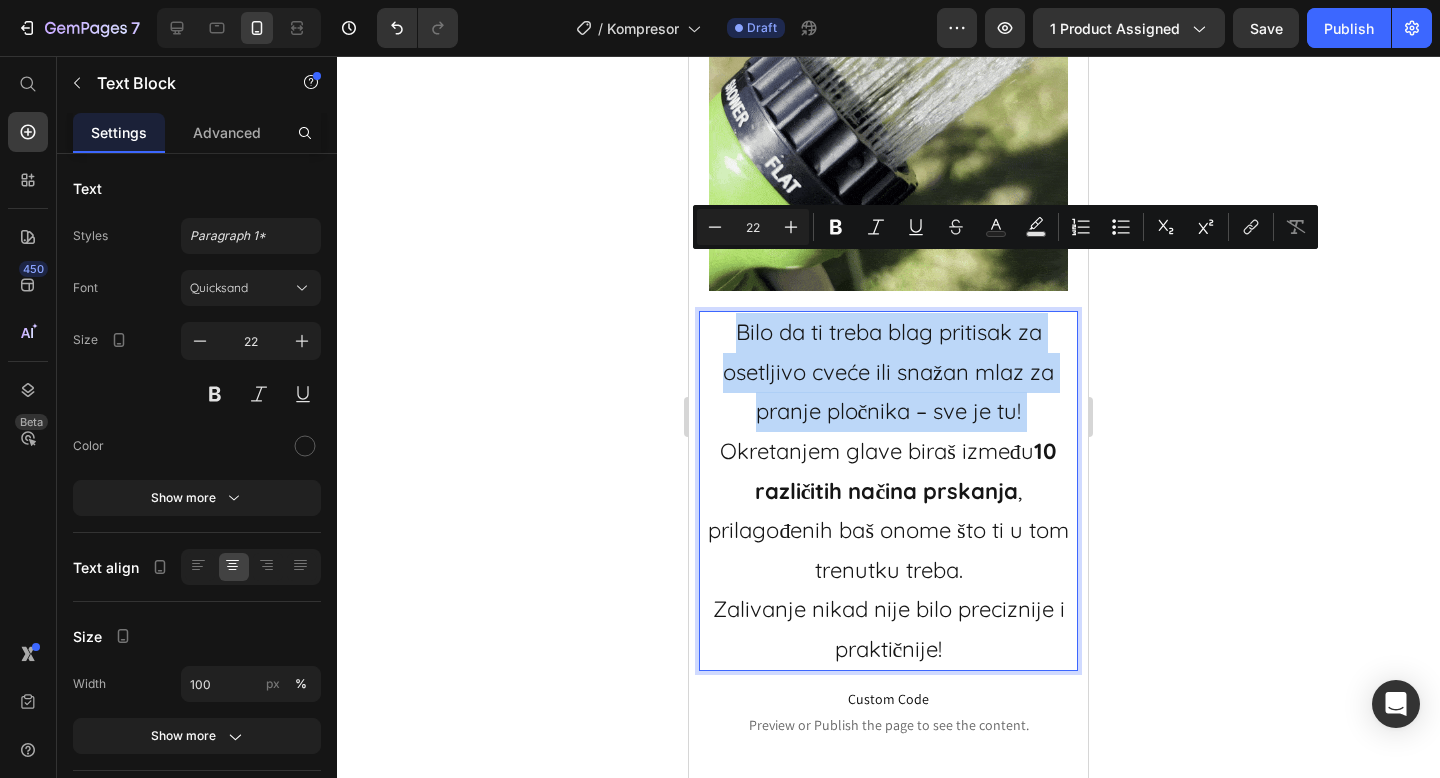 scroll, scrollTop: 3051, scrollLeft: 0, axis: vertical 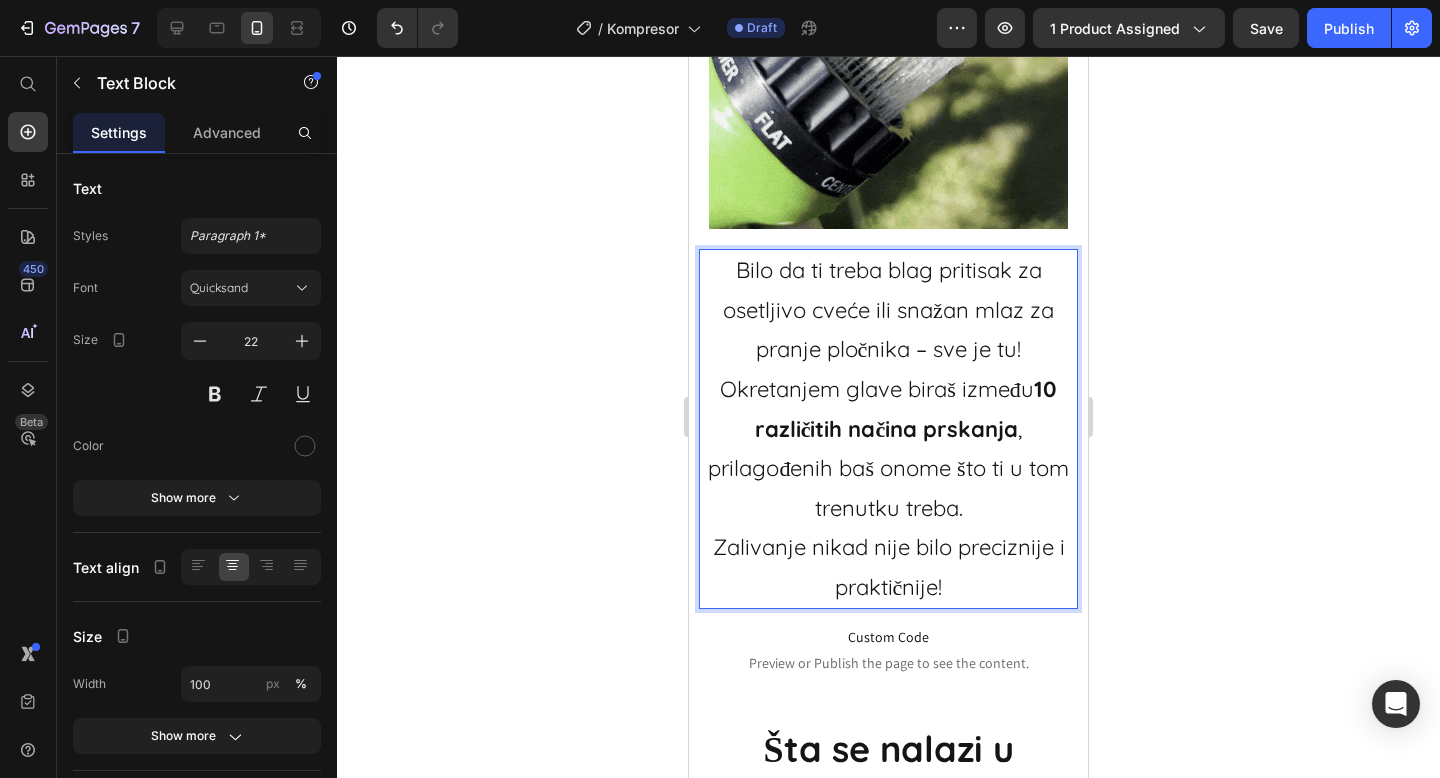 click on "Bilo da ti treba blag pritisak za osetljivo cveće ili snažan mlaz za pranje pločnika – sve je tu! Okretanjem glave biraš između 10 različitih načina prskanja , prilagođenih baš onome što ti u tom trenutku treba. Zalivanje nikad nije bilo preciznije i praktičnije!" at bounding box center (888, 429) 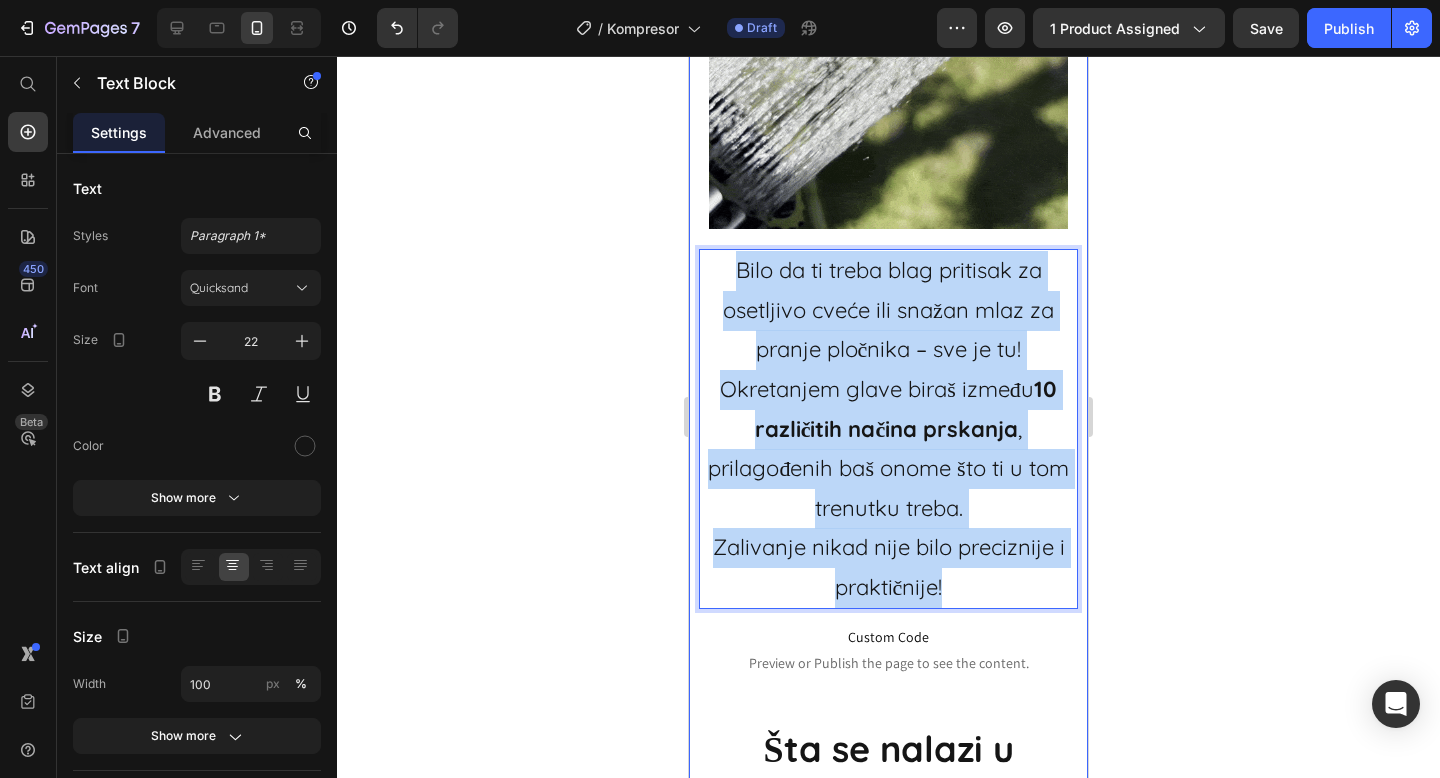 drag, startPoint x: 963, startPoint y: 585, endPoint x: 719, endPoint y: 246, distance: 417.6805 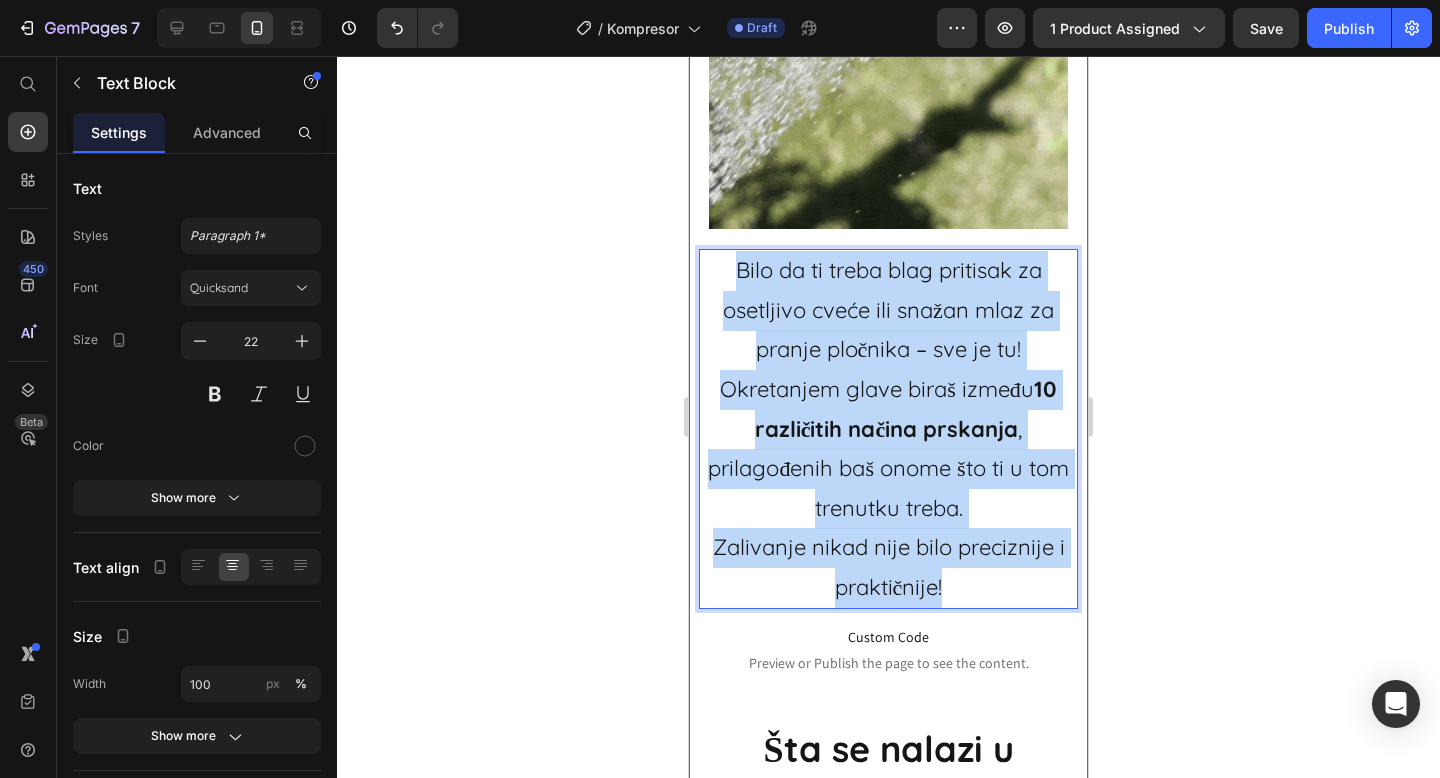 click on "Šta ćeš raditi kad ti guma ispusti nasred puta? Heading Image Ne čekaj da ti se to desi. Prenosivi kompresor rešava problem u roku od par minuta, bez šlepanja, bez stresa. Samo ga priključiš, naduvaš gumu i nastavljaš dalje kao da se ništa nije desilo. Text Block
Custom Code
Preview or Publish the page to see the content. Custom Code Šta ako ti se ovo desi usred noći, van grada? Heading Image Bilo da ti treba blag pritisak za osetljivo cveće ili snažan mlaz za pranje pločnika – sve je tu! Okretanjem glave biraš između 10 različitih načina prskanja , prilagođenih baš onome što ti u tom trenutku treba. Zalivanje nikad nije bilo preciznije i praktičnije! Text Block 0
Custom Code
Preview or Publish the page to see the content. Custom Code Šta se nalazi u paketu? Text Block U paketu dolazi baštensko crevo + nastavci za česmu + POKLON PIŠTOLJ PRSKALICA. Text Block" at bounding box center (888, -74) 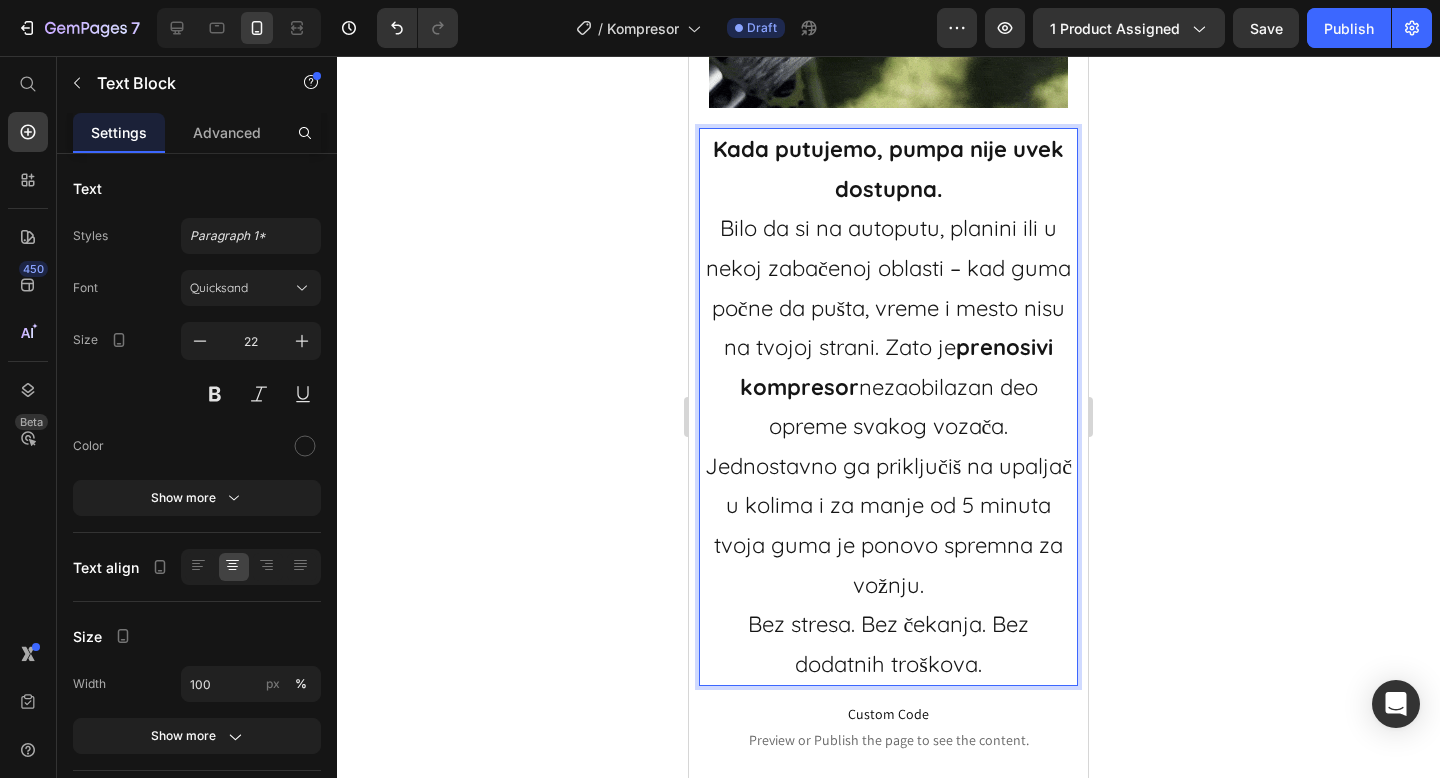 scroll, scrollTop: 3170, scrollLeft: 0, axis: vertical 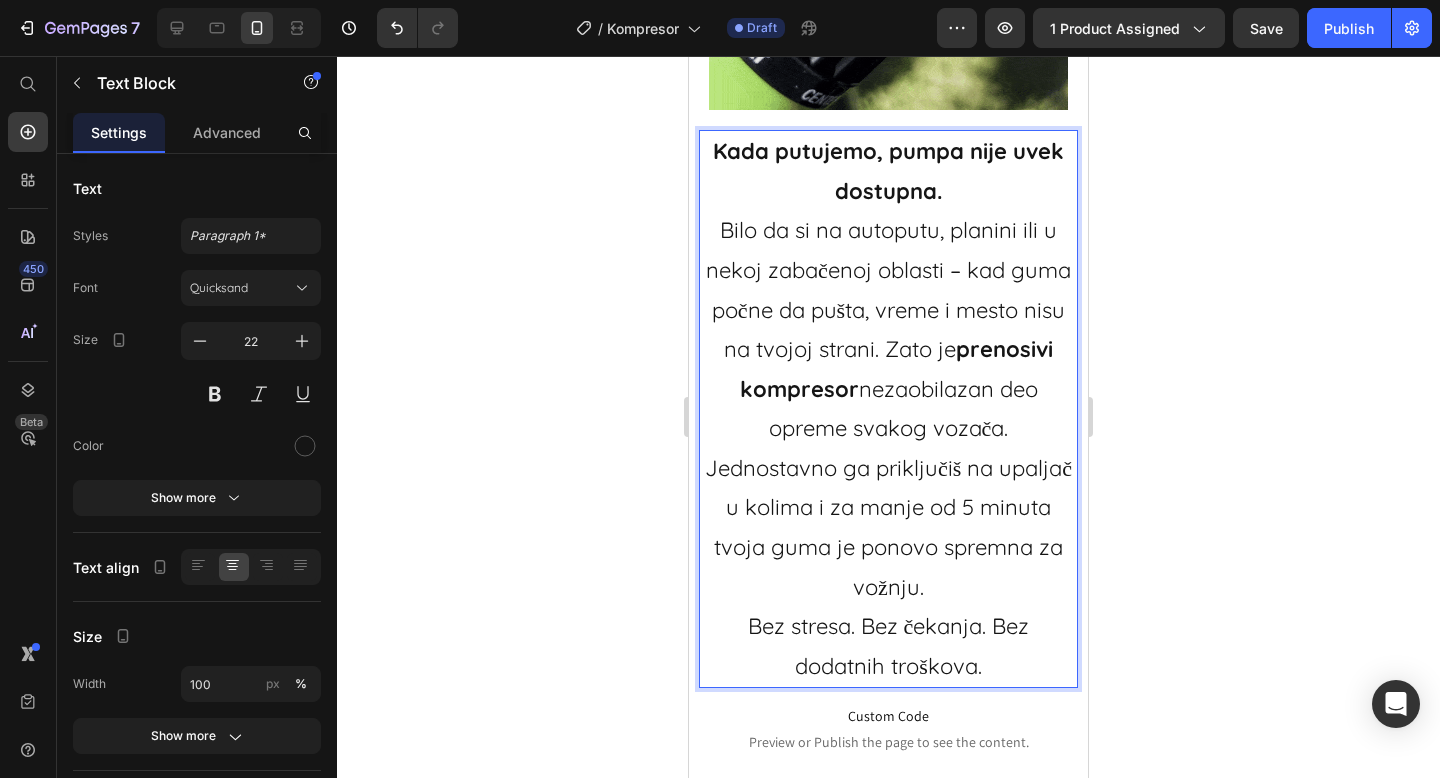 click on "Kada putujemo, pumpa nije uvek dostupna. Bilo da si na autoputu, planini ili u nekoj zabačenoj oblasti – kad guma počne da pušta, vreme i mesto nisu na tvojoj strani. Zato je prenosivi kompresor nezaobilazan deo opreme svakog vozača. Jednostavno ga priključiš na upaljač u kolima i za manje od 5 minuta tvoja guma je ponovo spremna za vožnju. Bez stresa. Bez čekanja. Bez dodatnih troškova." at bounding box center [888, 409] 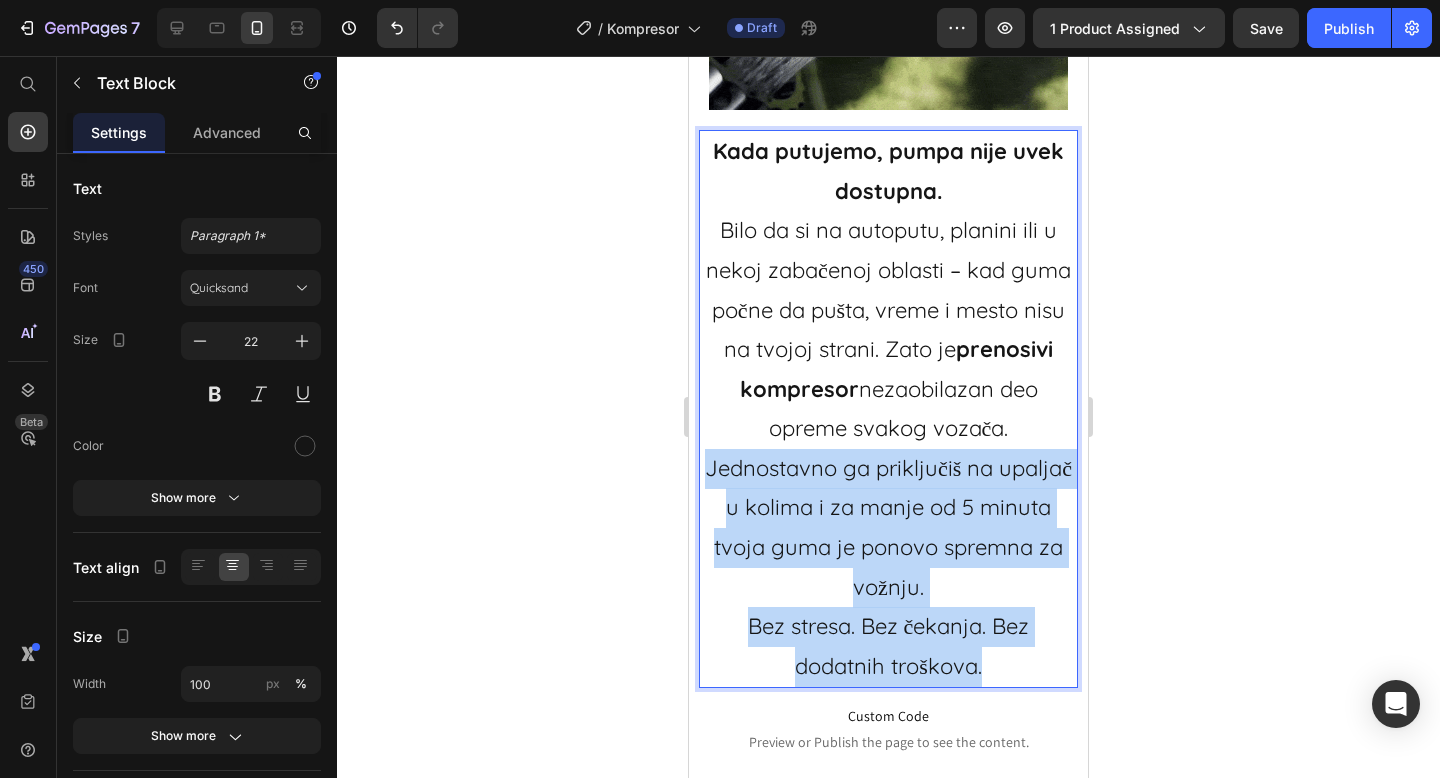 drag, startPoint x: 1018, startPoint y: 675, endPoint x: 697, endPoint y: 455, distance: 389.1542 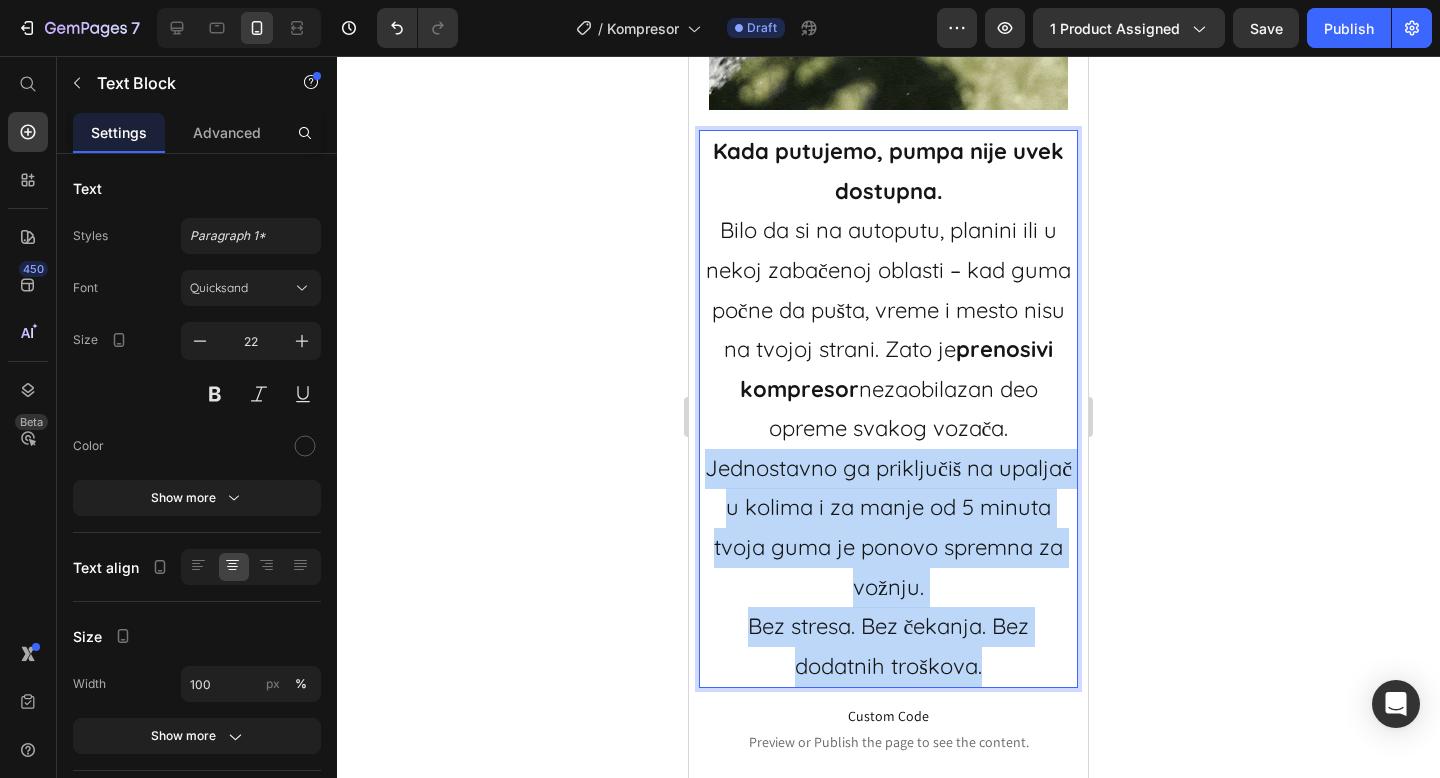 click on "Šta ćeš raditi kad ti guma ispusti nasred puta? Heading Image Ne čekaj da ti se to desi. Prenosivi kompresor rešava problem u roku od par minuta, bez šlepanja, bez stresa. Samo ga priključiš, naduvaš gumu i nastavljaš dalje kao da se ništa nije desilo. Text Block
Custom Code
Preview or Publish the page to see the content. Custom Code Šta ako ti se ovo desi usred noći, van grada? Heading Image Kada putujemo, pumpa nije uvek dostupna. Bilo da si na autoputu, planini ili u nekoj zabačenoj oblasti – kad guma počne da pušta, vreme i mesto nisu na tvojoj strani. Zato je prenosivi kompresor nezaobilazan deo opreme svakog vozača. Jednostavno ga priključiš na upaljač u kolima i za manje od 5 minuta tvoja guma je ponovo spremna za vožnju. Bez stresa. Bez čekanja. Bez dodatnih troškova. Text Block 0
Custom Code
Preview or Publish the page to see the content. Custom Code Šta se nalazi u paketu? Text Block Text Block" at bounding box center (888, -94) 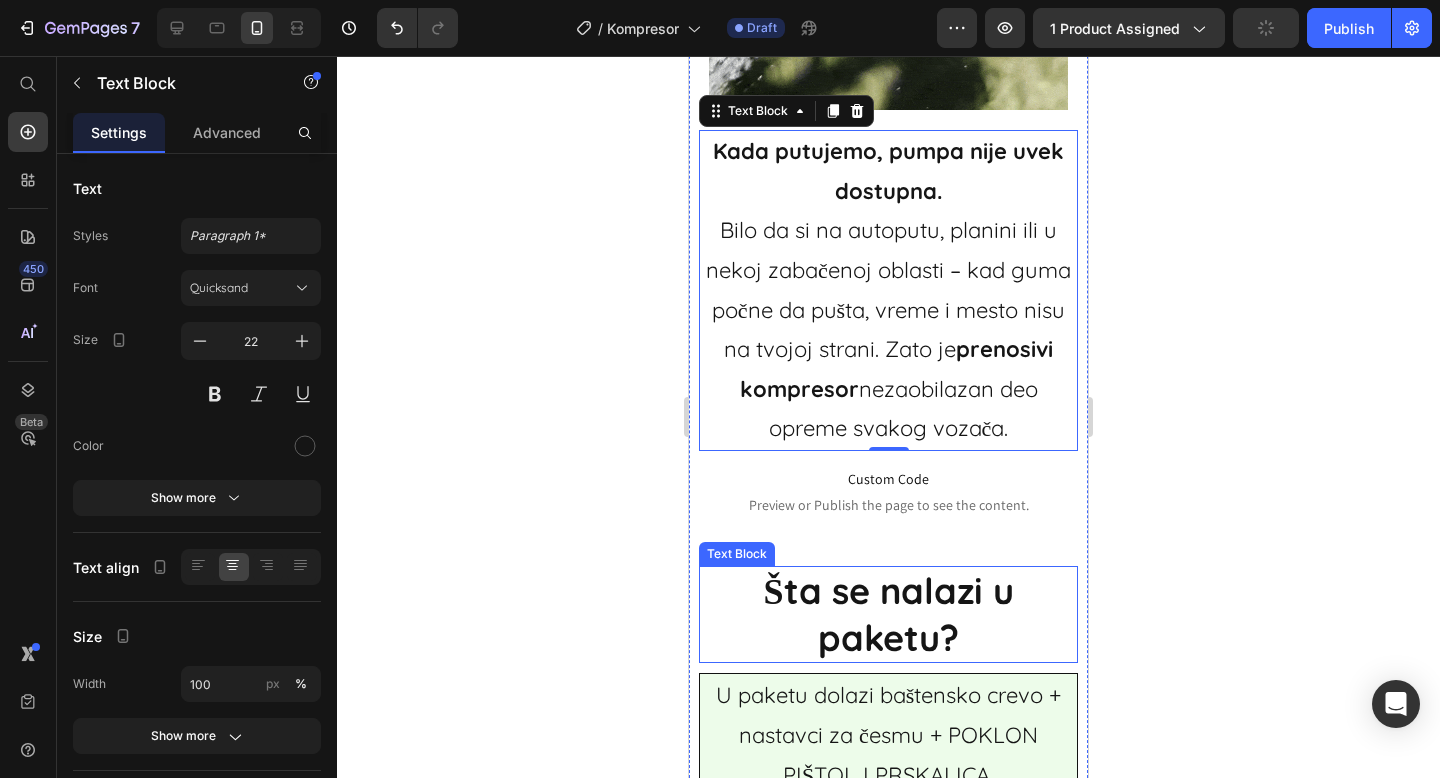 click 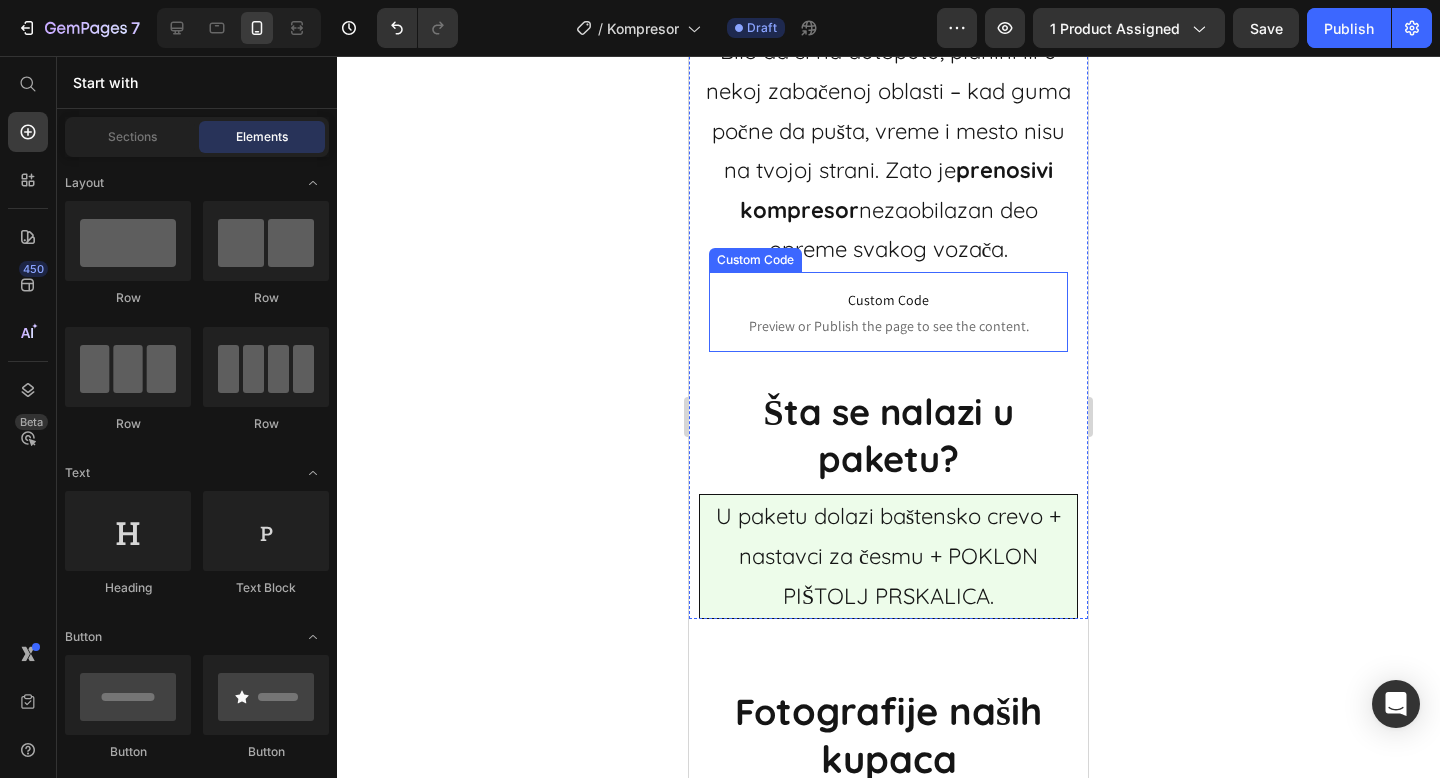 scroll, scrollTop: 3406, scrollLeft: 0, axis: vertical 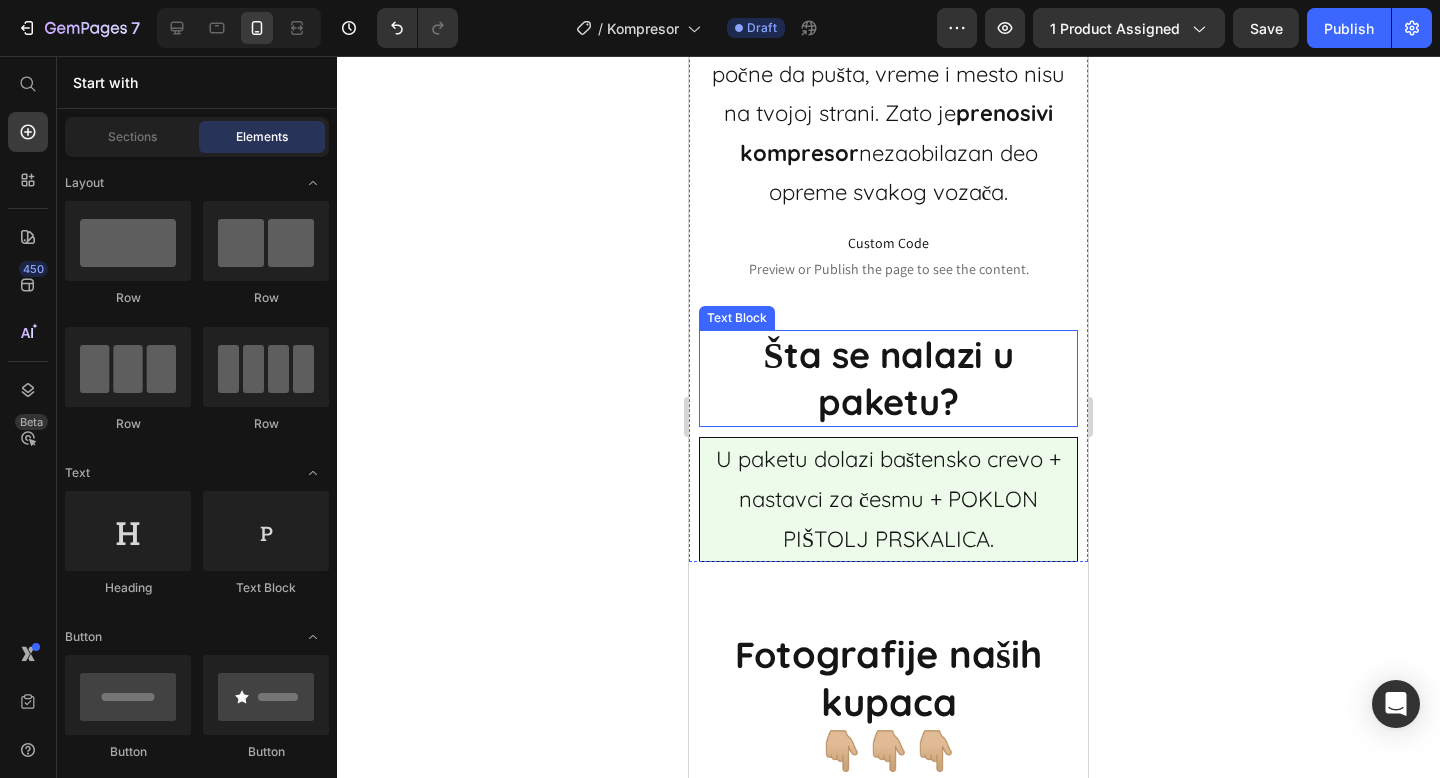 click on "Šta se nalazi u paketu?" at bounding box center (888, 379) 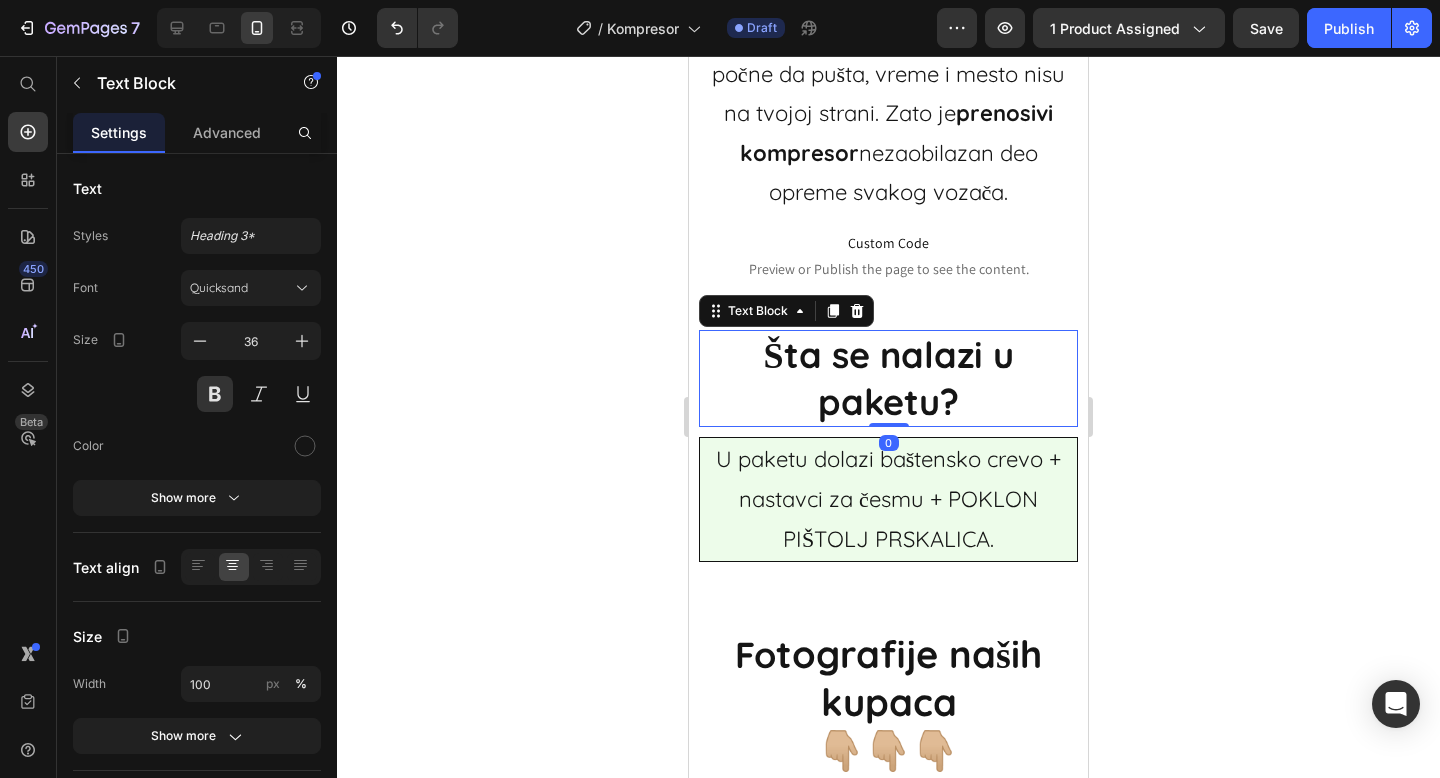 click on "Šta se nalazi u paketu?" at bounding box center [888, 379] 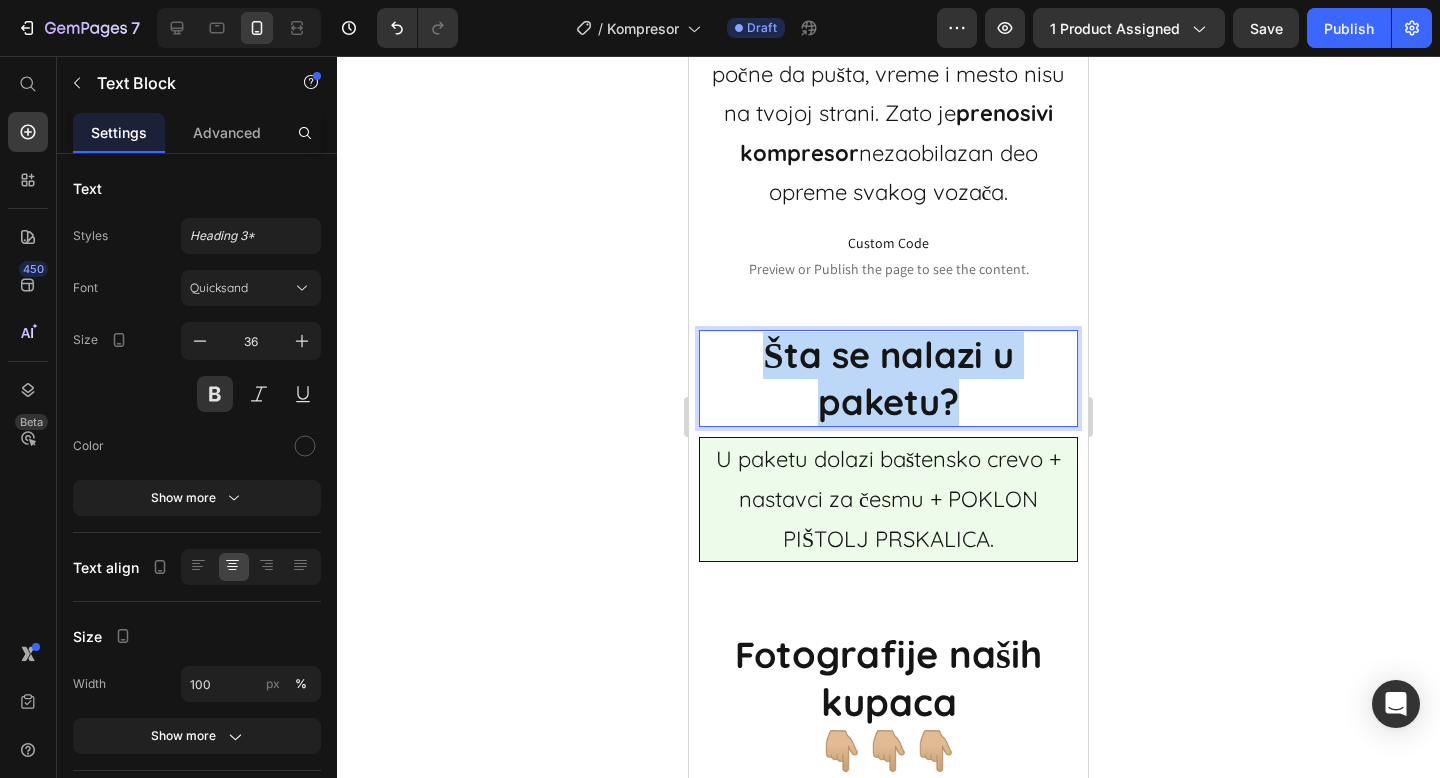 click on "Šta se nalazi u paketu?" at bounding box center [888, 379] 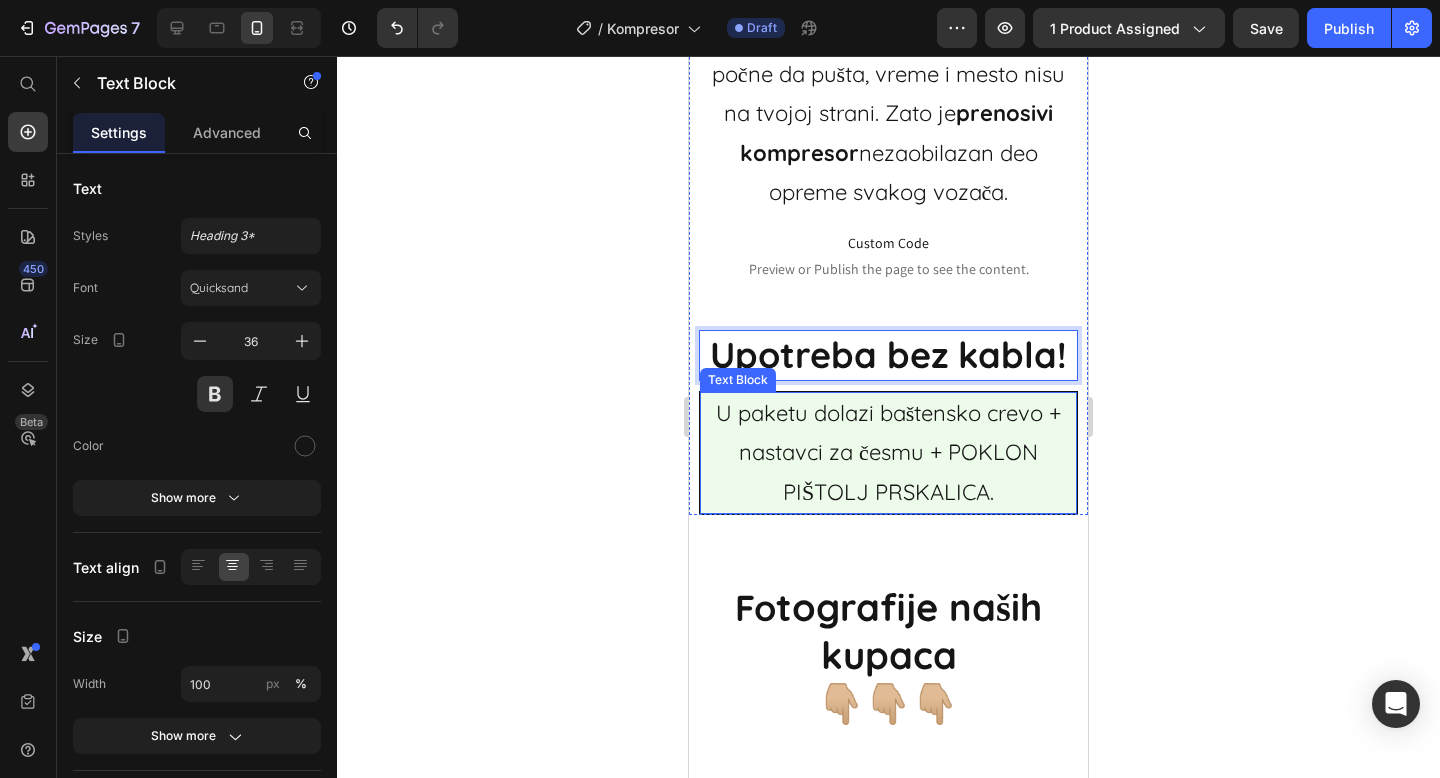 click on "U paketu dolazi baštensko crevo + nastavci za česmu + POKLON PIŠTOLJ PRSKALICA." at bounding box center (888, 453) 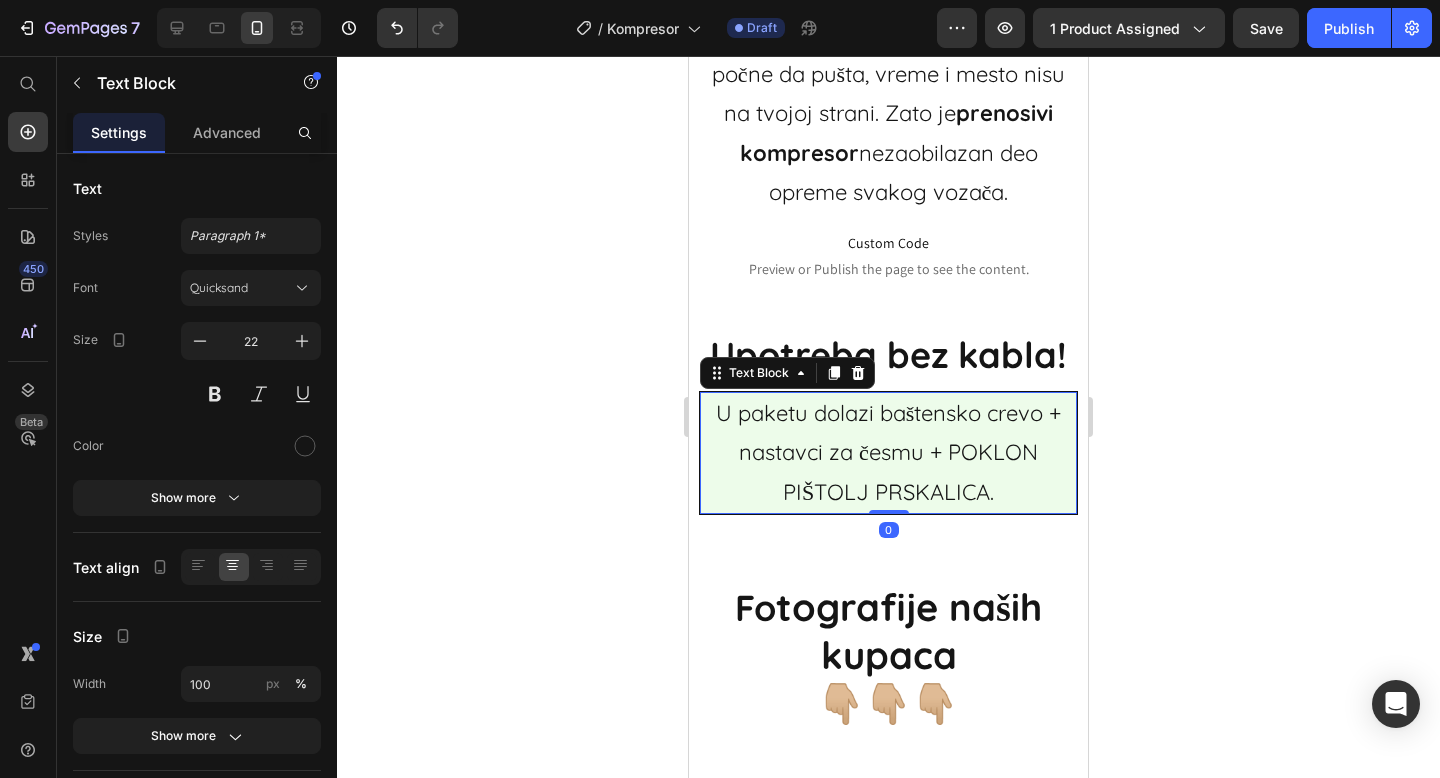 click on "U paketu dolazi baštensko crevo + nastavci za česmu + POKLON PIŠTOLJ PRSKALICA." at bounding box center (888, 453) 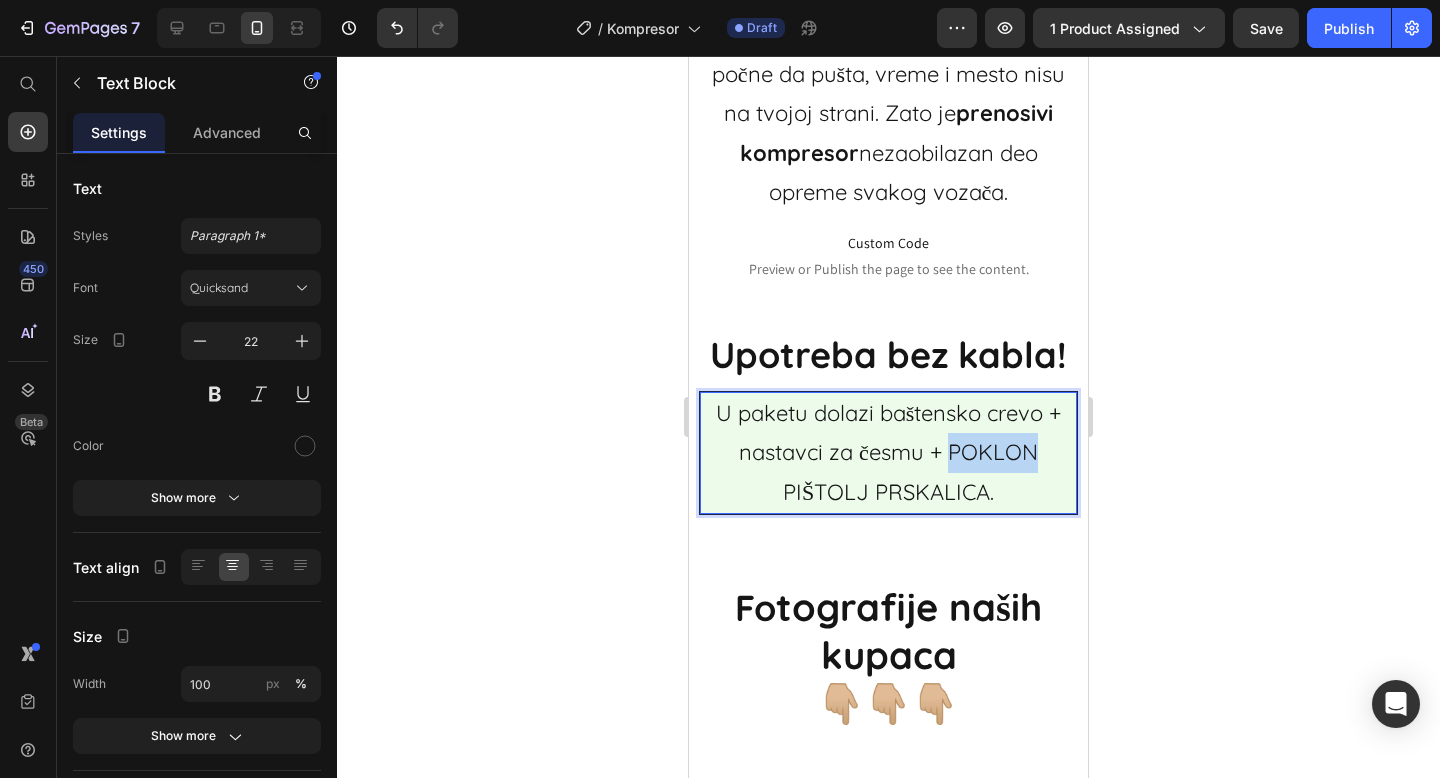 click on "U paketu dolazi baštensko crevo + nastavci za česmu + POKLON PIŠTOLJ PRSKALICA." at bounding box center (888, 453) 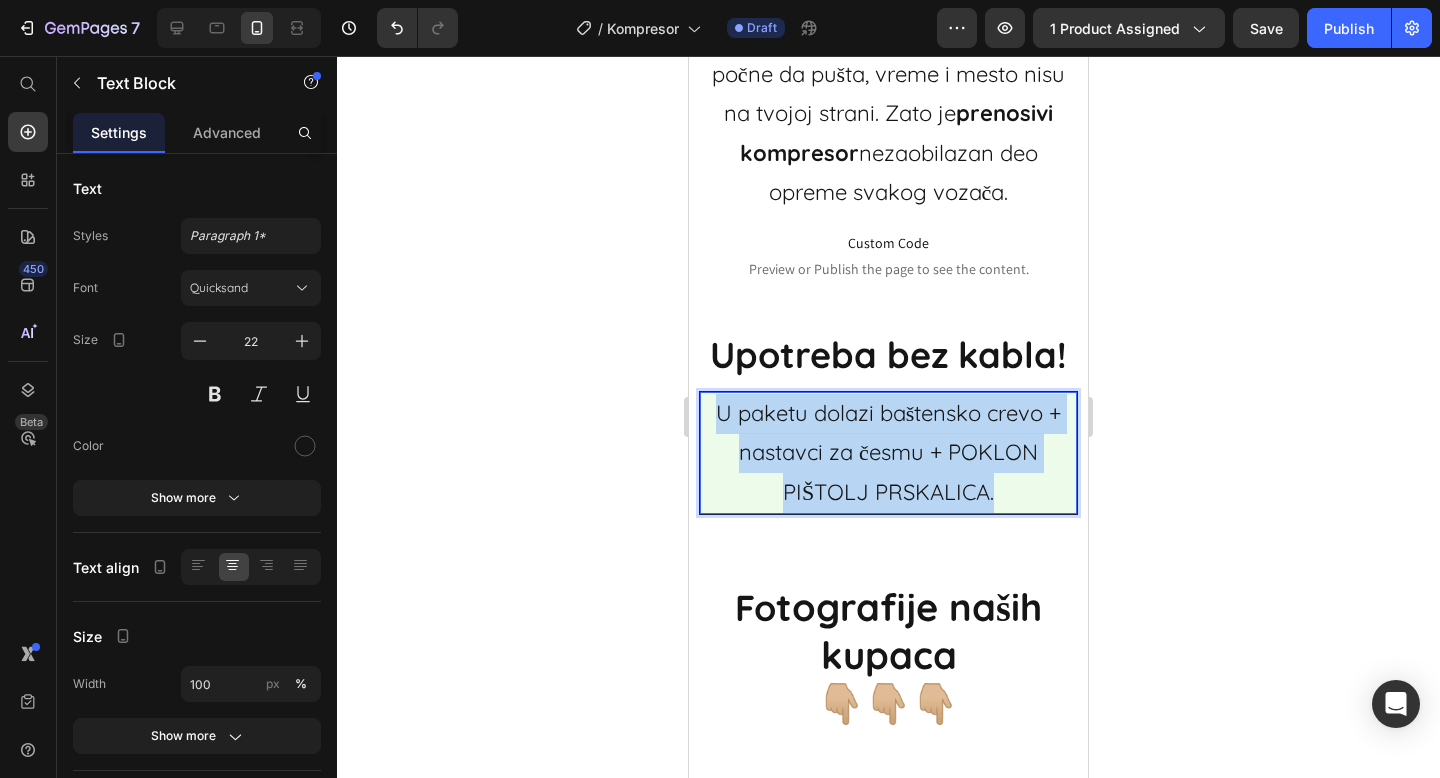 click on "U paketu dolazi baštensko crevo + nastavci za česmu + POKLON PIŠTOLJ PRSKALICA." at bounding box center (888, 453) 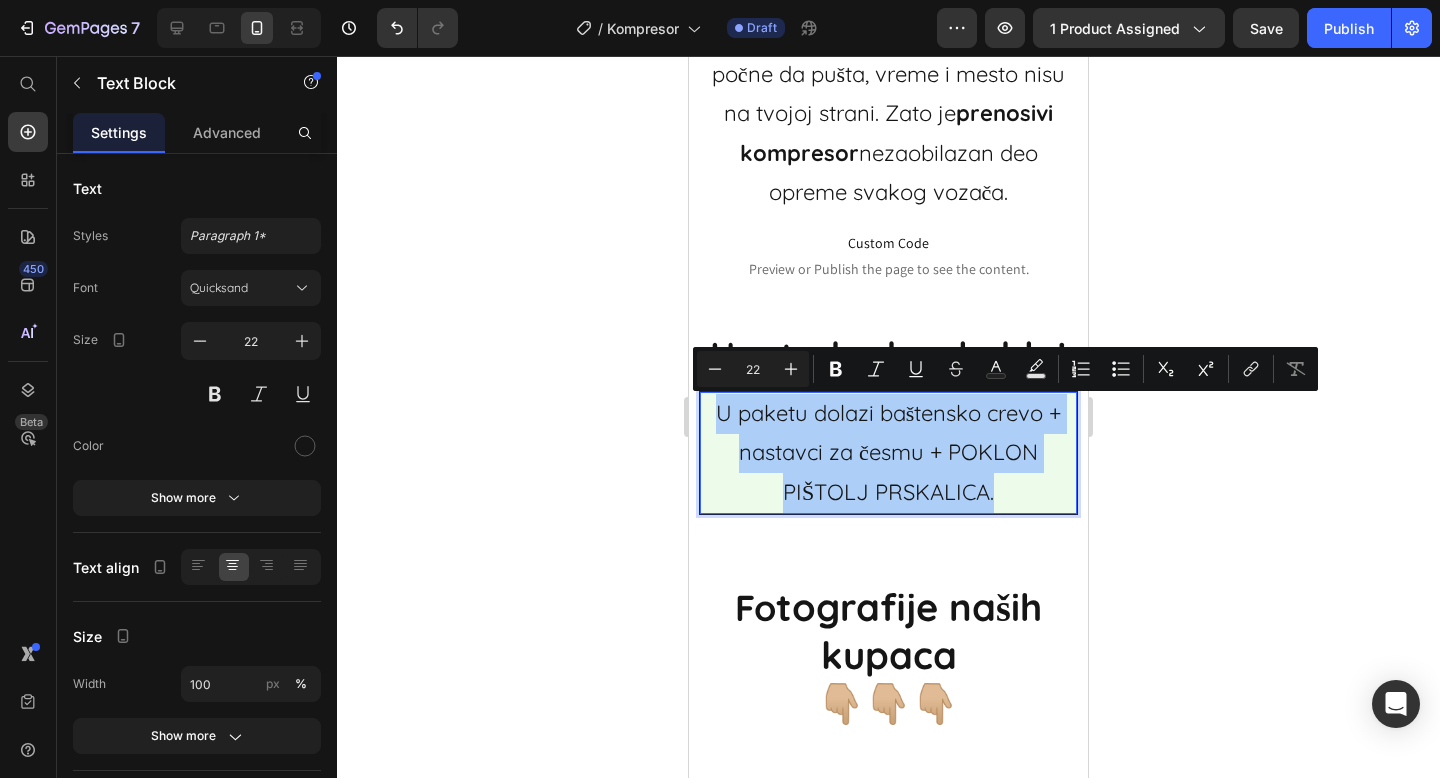 click 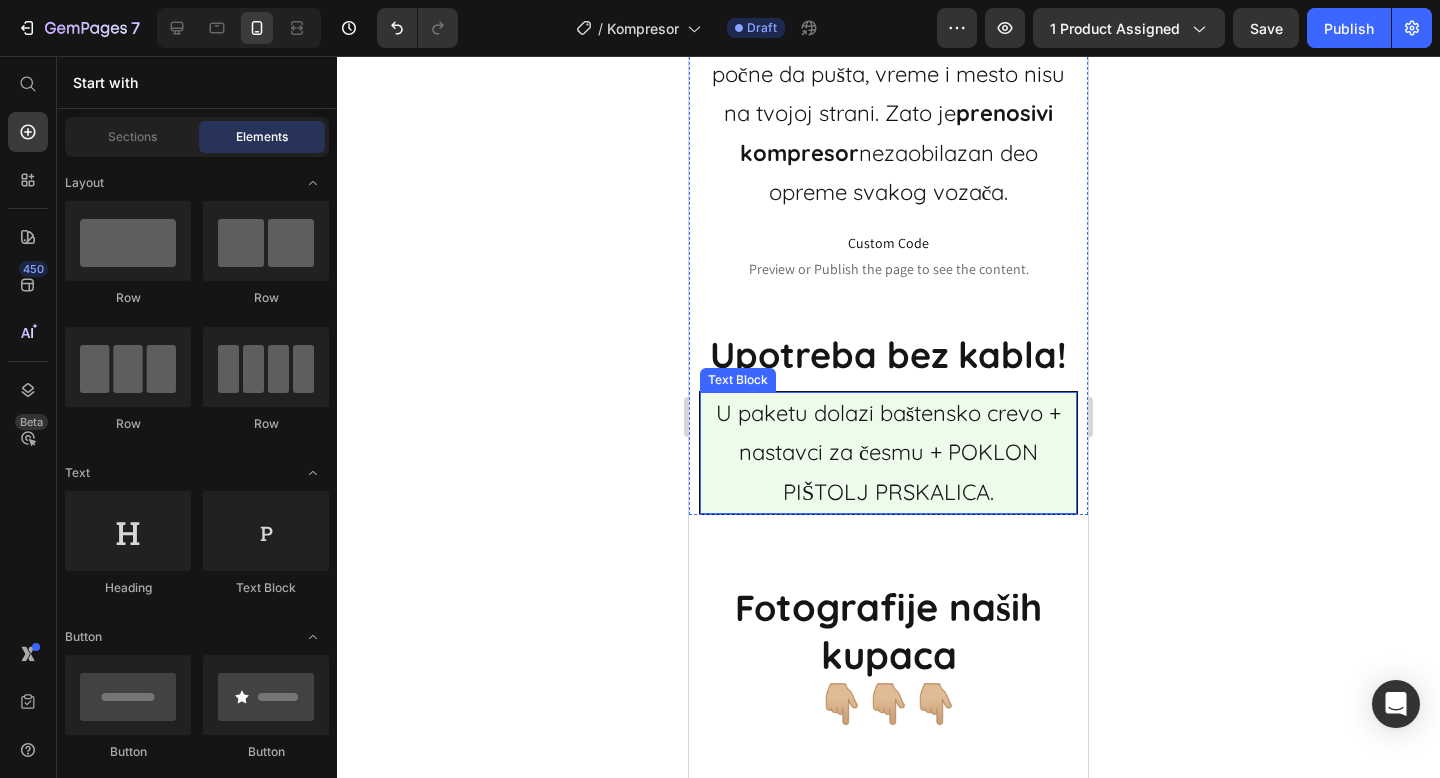 click on "U paketu dolazi baštensko crevo + nastavci za česmu + POKLON PIŠTOLJ PRSKALICA." at bounding box center [888, 453] 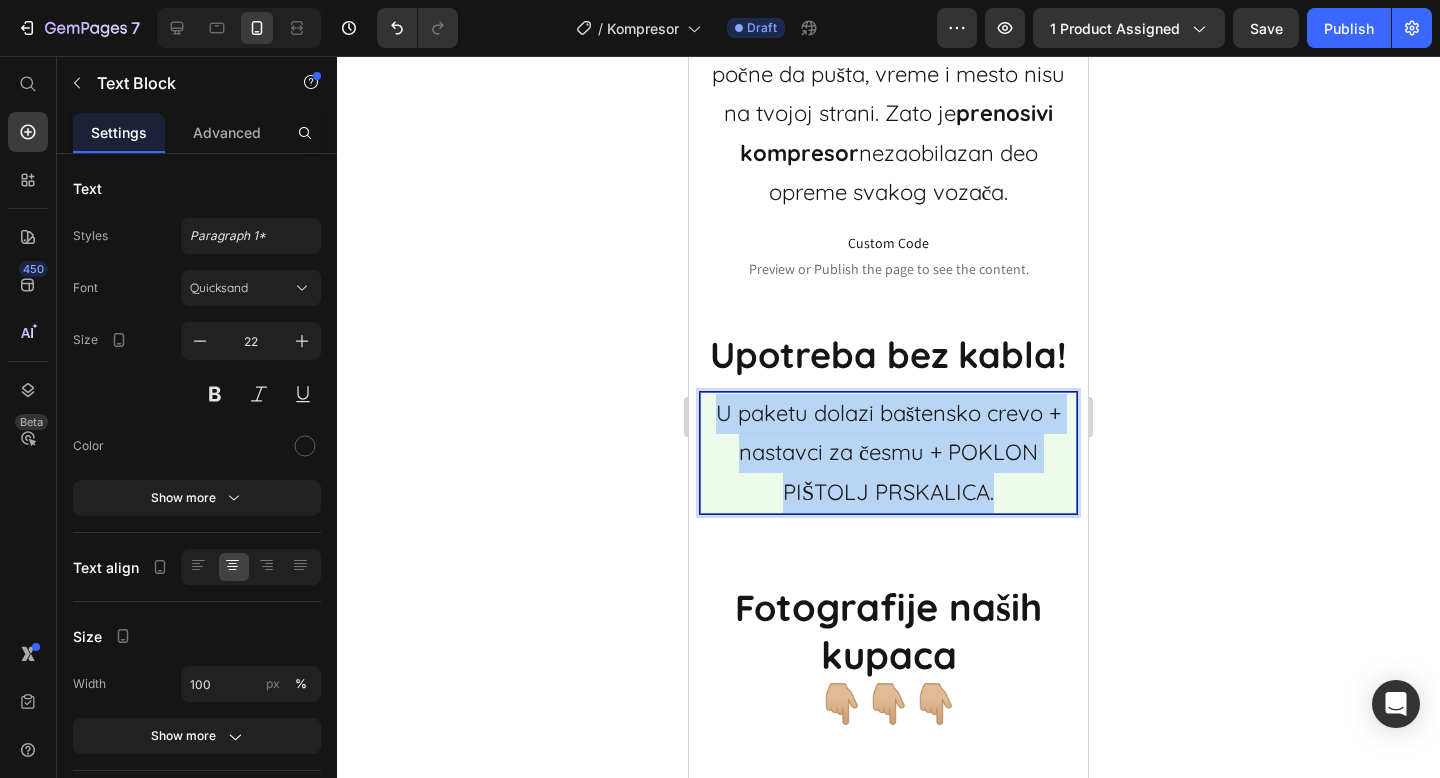 click on "U paketu dolazi baštensko crevo + nastavci za česmu + POKLON PIŠTOLJ PRSKALICA." at bounding box center [888, 453] 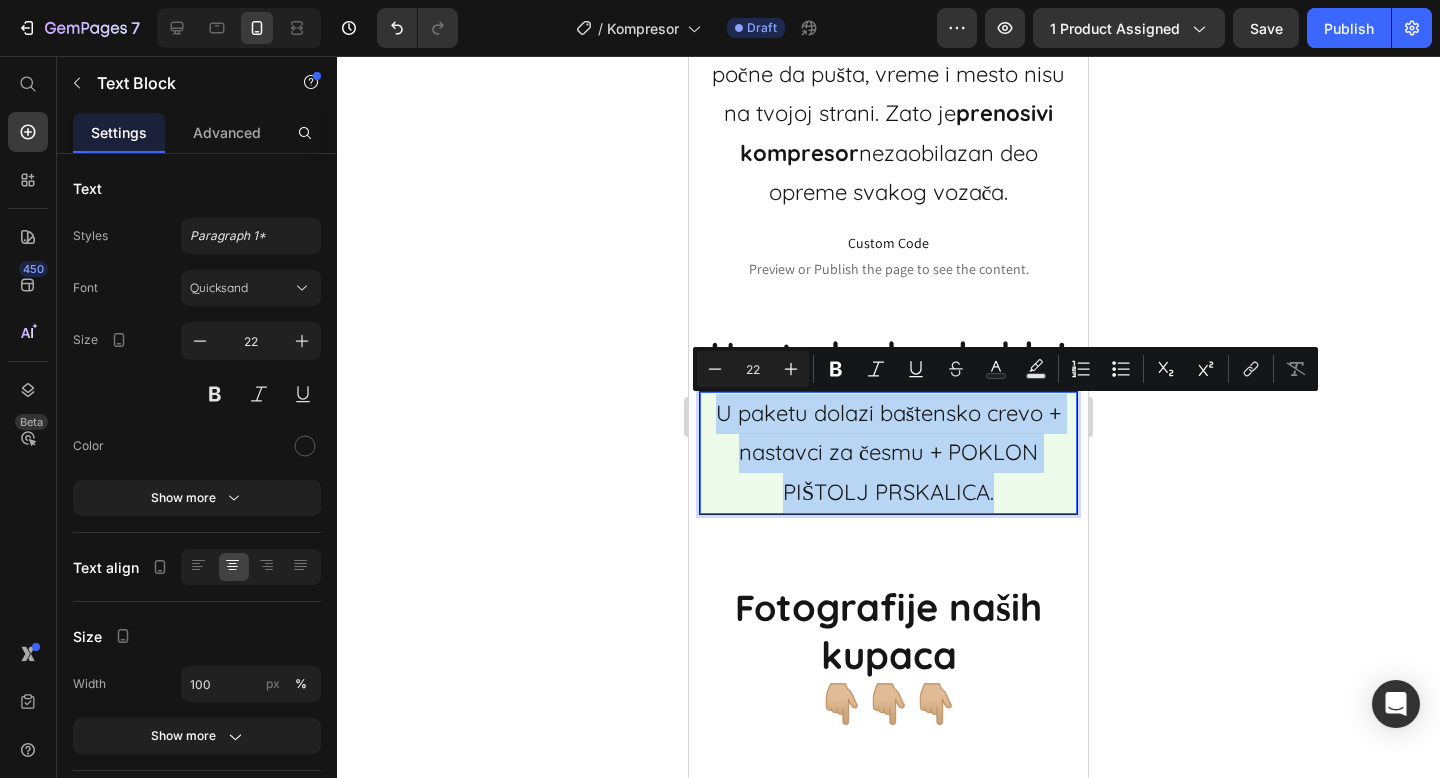 click on "U paketu dolazi baštensko crevo + nastavci za česmu + POKLON PIŠTOLJ PRSKALICA." at bounding box center (888, 453) 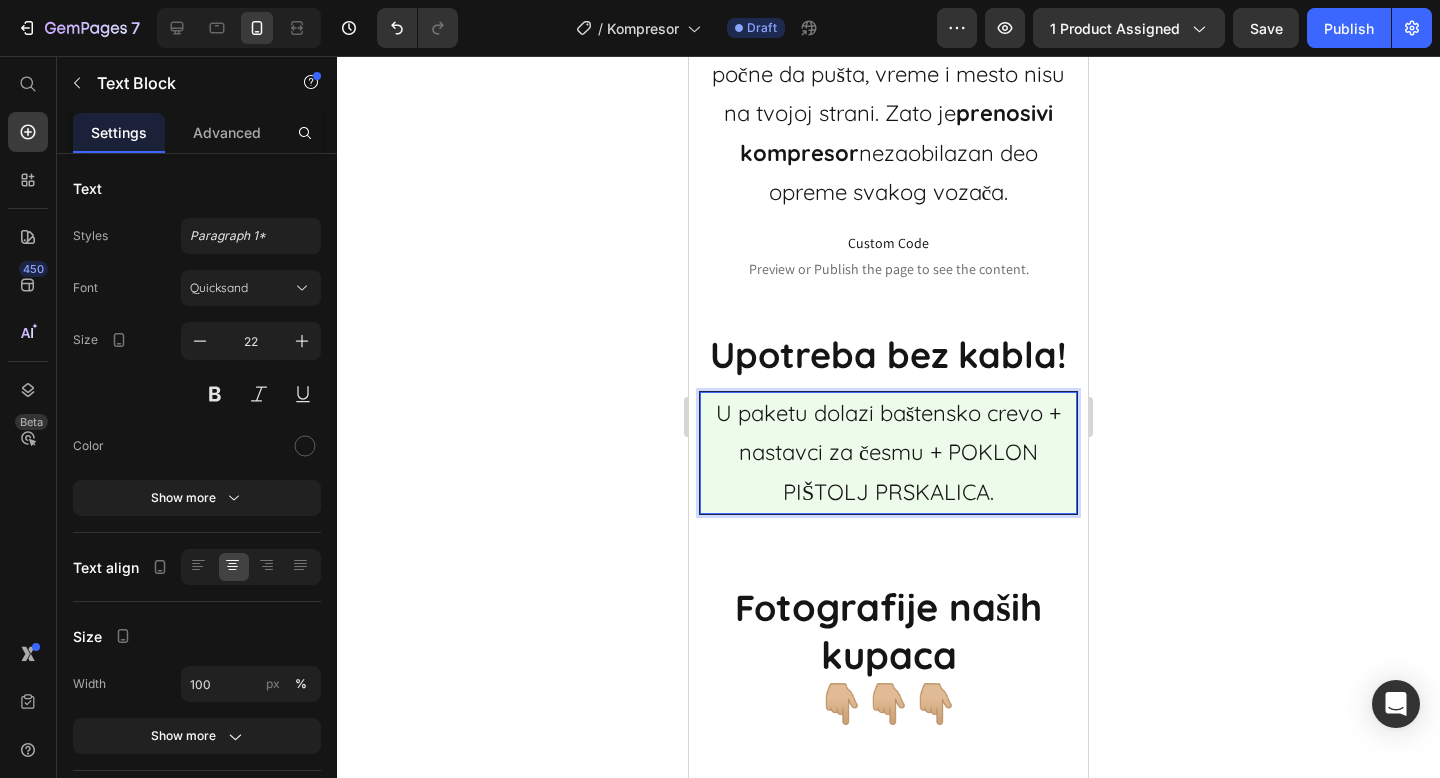 click on "U paketu dolazi baštensko crevo + nastavci za česmu + POKLON PIŠTOLJ PRSKALICA." at bounding box center (888, 453) 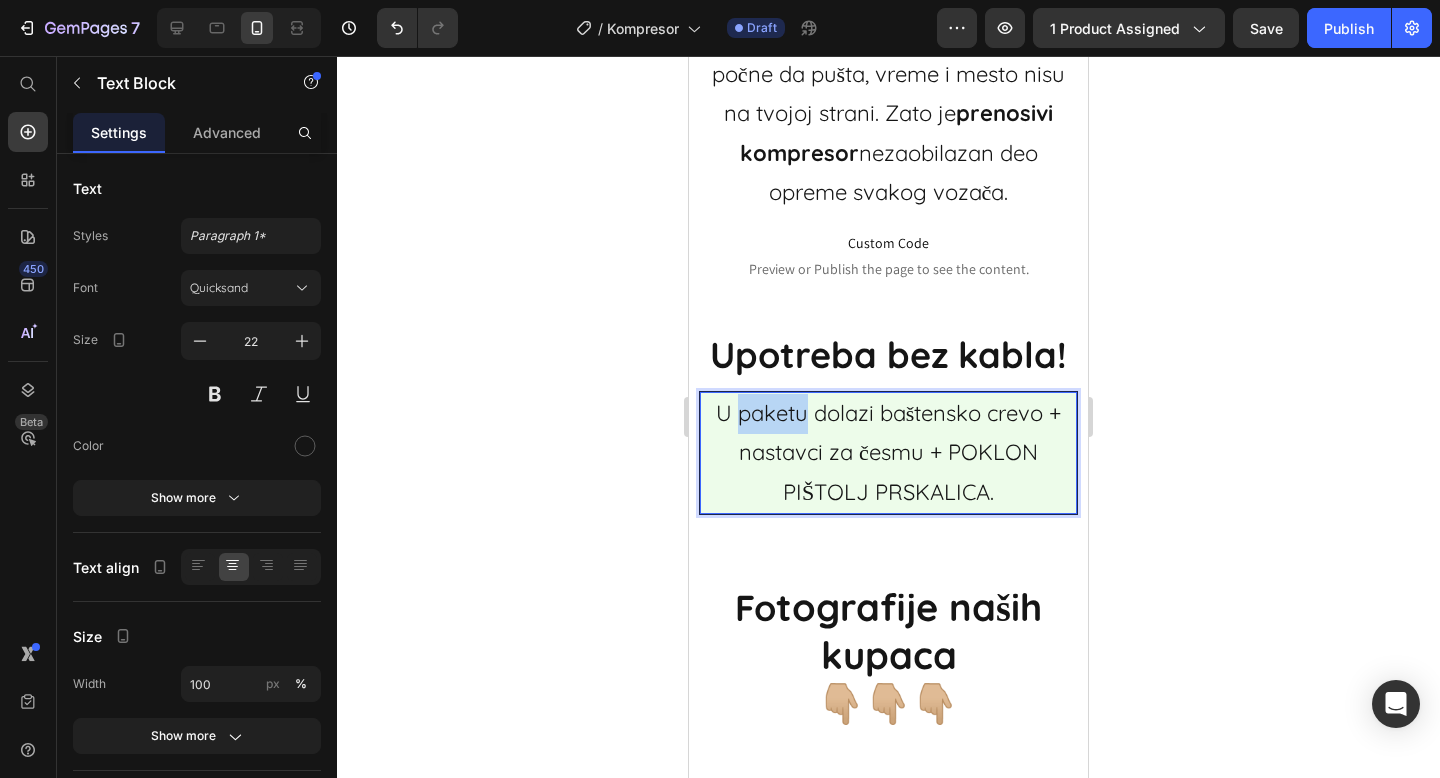 click on "U paketu dolazi baštensko crevo + nastavci za česmu + POKLON PIŠTOLJ PRSKALICA." at bounding box center [888, 453] 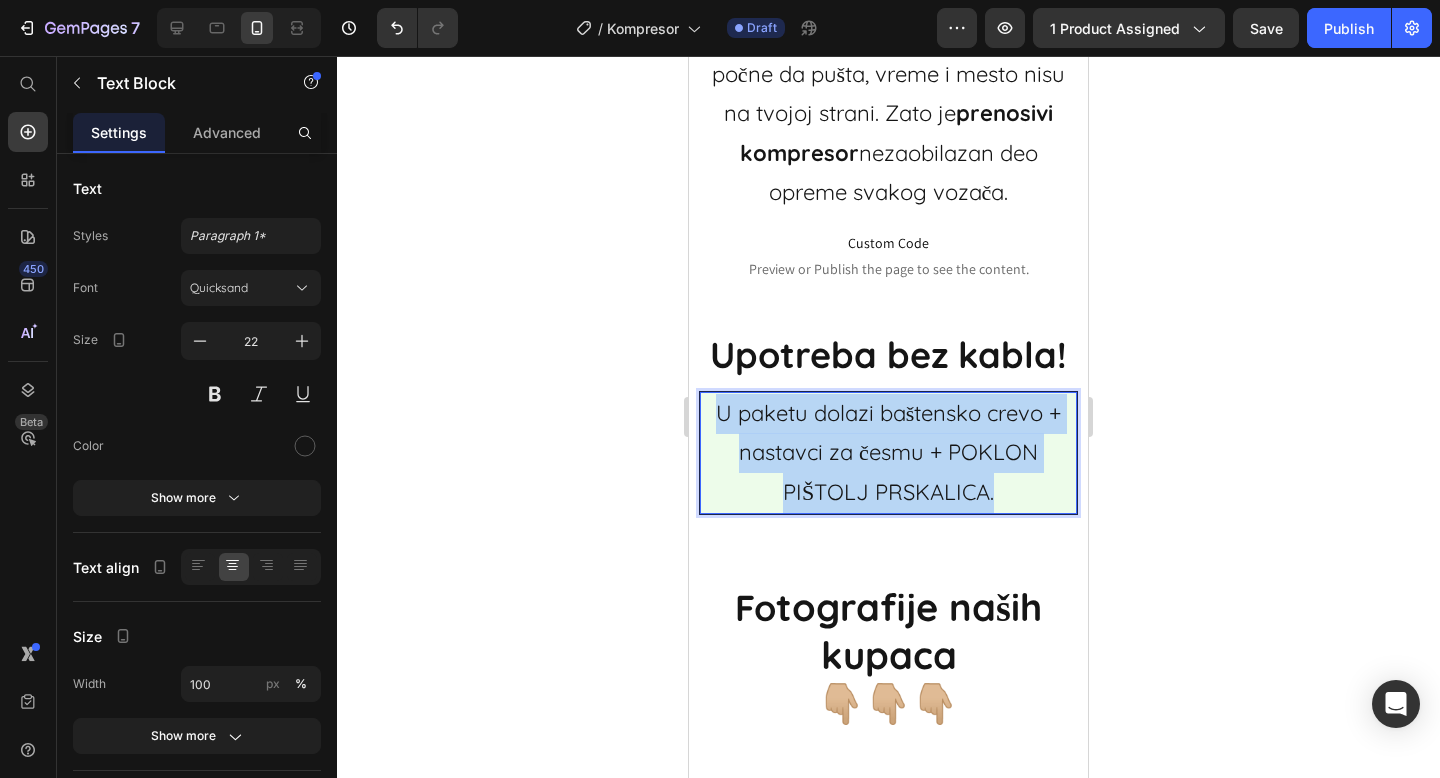 click on "U paketu dolazi baštensko crevo + nastavci za česmu + POKLON PIŠTOLJ PRSKALICA." at bounding box center (888, 453) 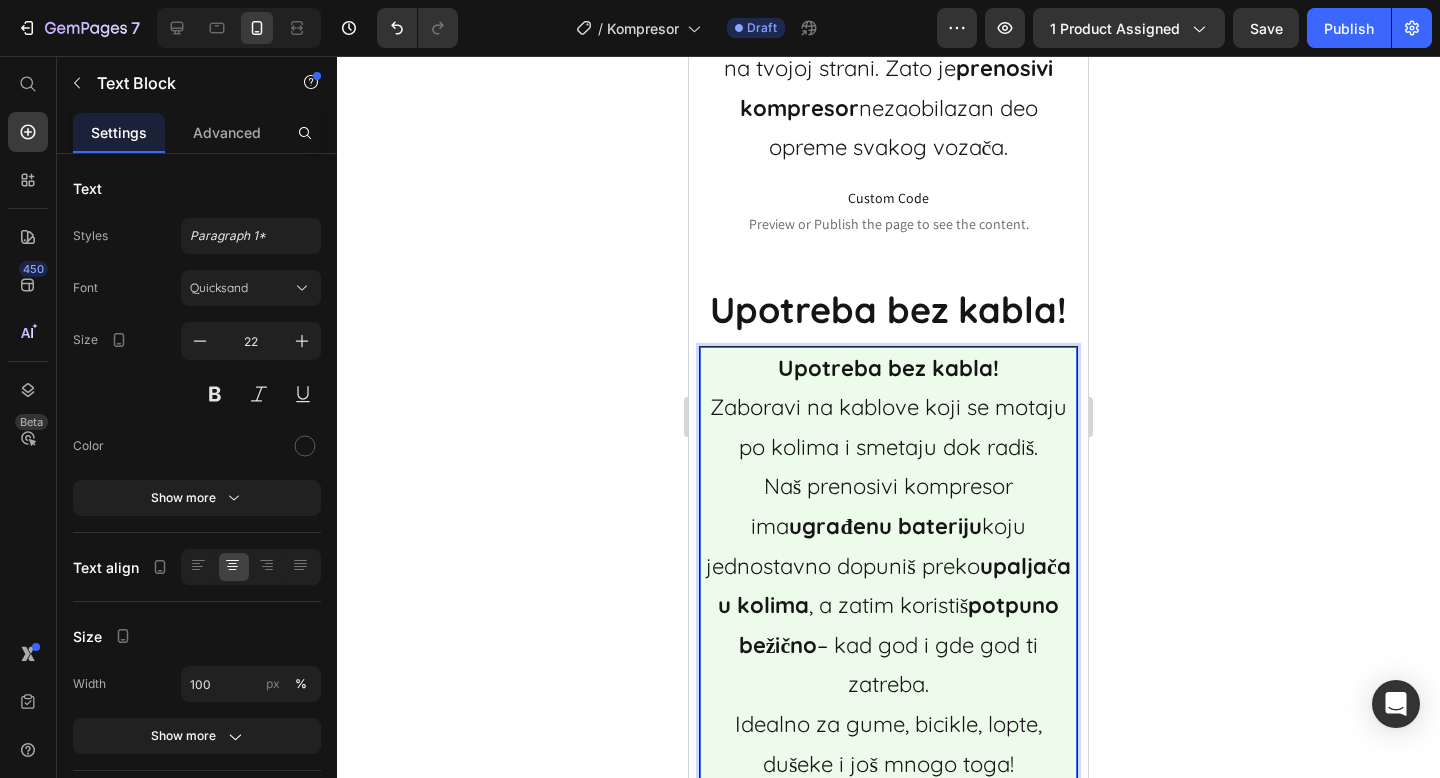 scroll, scrollTop: 3471, scrollLeft: 0, axis: vertical 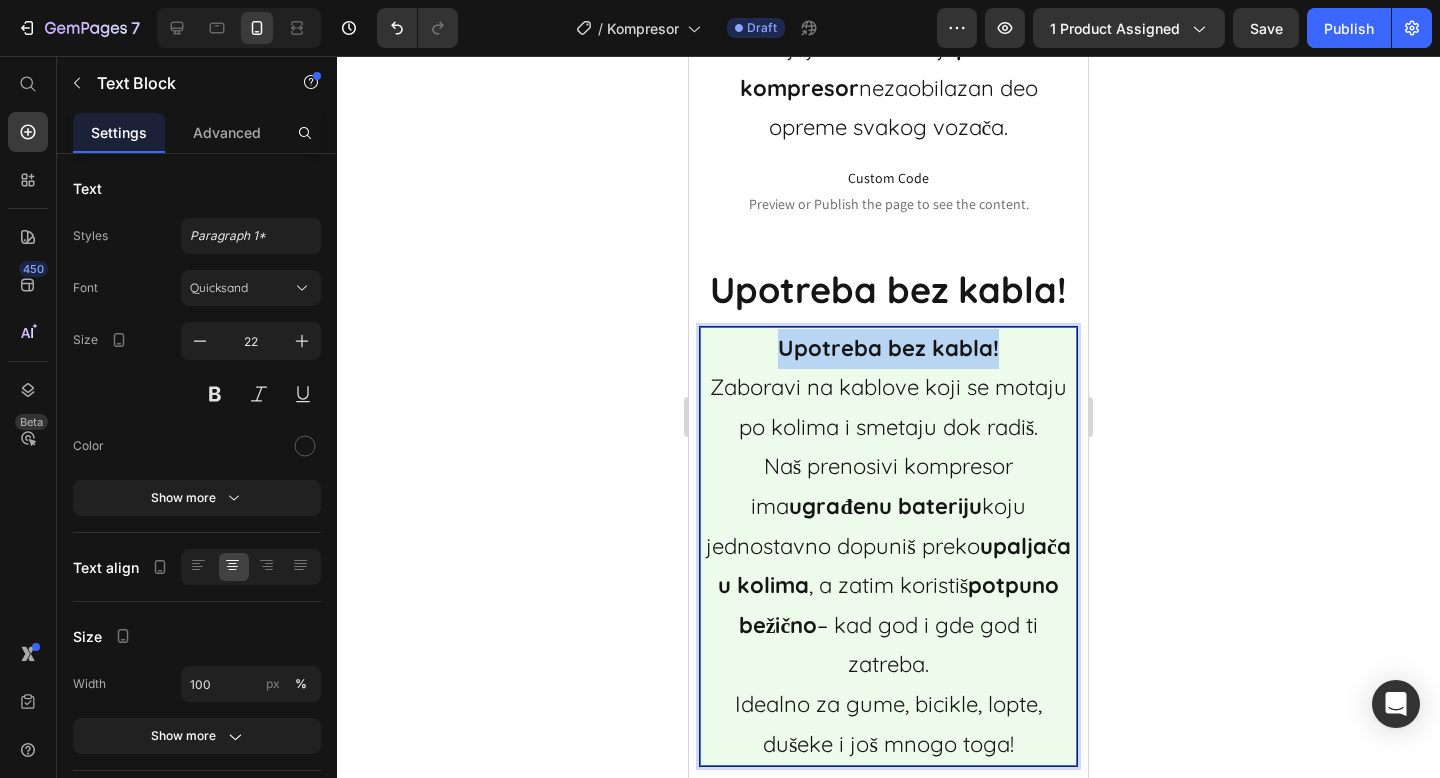 drag, startPoint x: 996, startPoint y: 353, endPoint x: 762, endPoint y: 349, distance: 234.03418 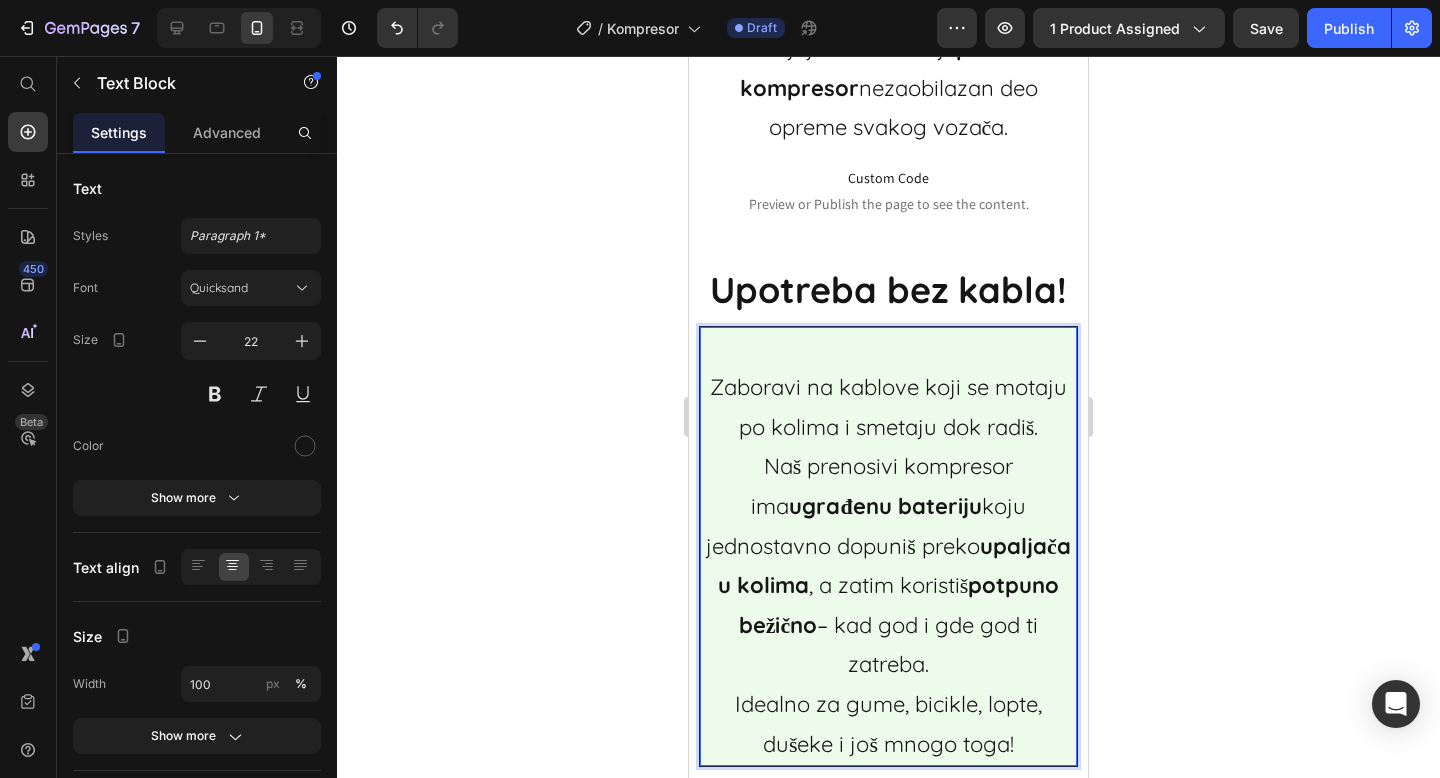 click on "Zaboravi na kablove koji se motaju po kolima i smetaju dok radiš. Naš prenosivi kompresor ima ugrađenu bateriju koju jednostavno dopuniš preko upaljača u kolima , a zatim koristiš potpuno bežično – kad god i gde god ti zatreba. Idealno za gume, bicikle, lopte, dušeke i još mnogo toga!" at bounding box center (888, 547) 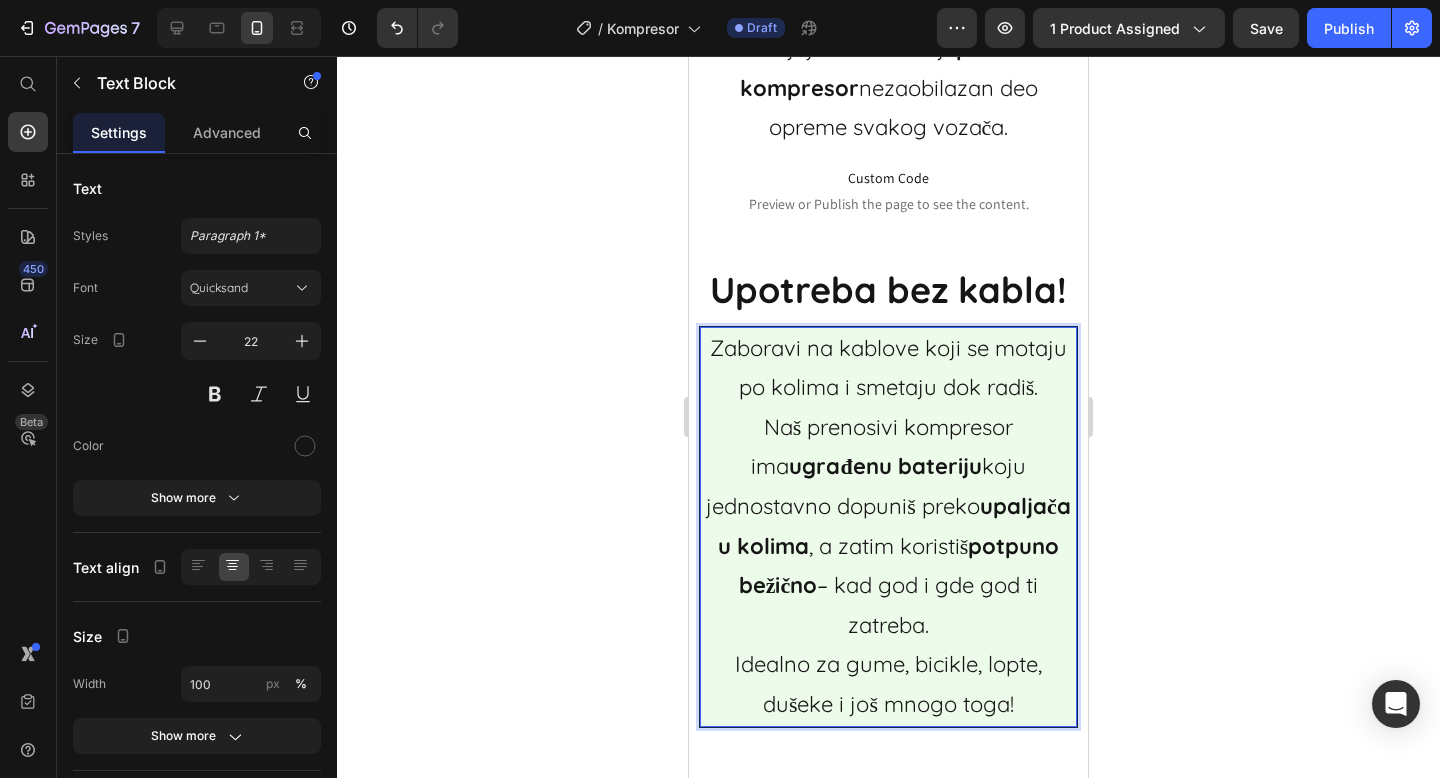 click 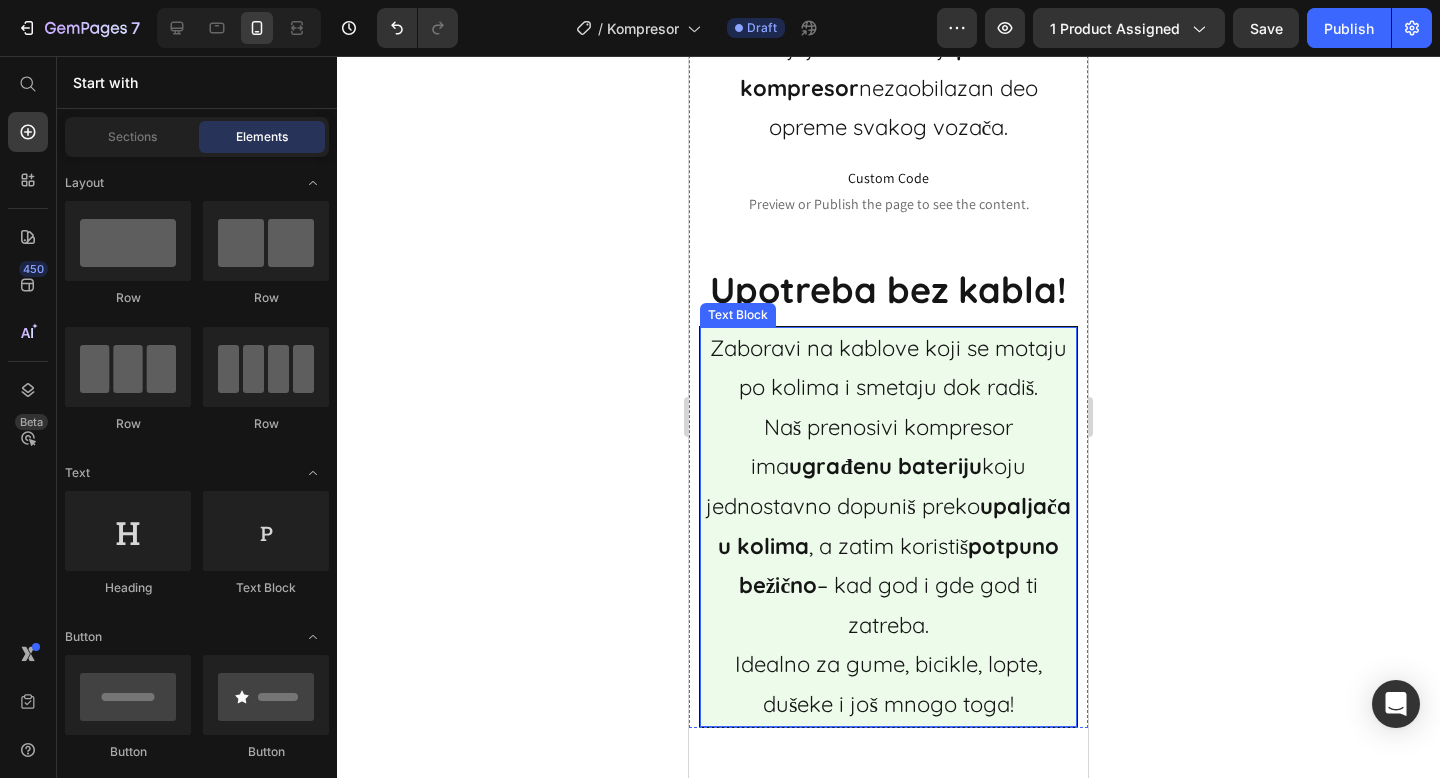 click on "Zaboravi na kablove koji se motaju po kolima i smetaju dok radiš. Naš prenosivi kompresor ima  ugrađenu bateriju  koju jednostavno dopuniš preko  upaljača u kolima , a zatim koristiš  potpuno bežično  – kad god i gde god ti zatreba. Idealno za gume, bicikle, lopte, dušeke i još mnogo toga!" at bounding box center (888, 527) 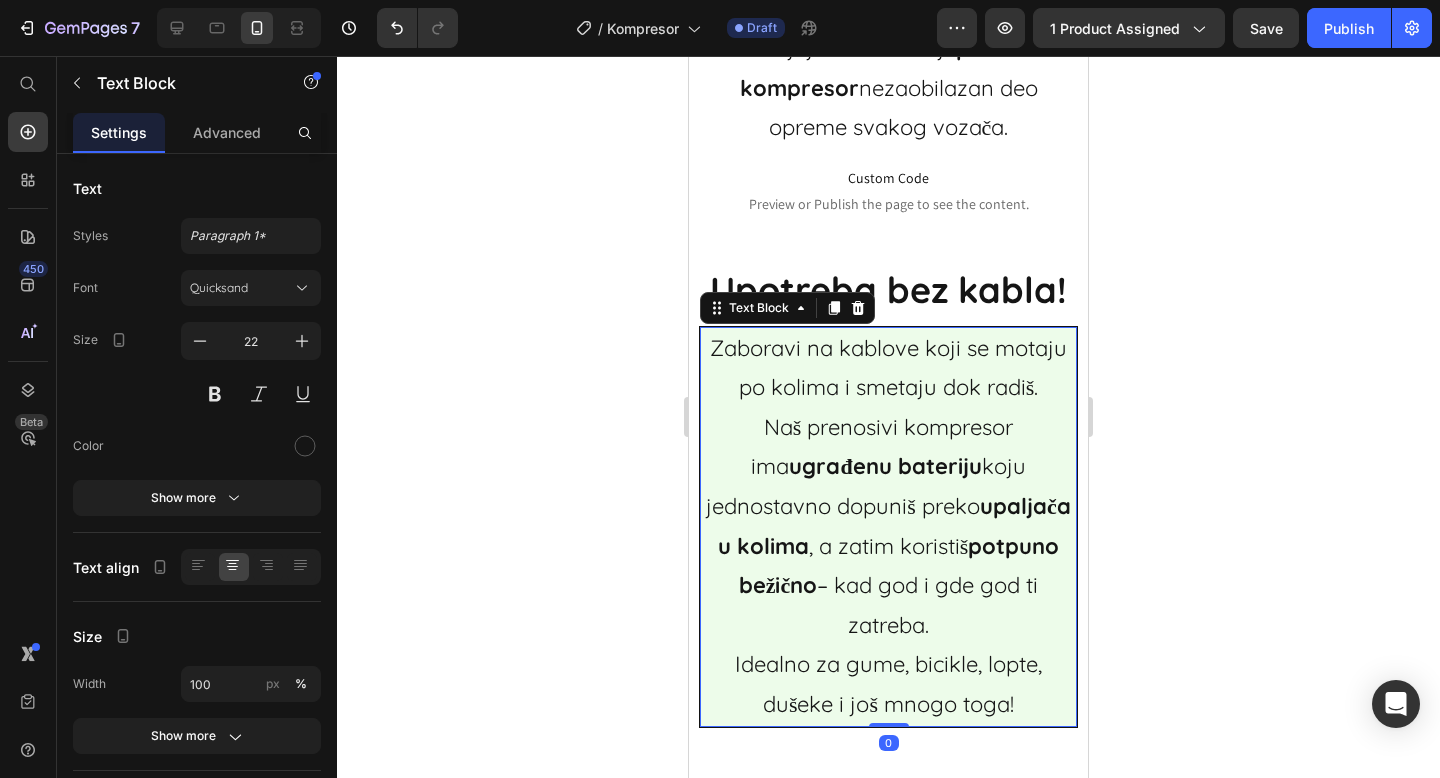 click 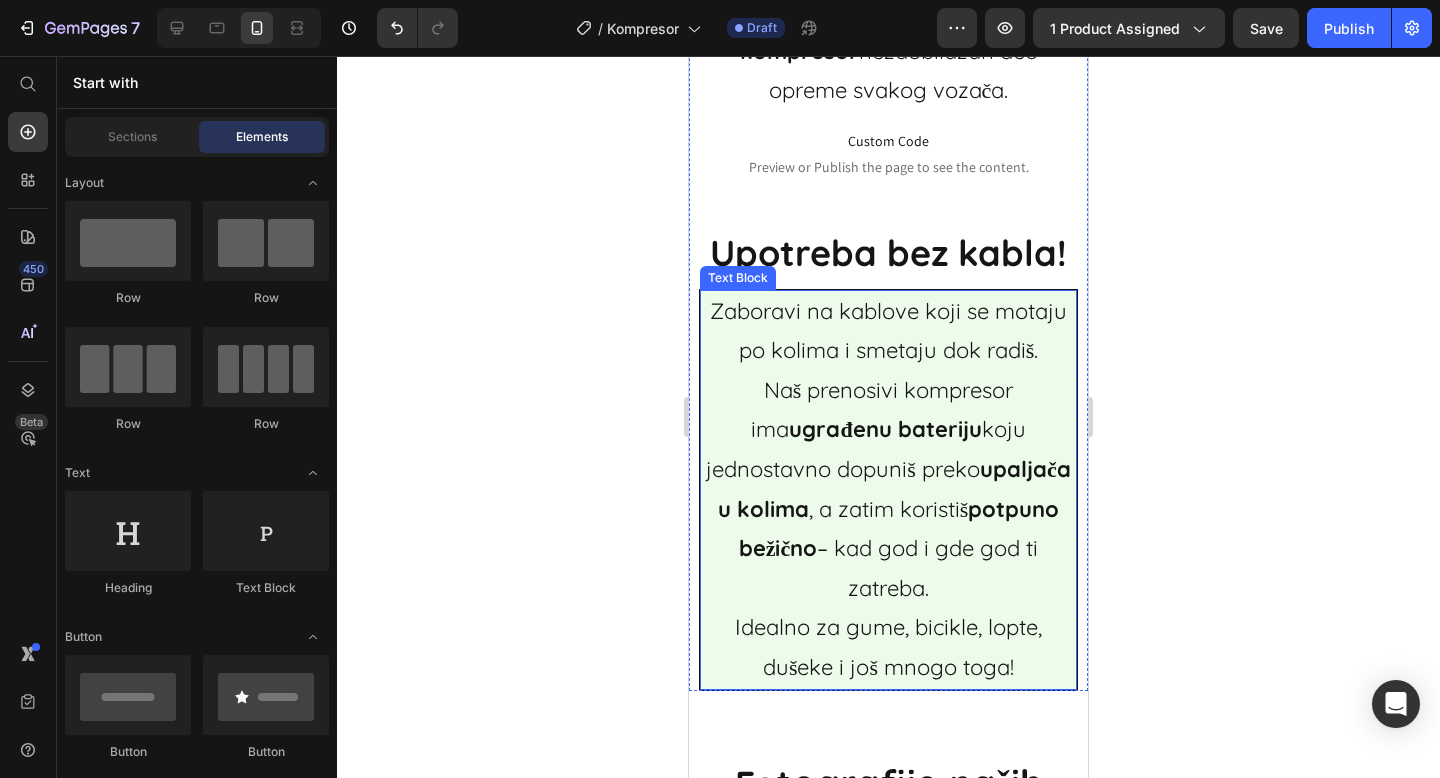 scroll, scrollTop: 3522, scrollLeft: 0, axis: vertical 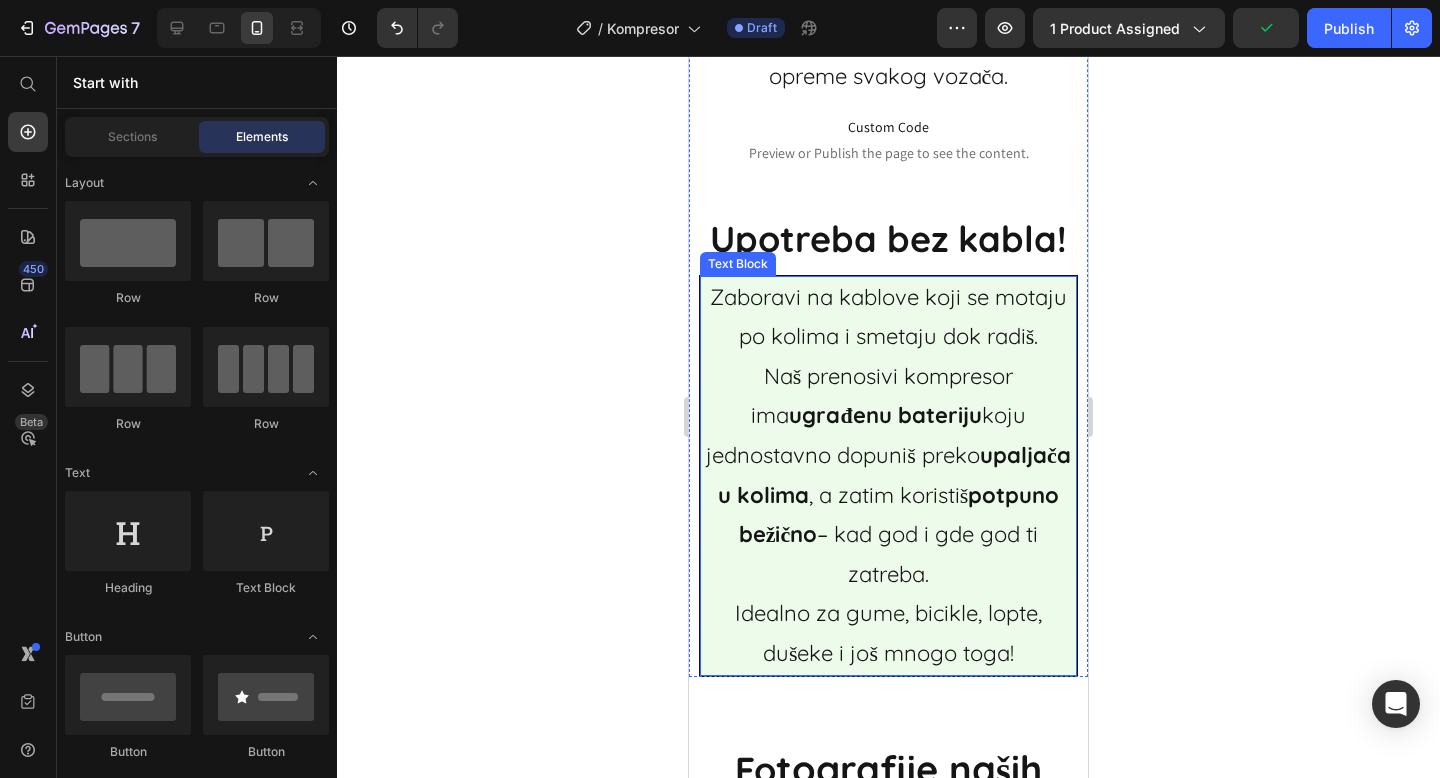 click on "Zaboravi na kablove koji se motaju po kolima i smetaju dok radiš. Naš prenosivi kompresor ima  ugrađenu bateriju  koju jednostavno dopuniš preko  upaljača u kolima , a zatim koristiš  potpuno bežično  – kad god i gde god ti zatreba. Idealno za gume, bicikle, lopte, dušeke i još mnogo toga!" at bounding box center [888, 476] 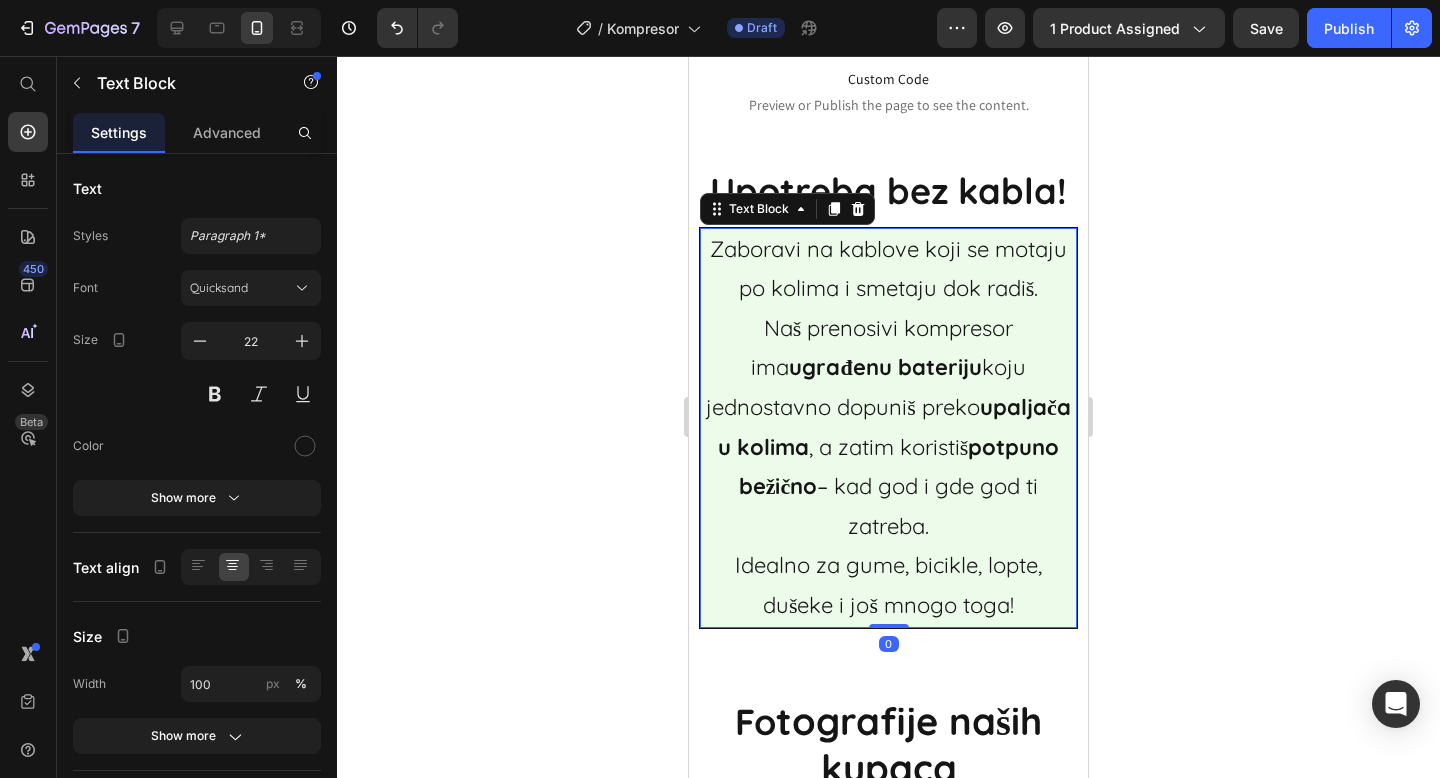 scroll, scrollTop: 3574, scrollLeft: 0, axis: vertical 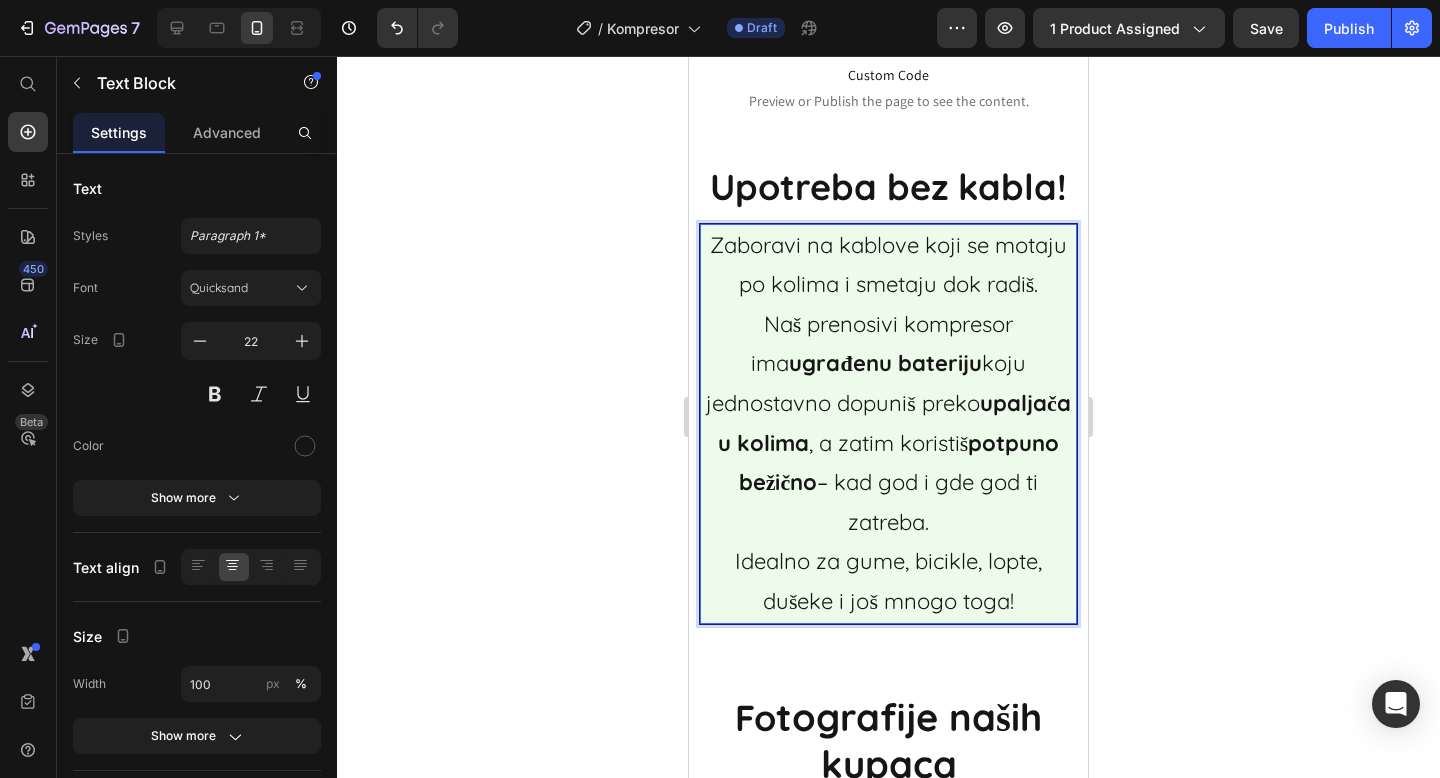 click on "Zaboravi na kablove koji se motaju po kolima i smetaju dok radiš. Naš prenosivi kompresor ima  ugrađenu bateriju  koju jednostavno dopuniš preko  upaljača u kolima , a zatim koristiš  potpuno bežično  – kad god i gde god ti zatreba. Idealno za gume, bicikle, lopte, dušeke i još mnogo toga!" at bounding box center [888, 424] 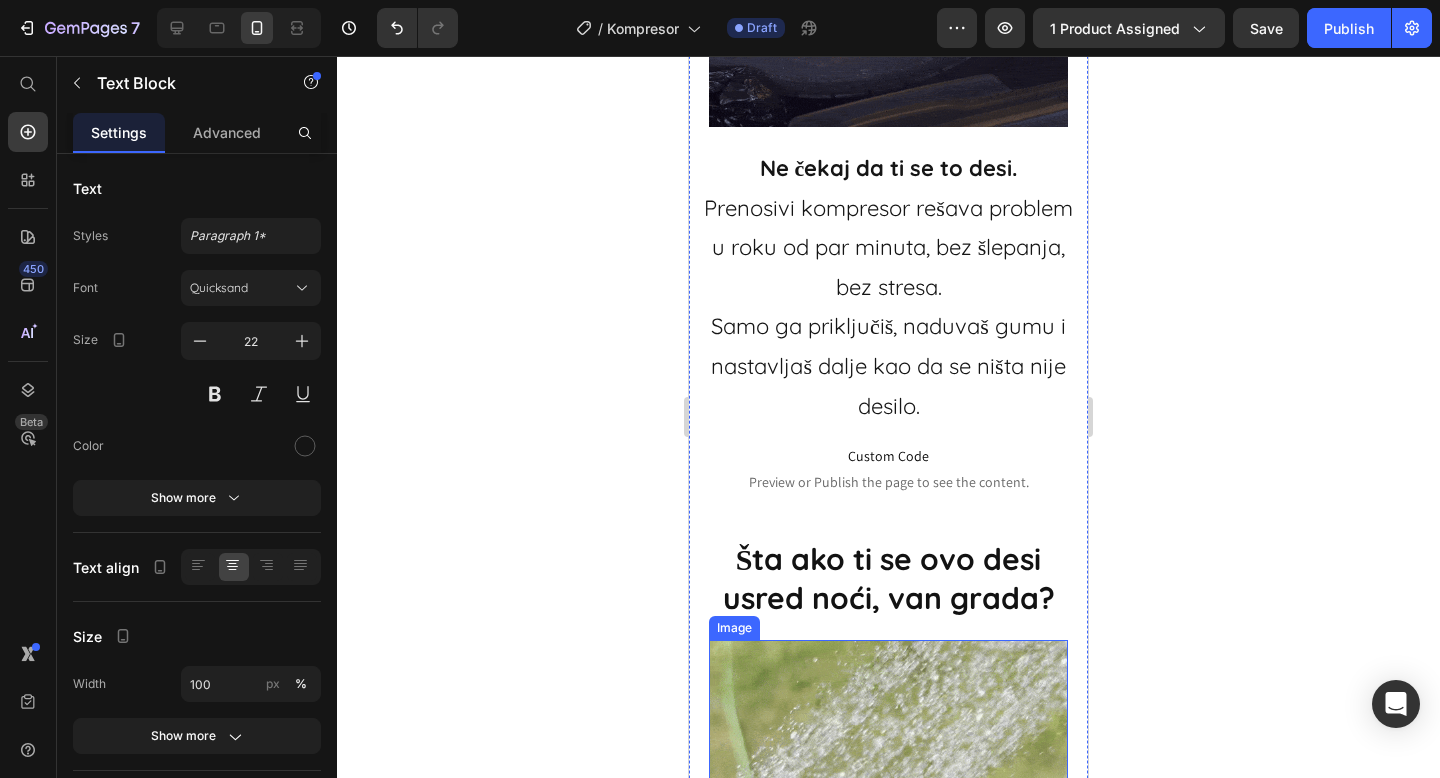 scroll, scrollTop: 2500, scrollLeft: 0, axis: vertical 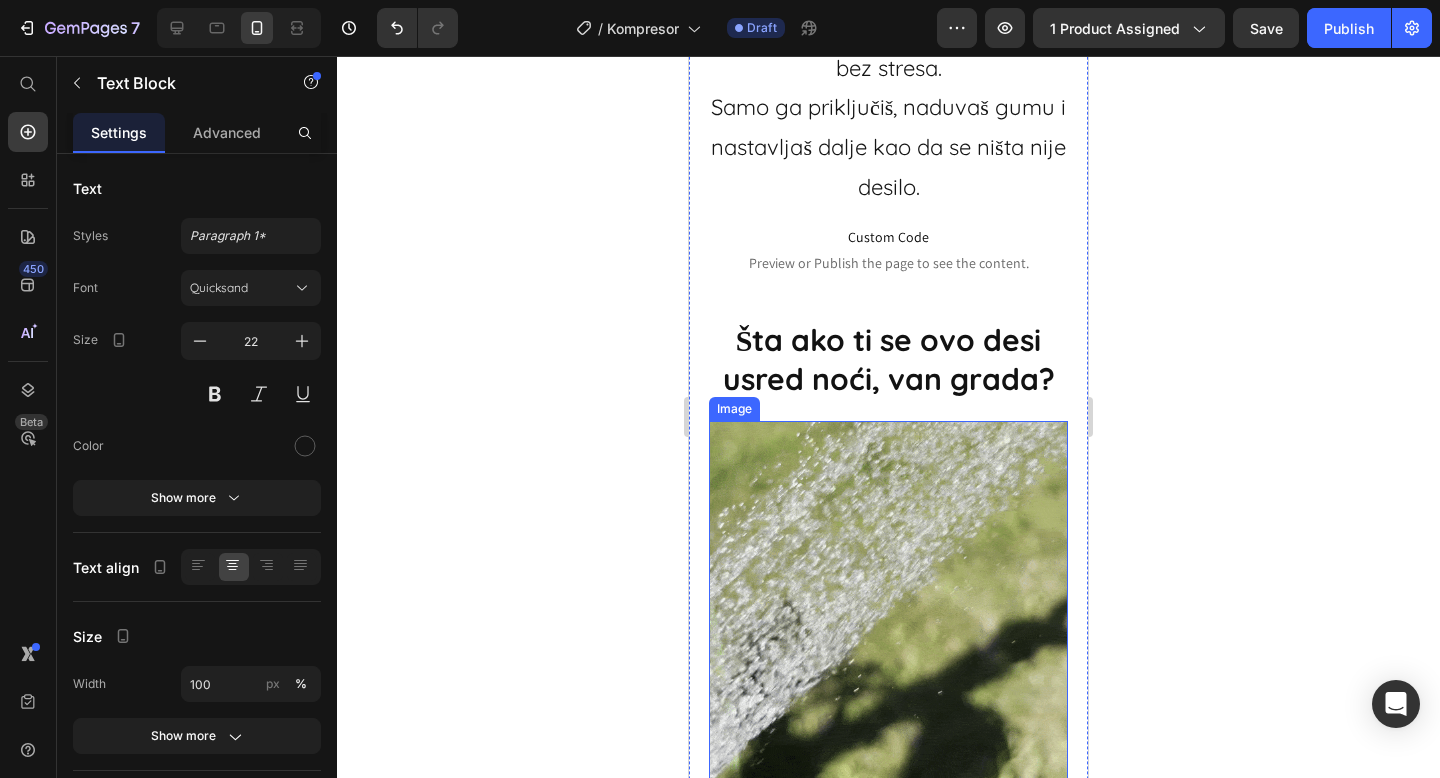 click at bounding box center (888, 600) 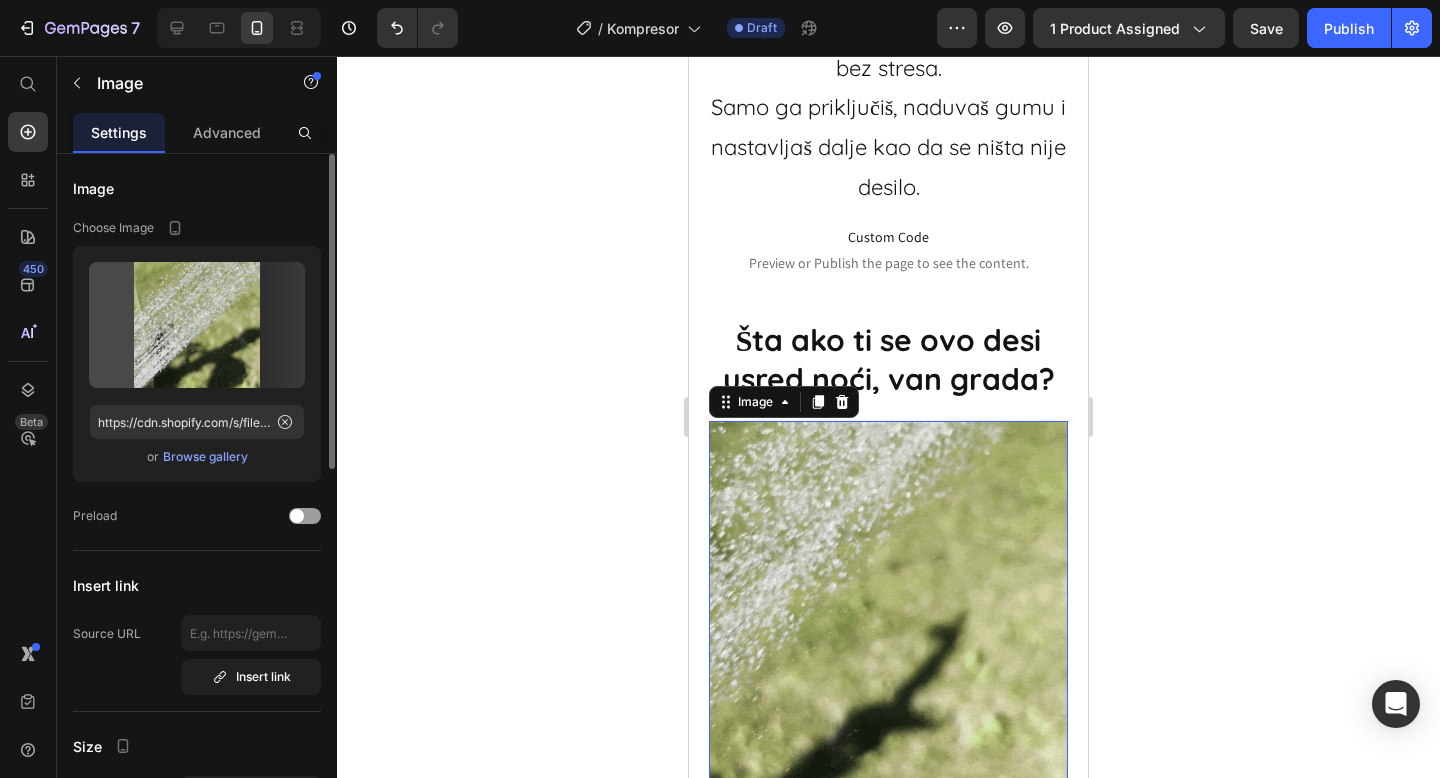 click on "Upload Image https://cdn.shopify.com/s/files/1/0843/5682/5375/files/gempages_489206579149669515-6a4ac770-aacc-43b5-8e08-7dacd6562e4e.gif  or   Browse gallery" 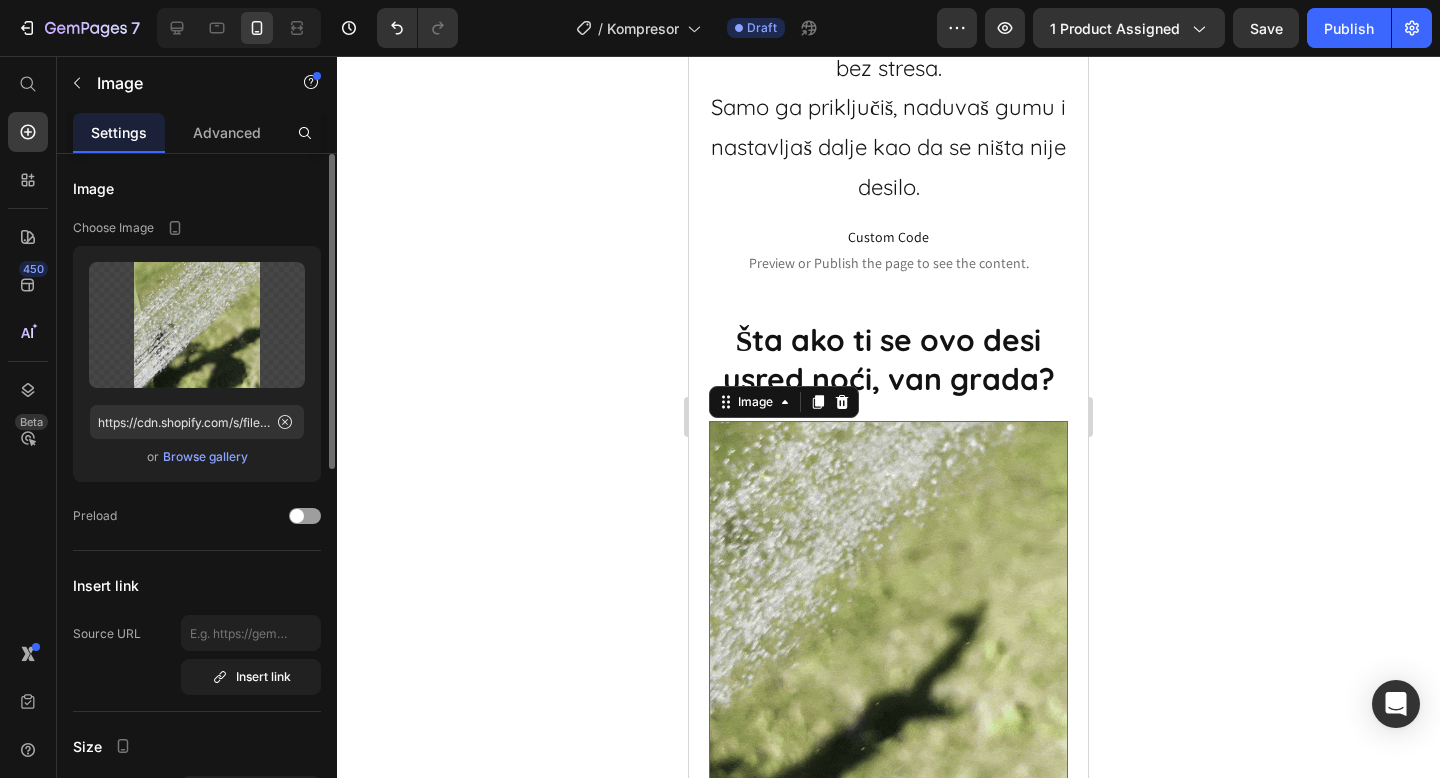 click on "Upload Image https://cdn.shopify.com/s/files/1/0843/5682/5375/files/gempages_489206579149669515-6a4ac770-aacc-43b5-8e08-7dacd6562e4e.gif  or   Browse gallery" 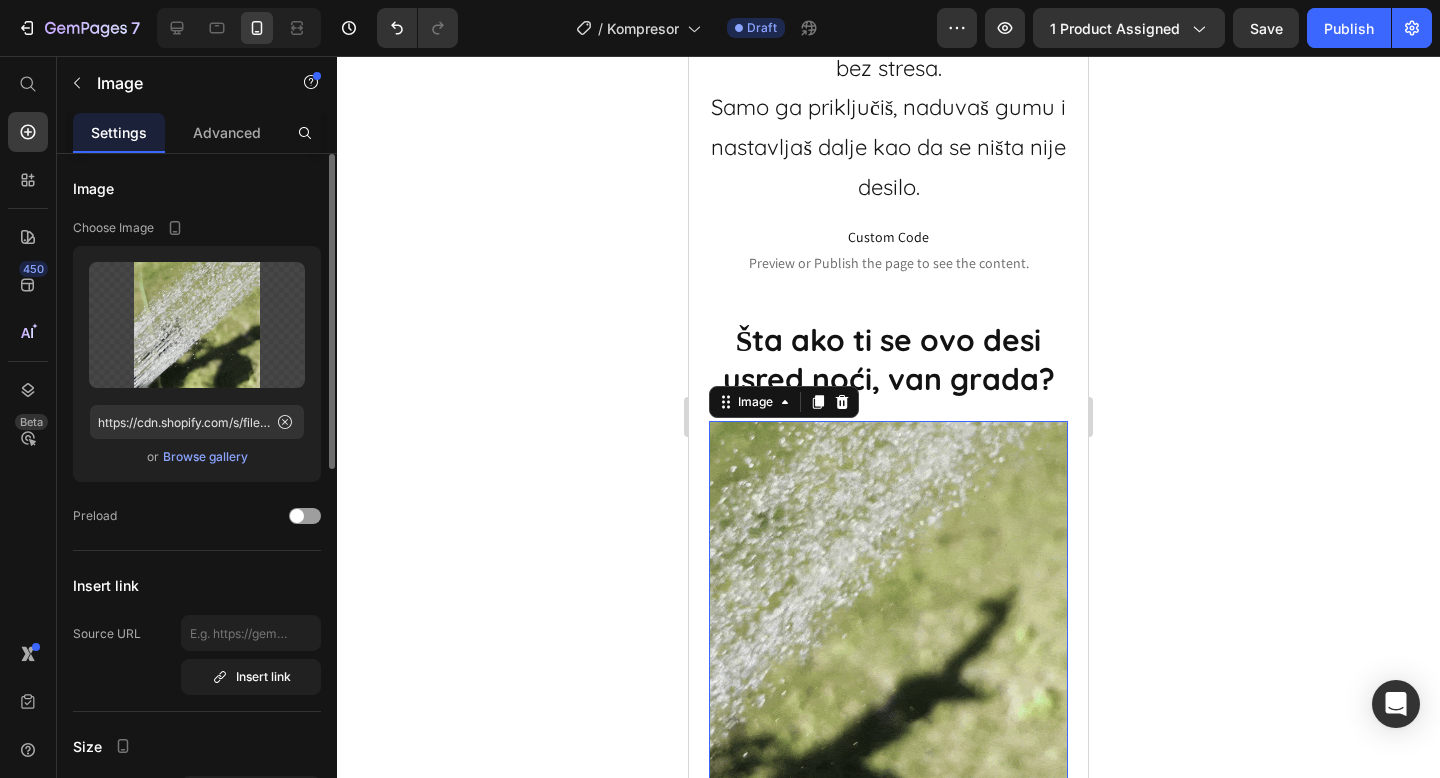 click on "Browse gallery" at bounding box center [205, 457] 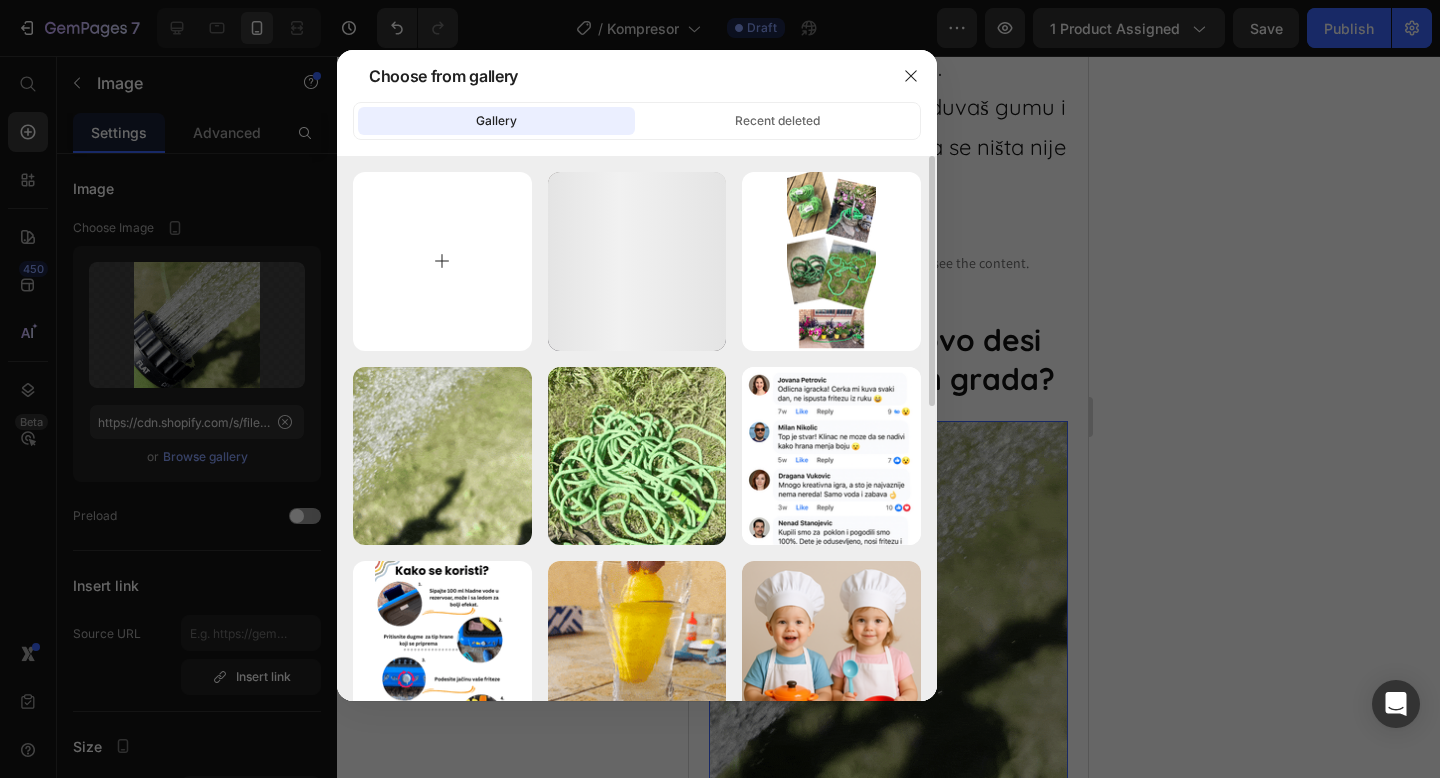 click at bounding box center (442, 261) 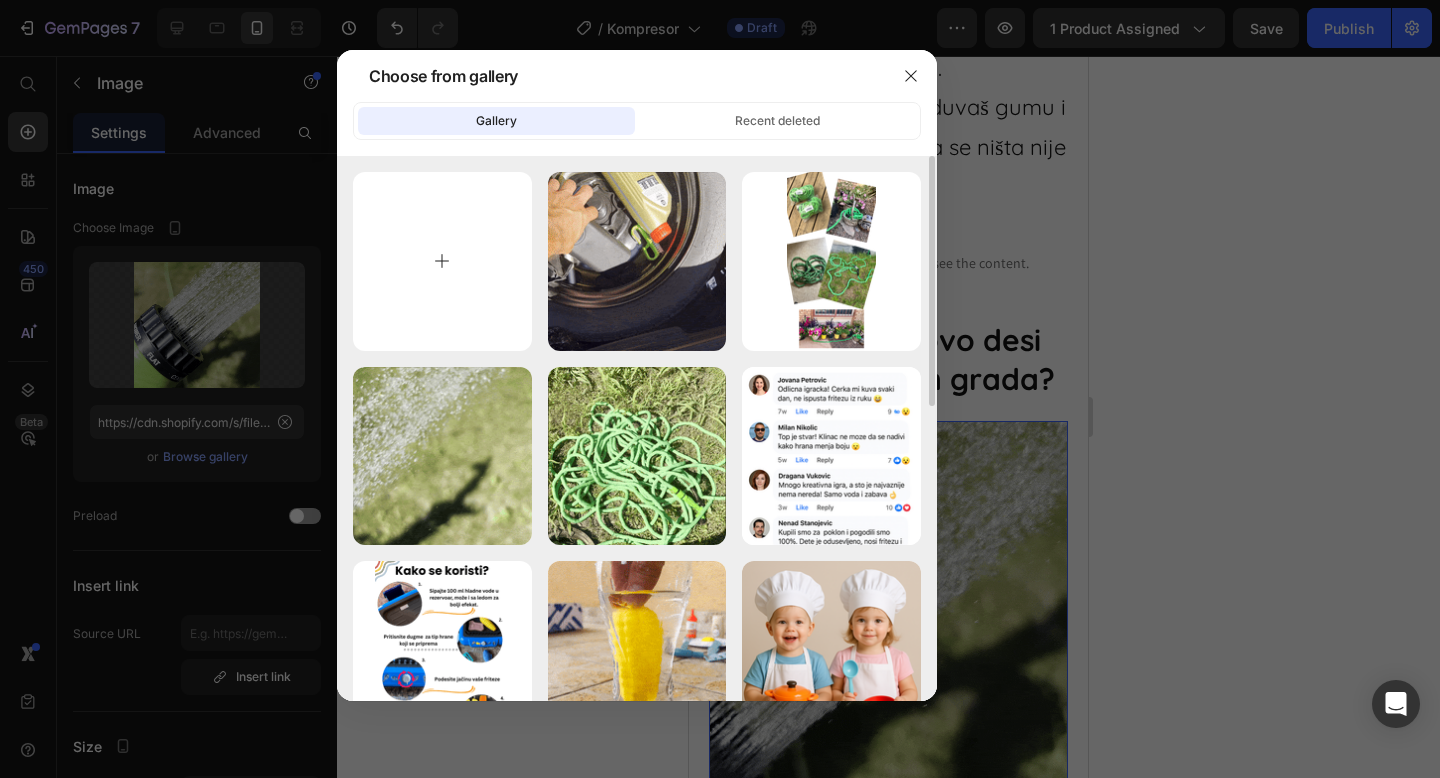 type on "C:\fakepath\giphy.gif" 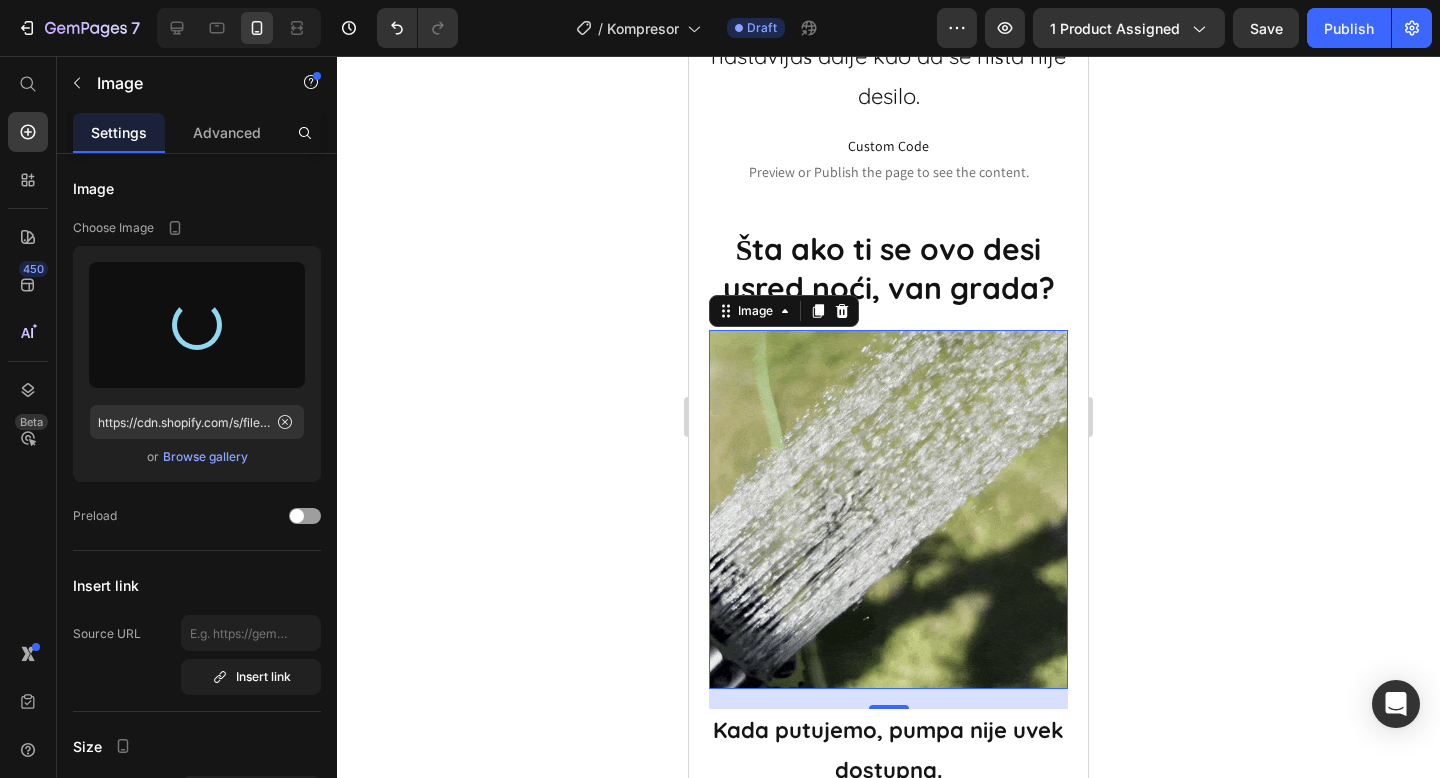 scroll, scrollTop: 2592, scrollLeft: 0, axis: vertical 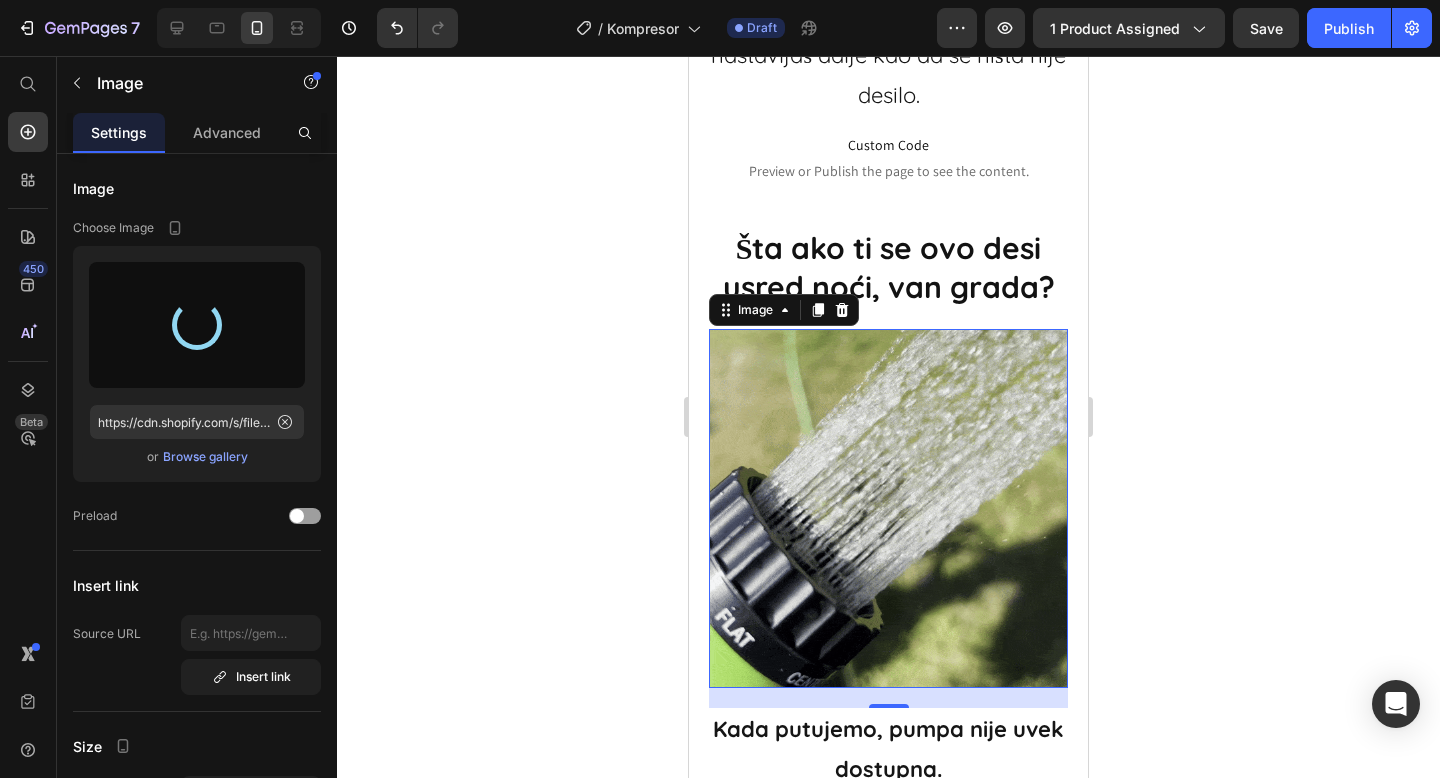type on "https://cdn.shopify.com/s/files/1/0843/5682/5375/files/gempages_489206579149669515-9d87fa65-efbf-4dfc-8abf-ff59dae7a3ca.gif" 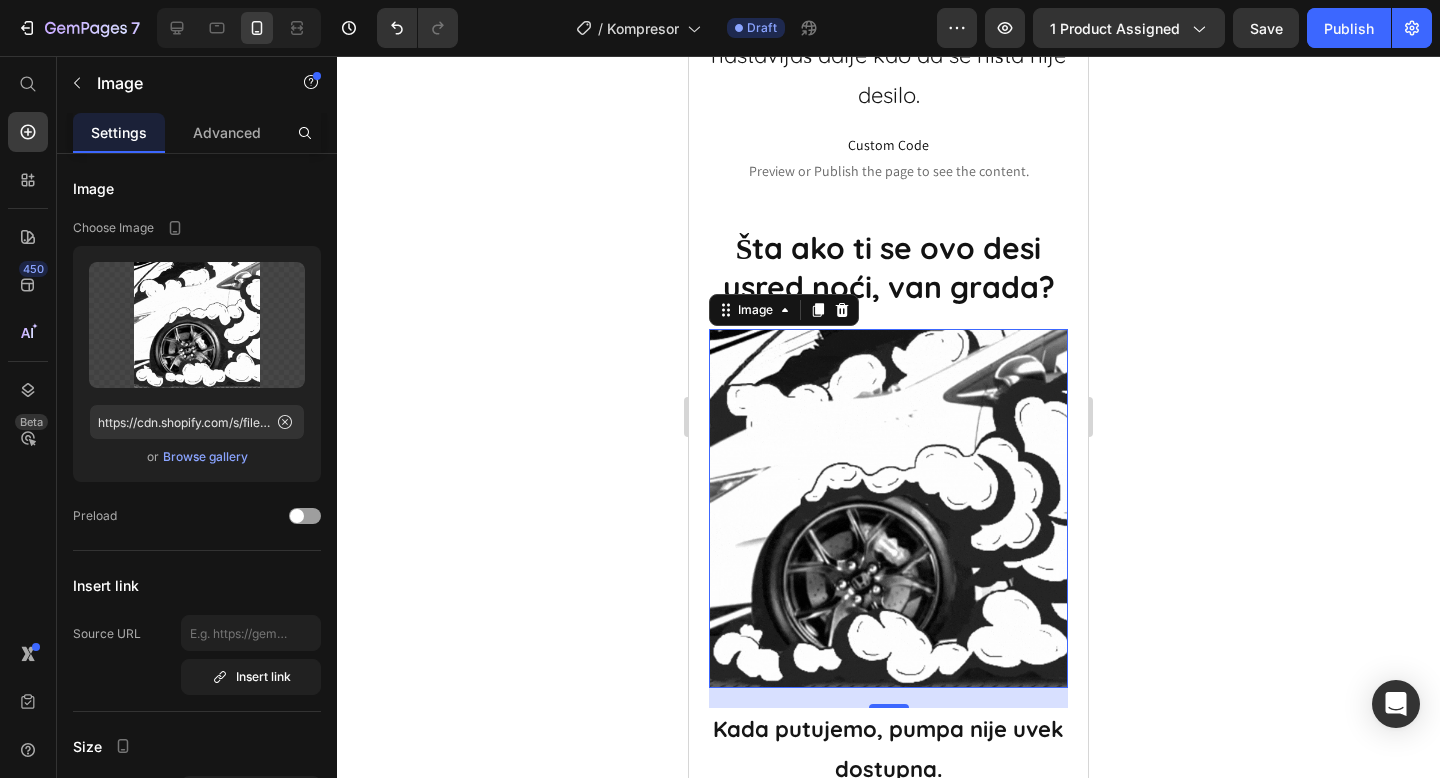click 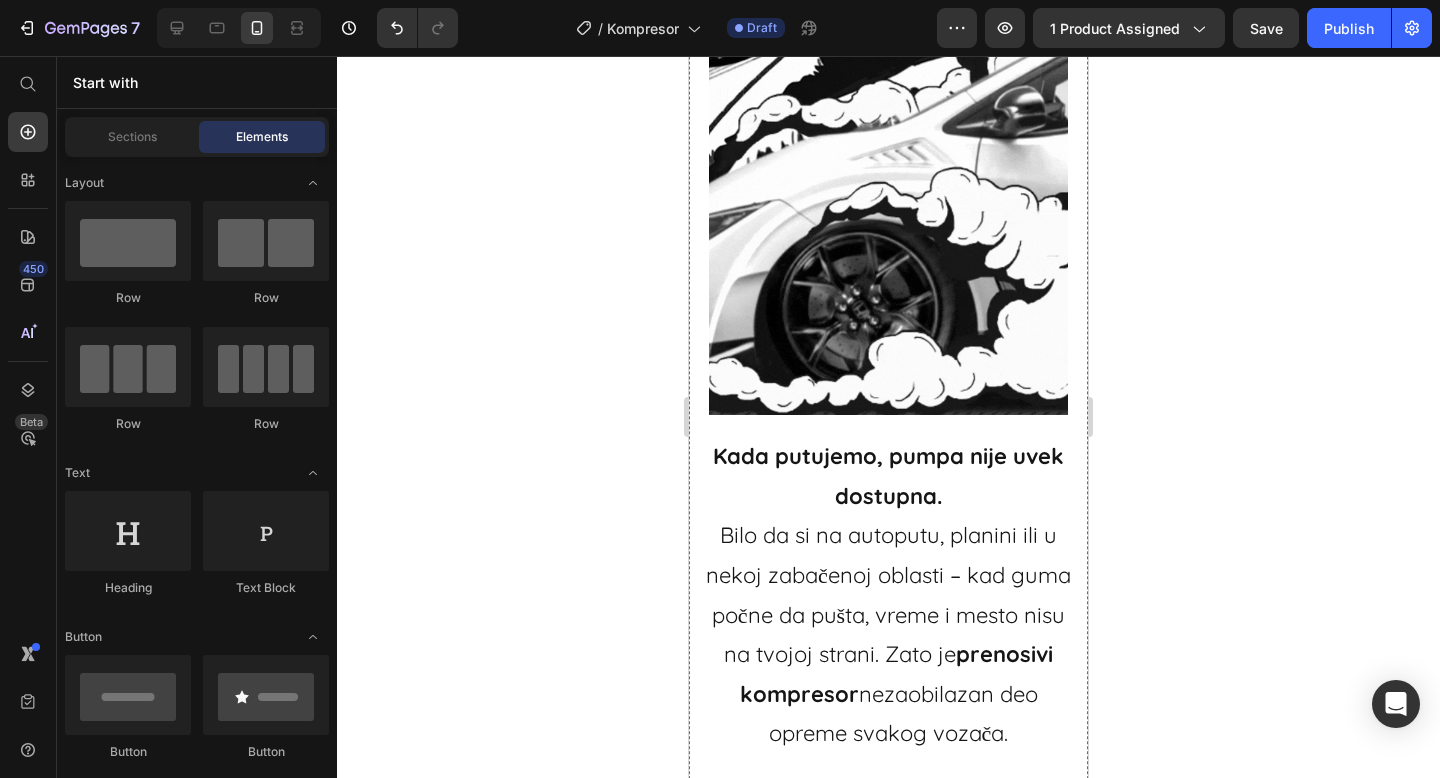 scroll, scrollTop: 2929, scrollLeft: 0, axis: vertical 